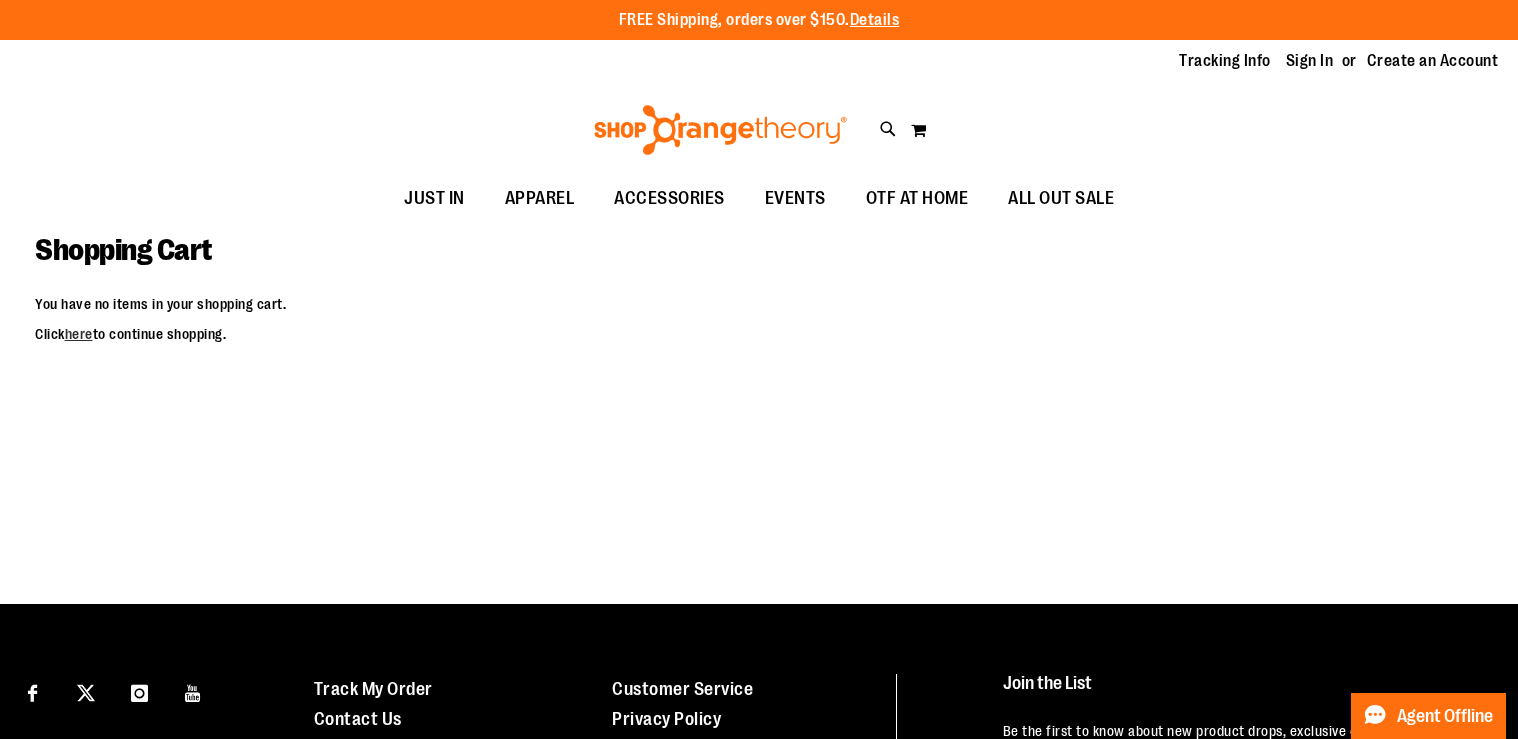 scroll, scrollTop: 0, scrollLeft: 0, axis: both 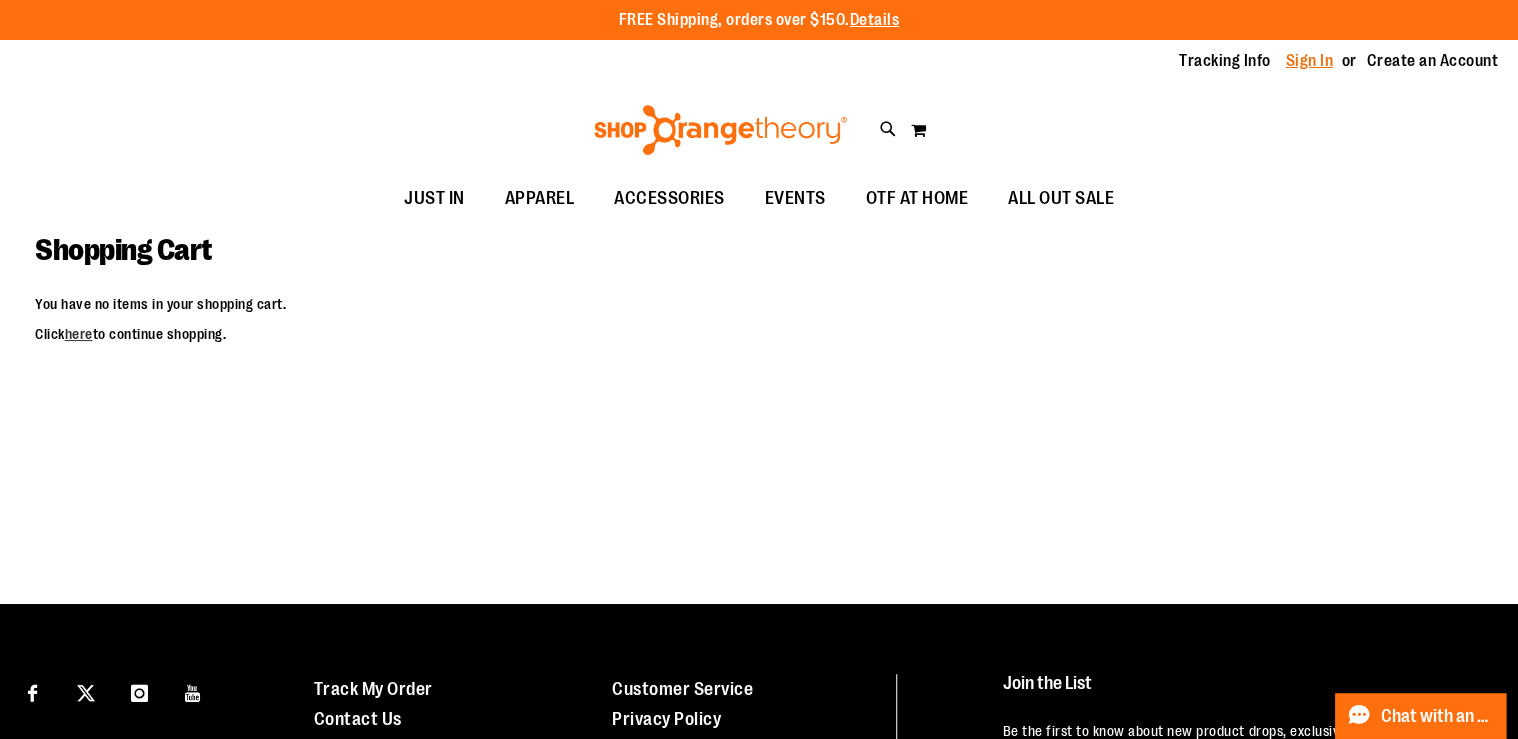 click on "Sign In" at bounding box center [1310, 61] 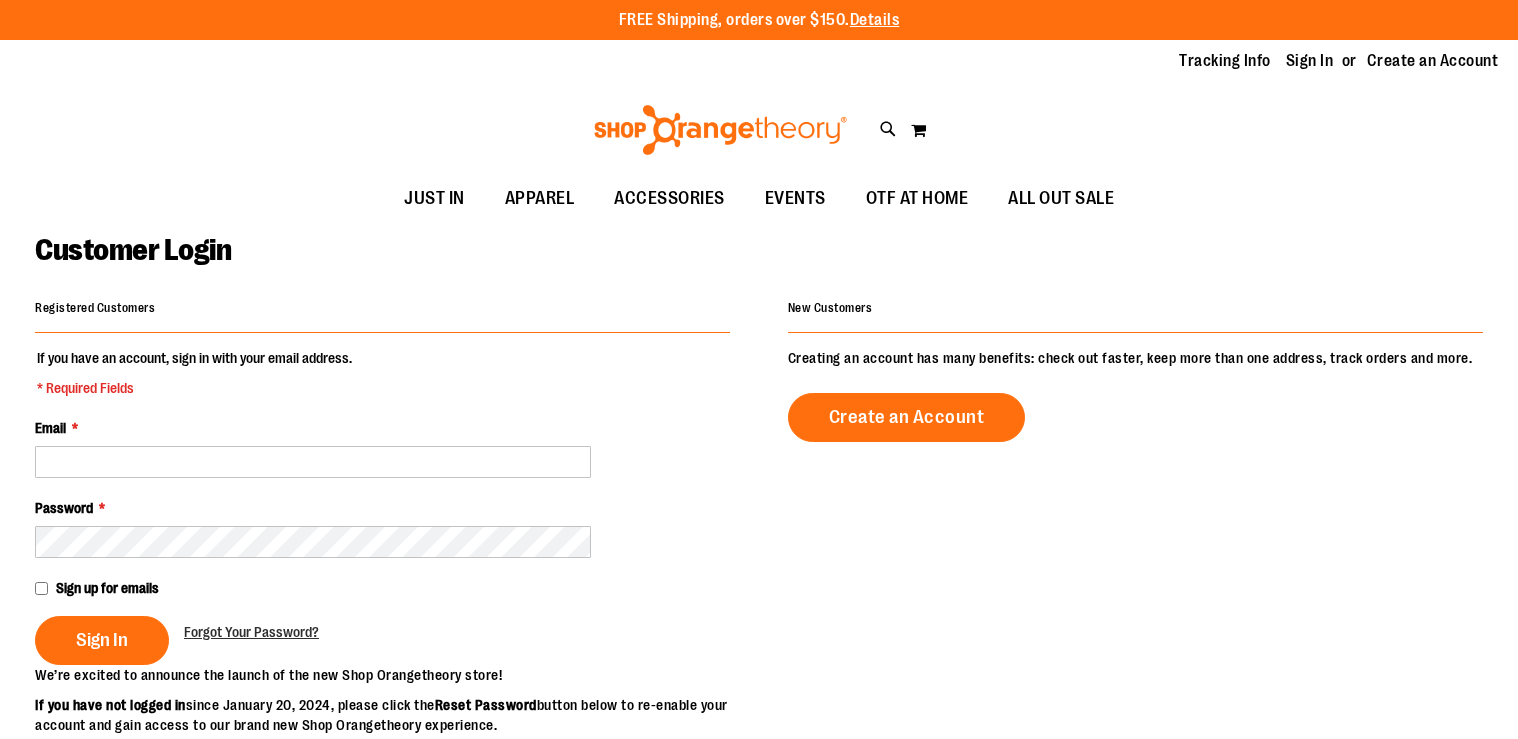 scroll, scrollTop: 0, scrollLeft: 0, axis: both 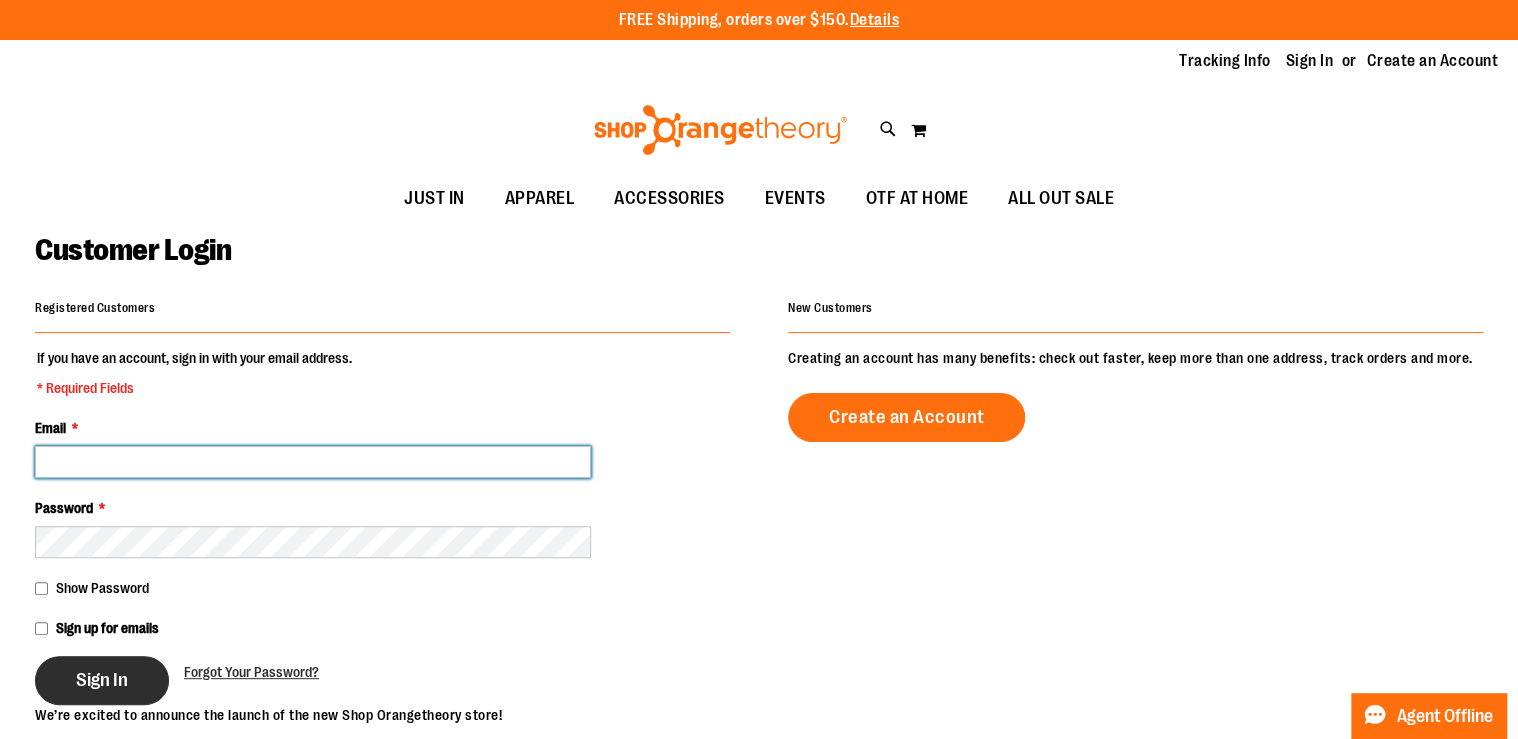 type on "**********" 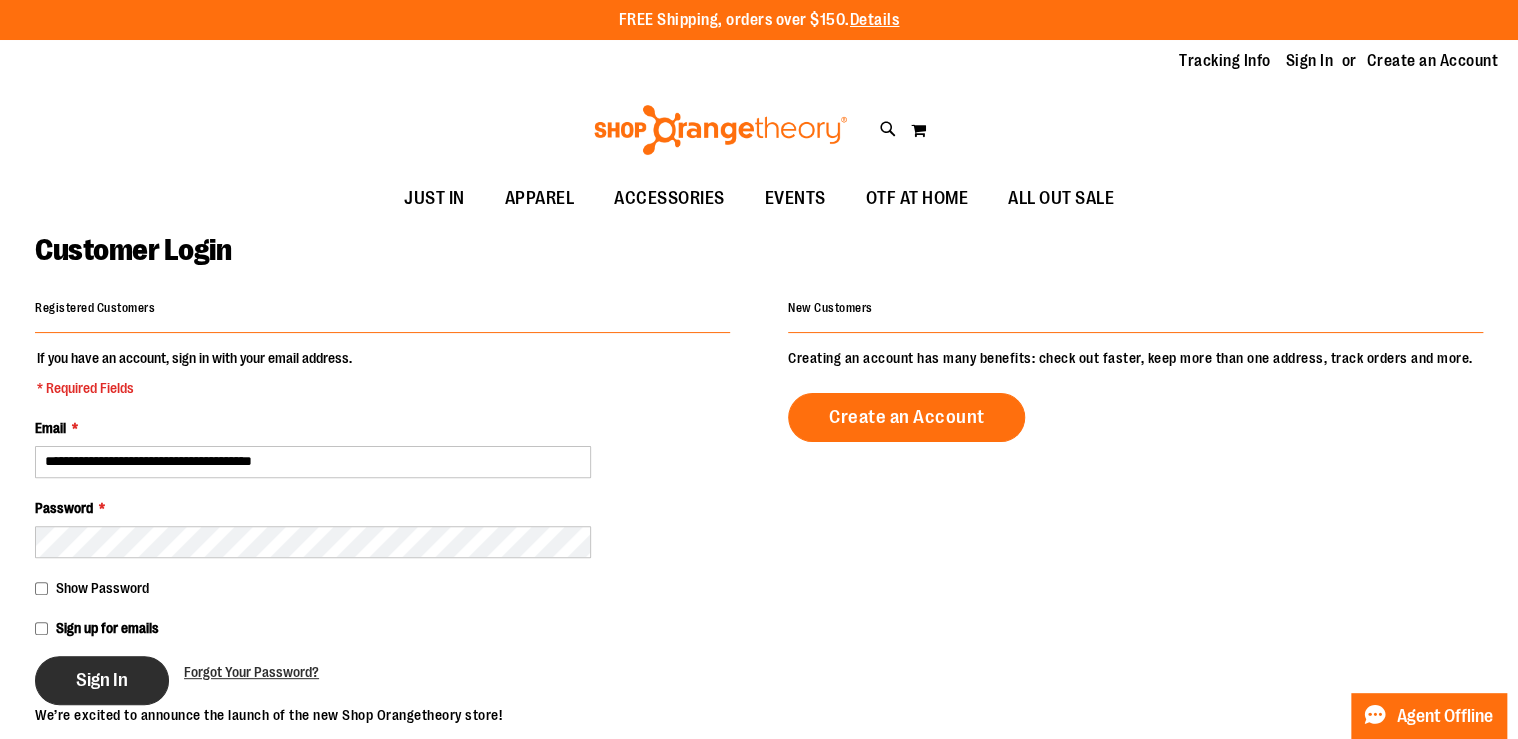 type on "**********" 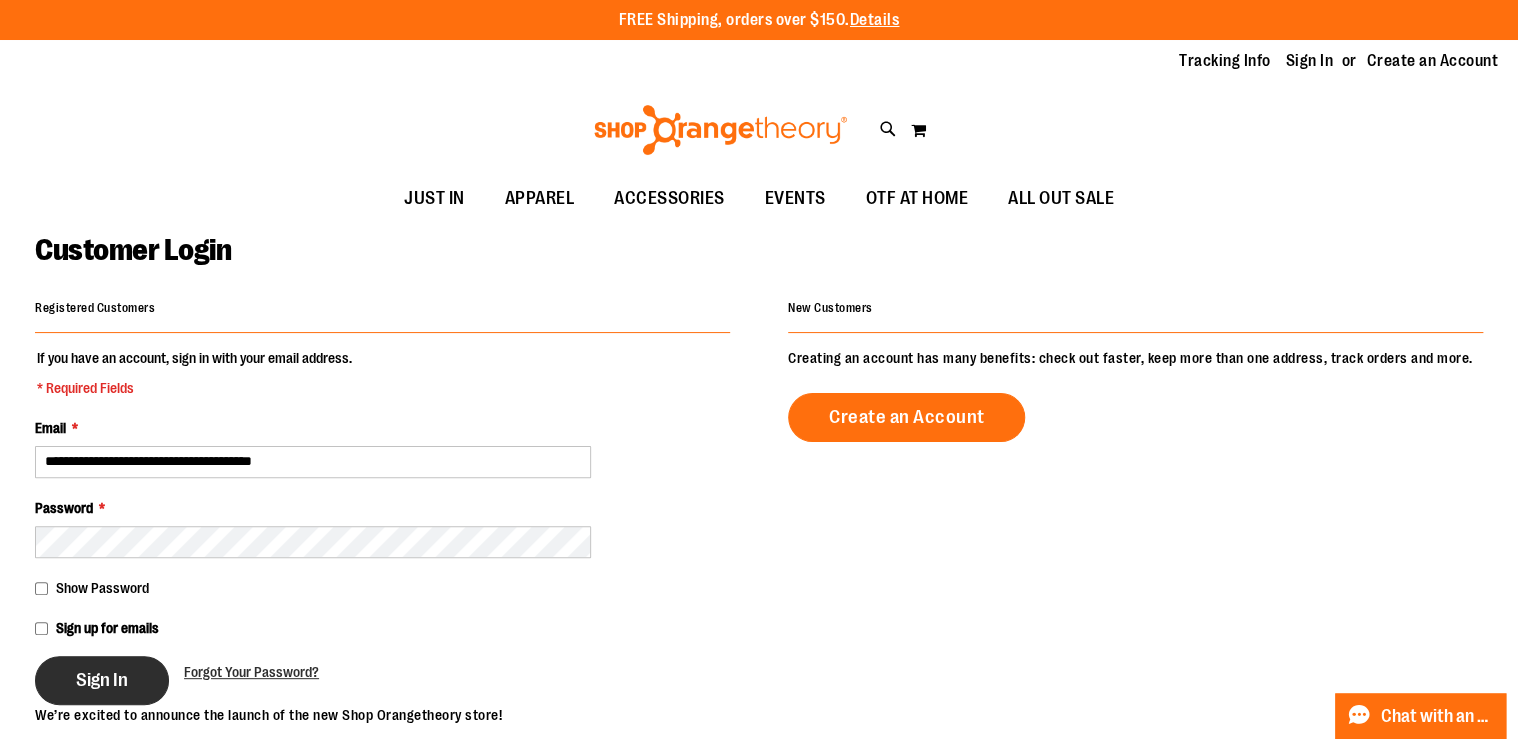 click on "Sign In" at bounding box center [102, 680] 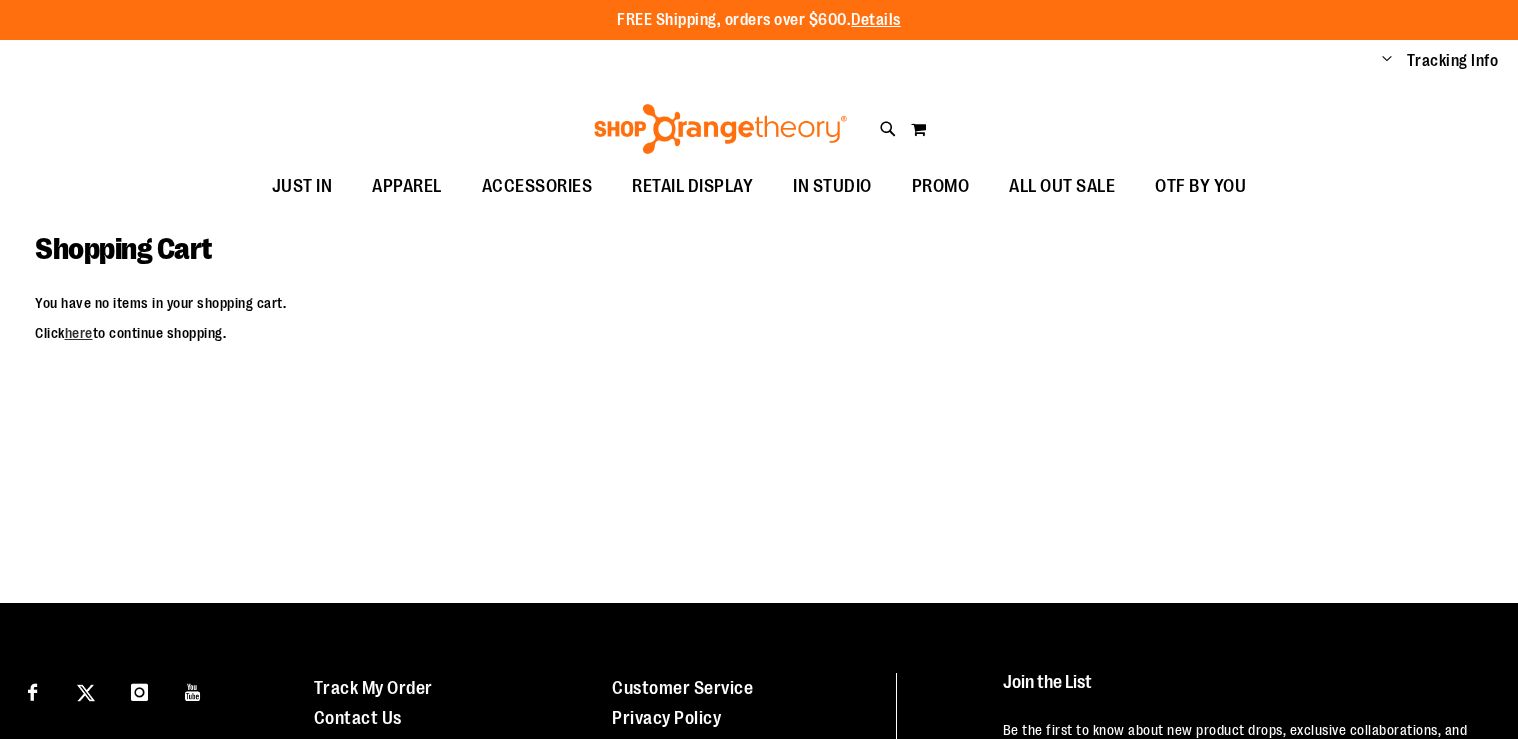 scroll, scrollTop: 0, scrollLeft: 0, axis: both 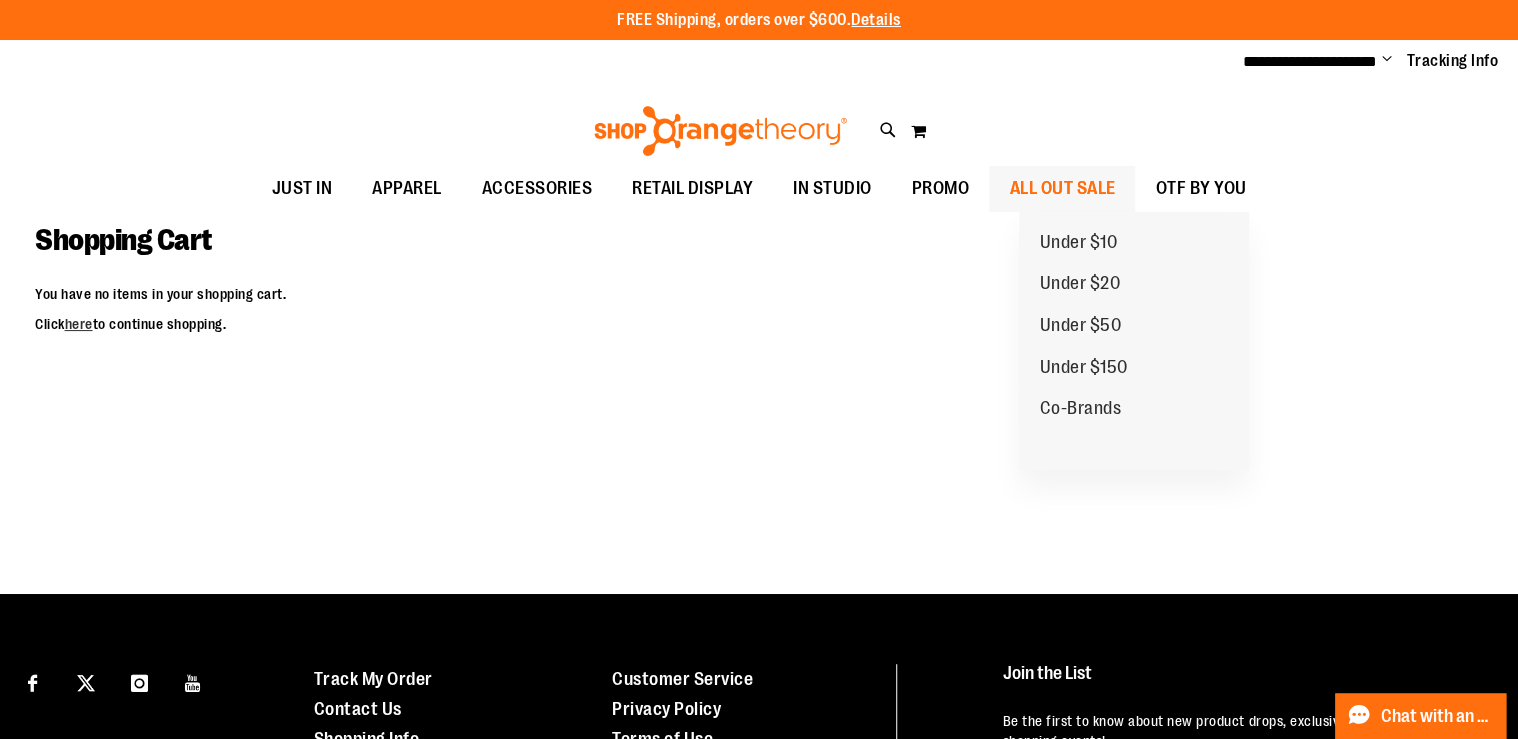 type on "**********" 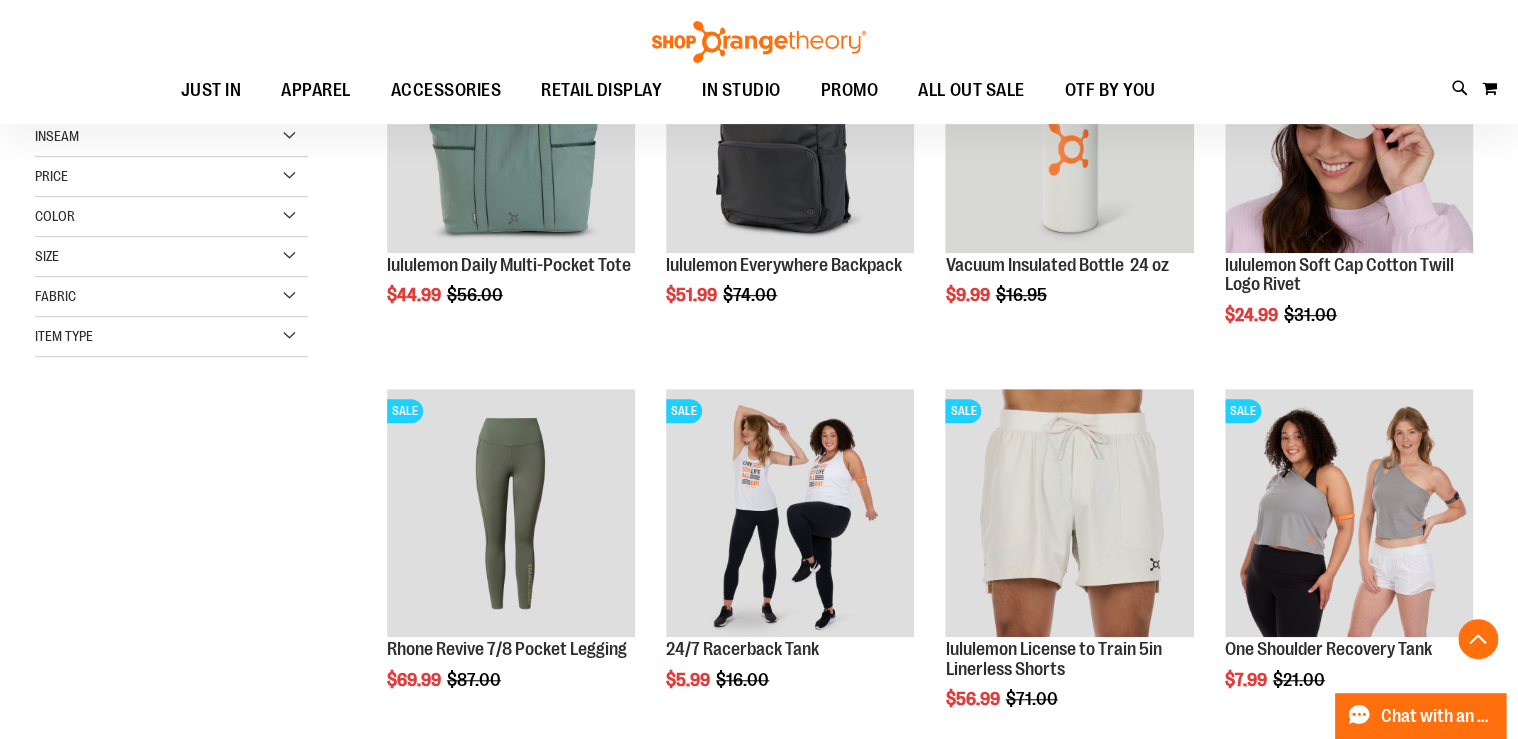 scroll, scrollTop: 400, scrollLeft: 0, axis: vertical 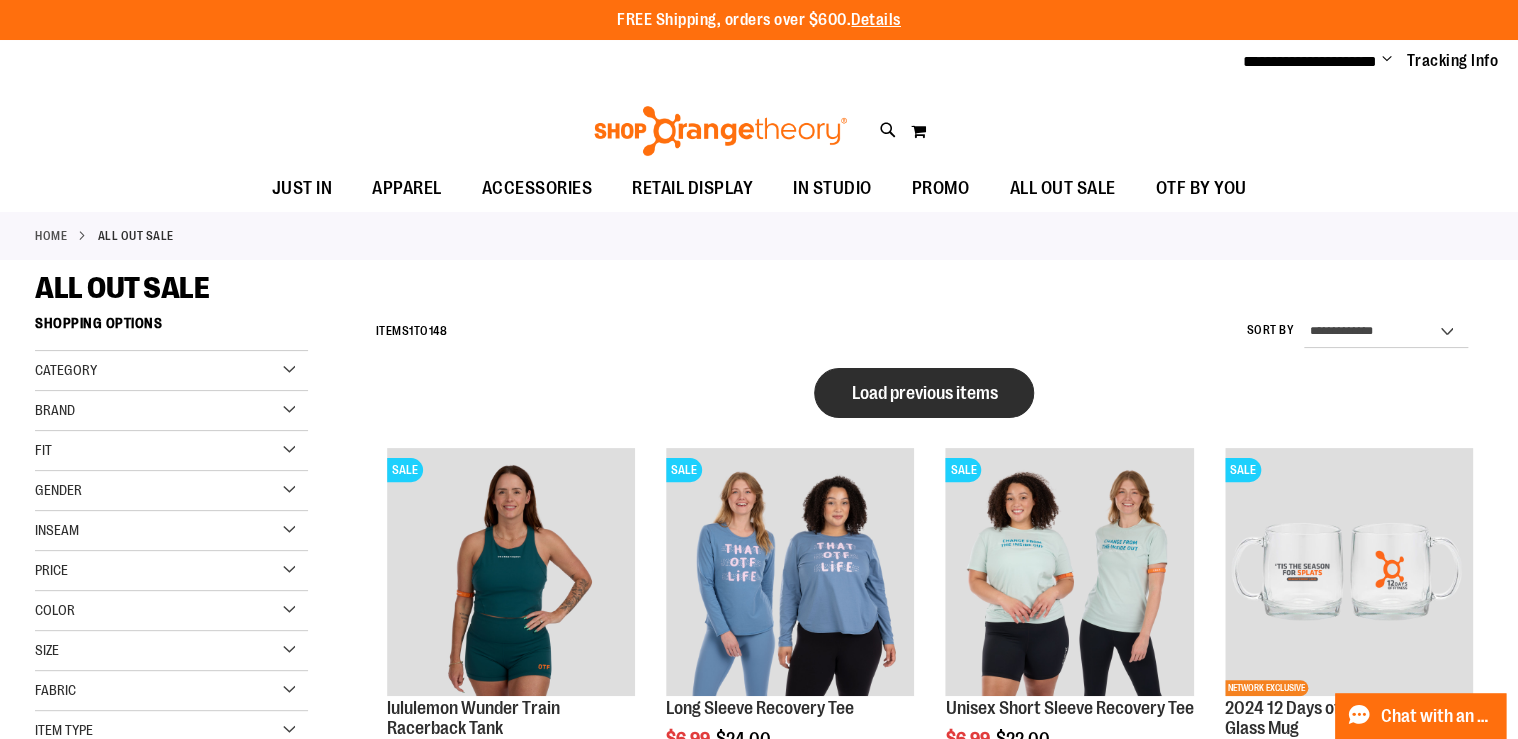 type on "**********" 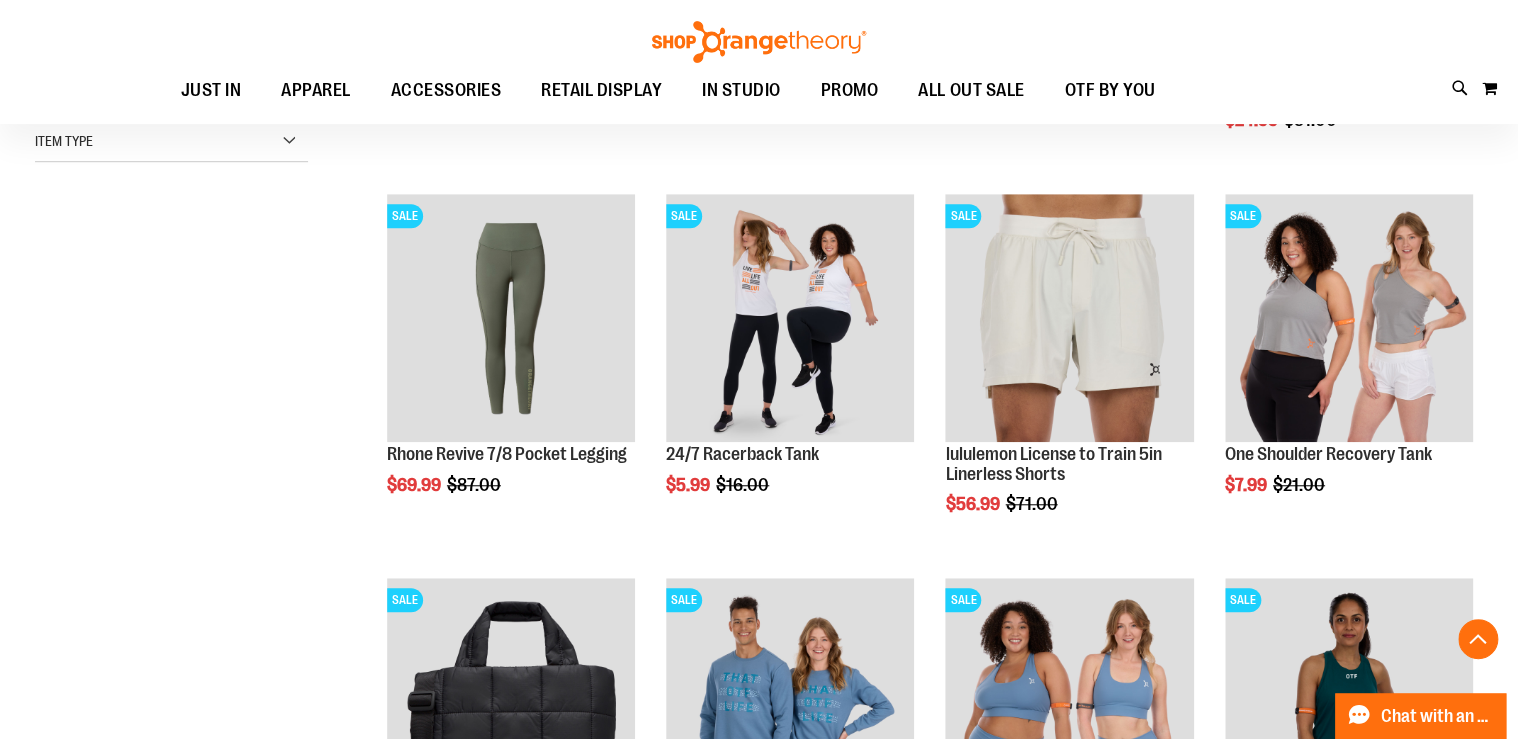 scroll, scrollTop: 640, scrollLeft: 0, axis: vertical 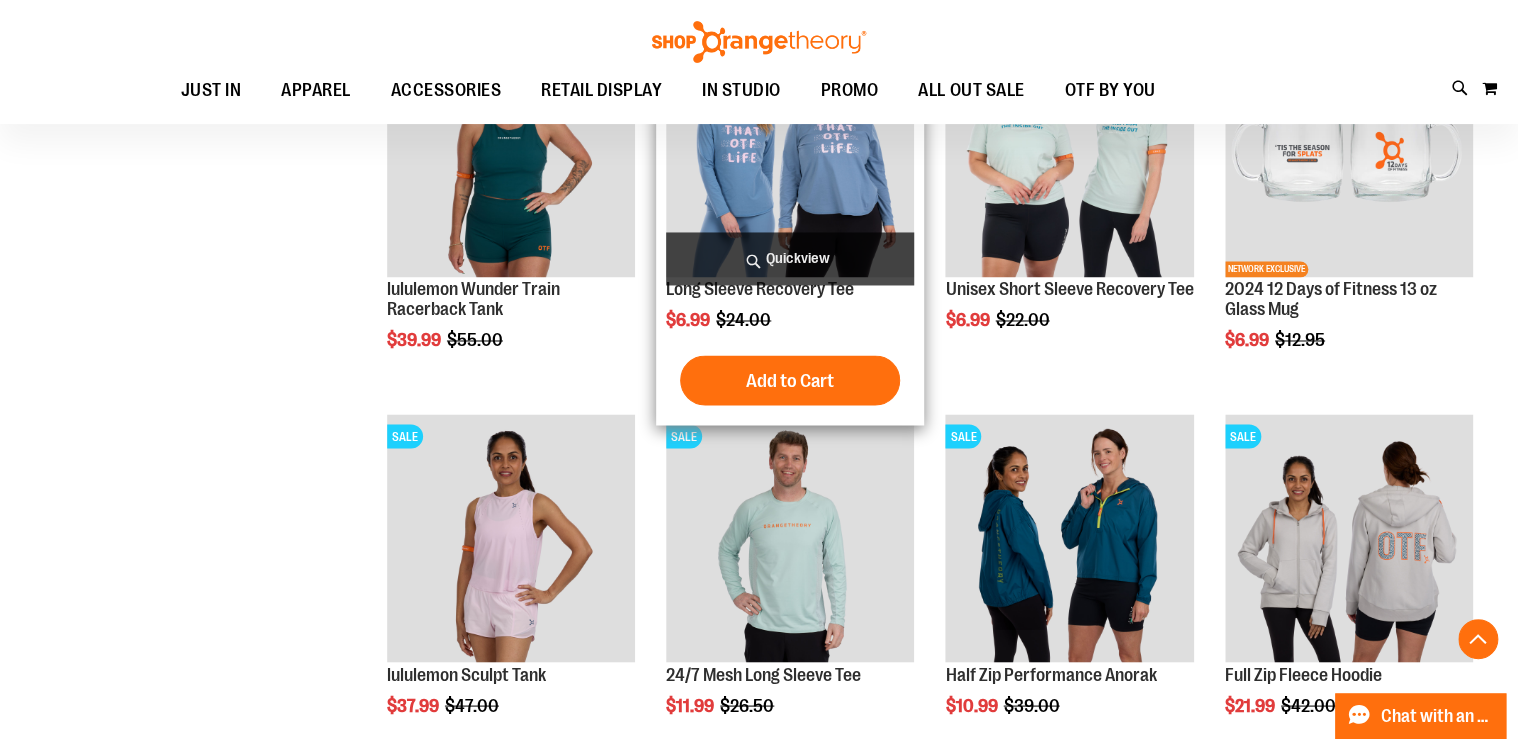 click at bounding box center (790, 153) 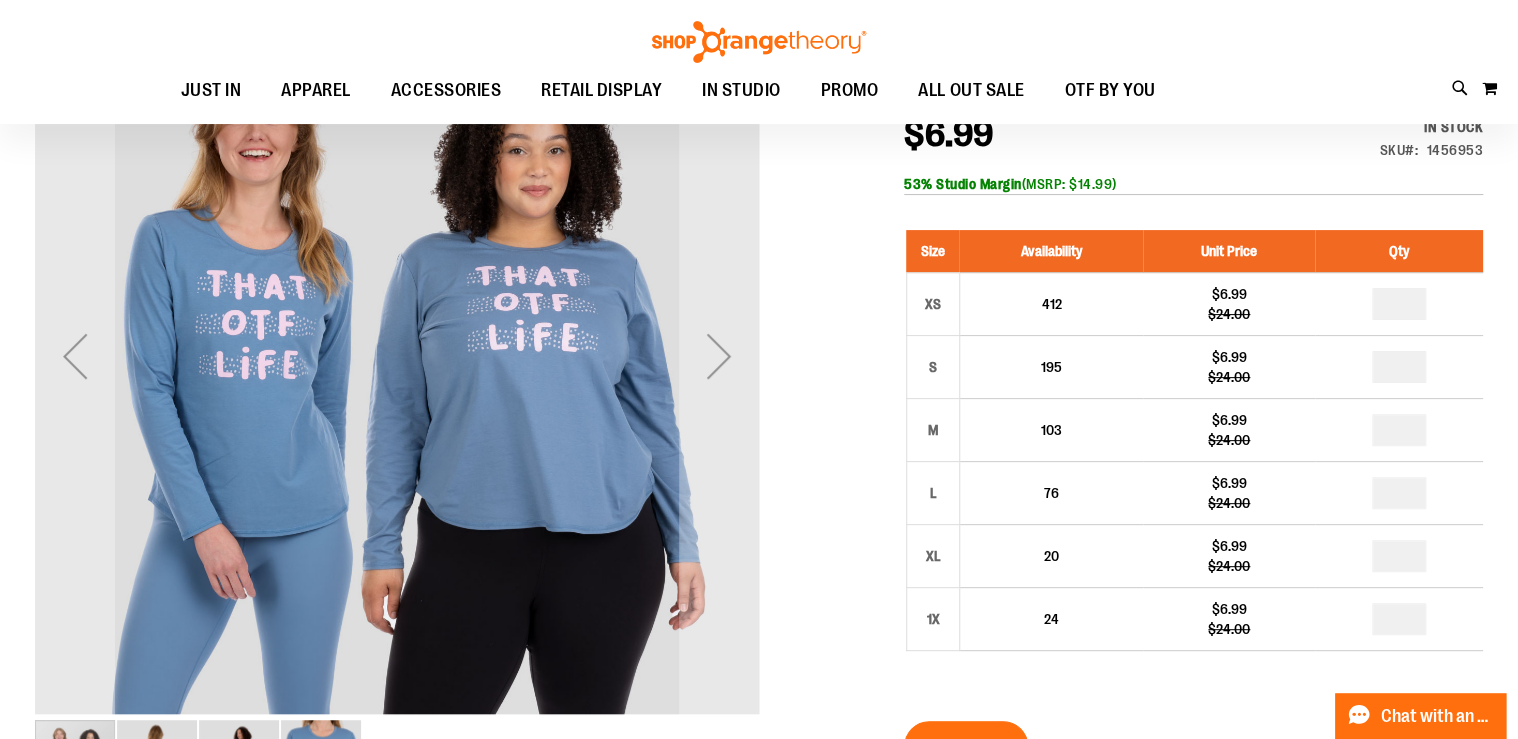 scroll, scrollTop: 0, scrollLeft: 0, axis: both 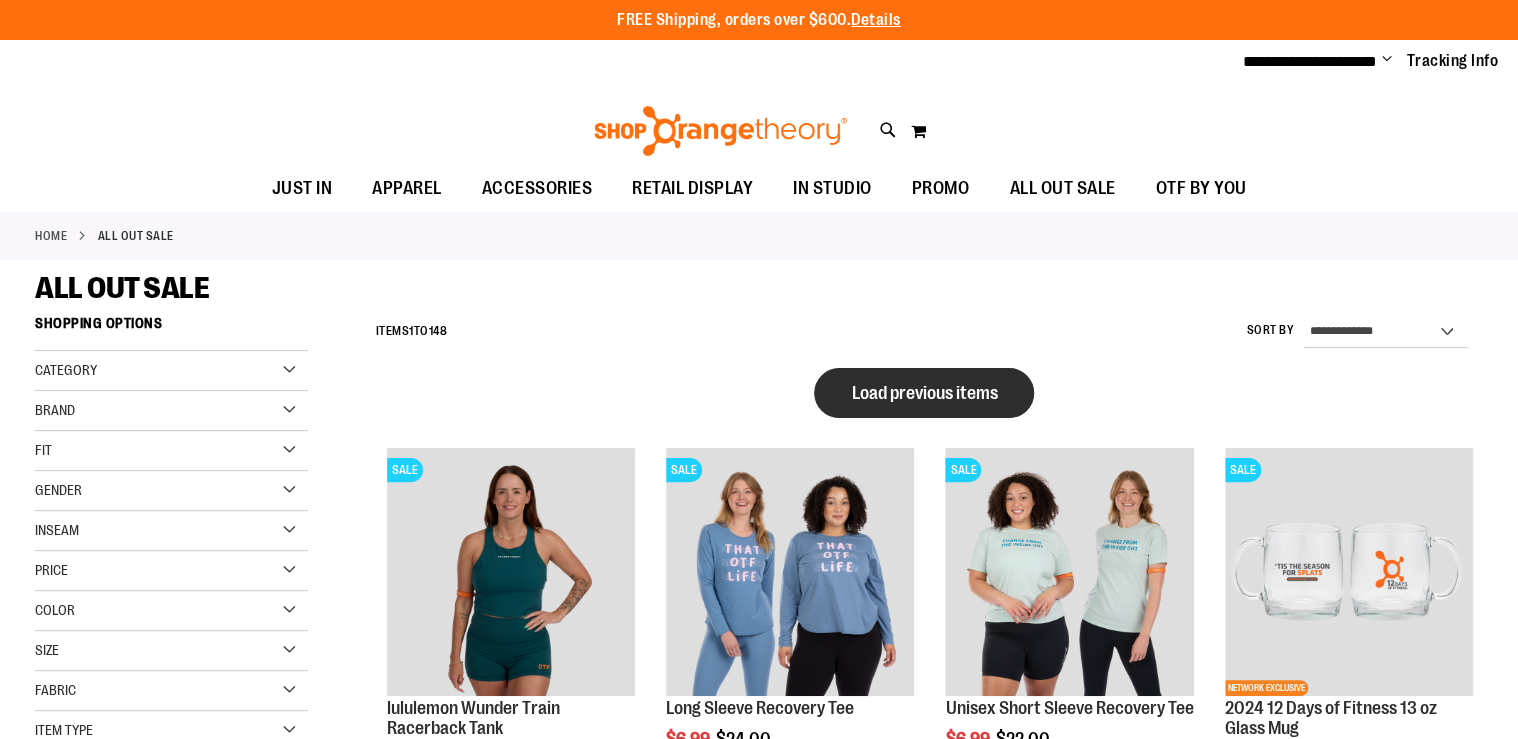 type on "**********" 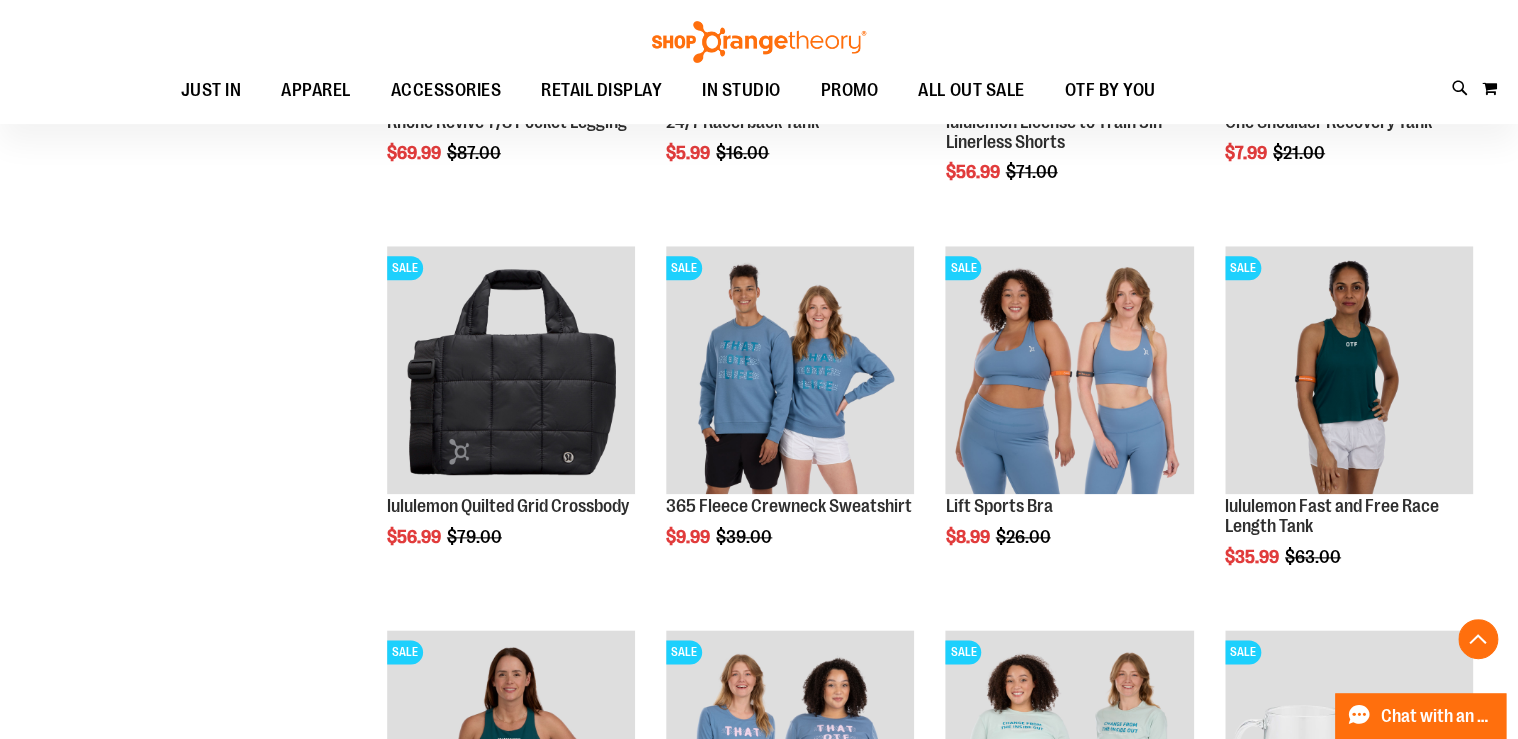 scroll, scrollTop: 908, scrollLeft: 0, axis: vertical 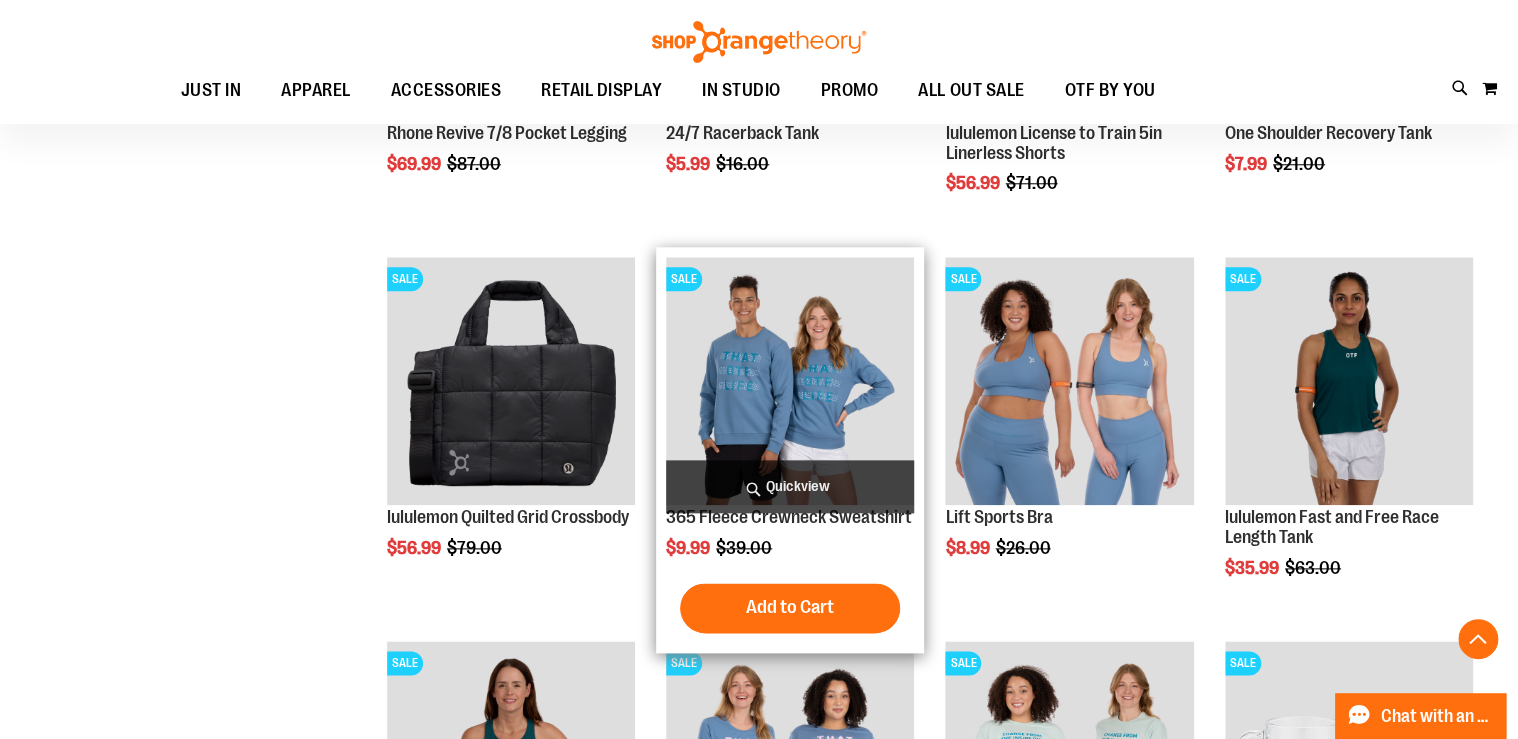 click at bounding box center [790, 381] 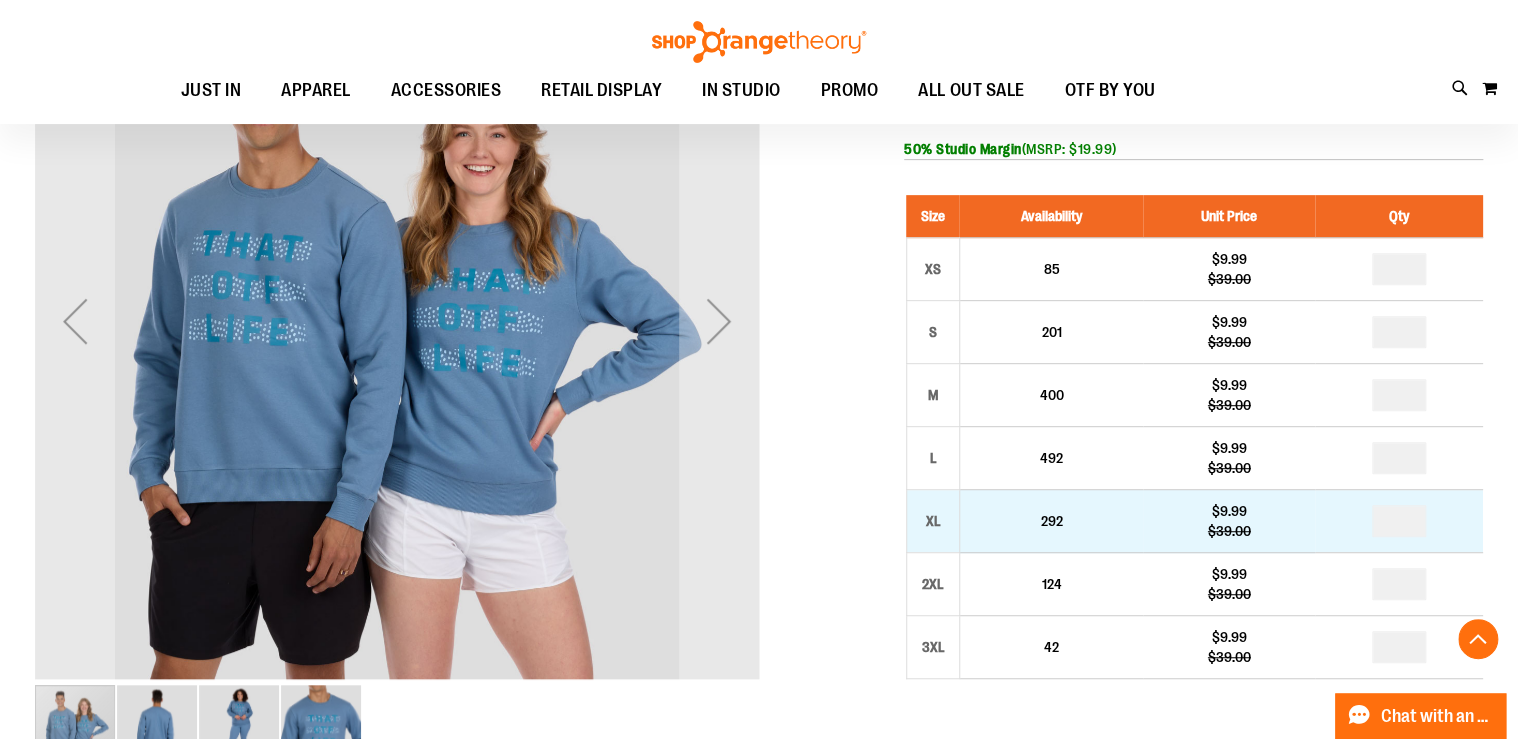 scroll, scrollTop: 320, scrollLeft: 0, axis: vertical 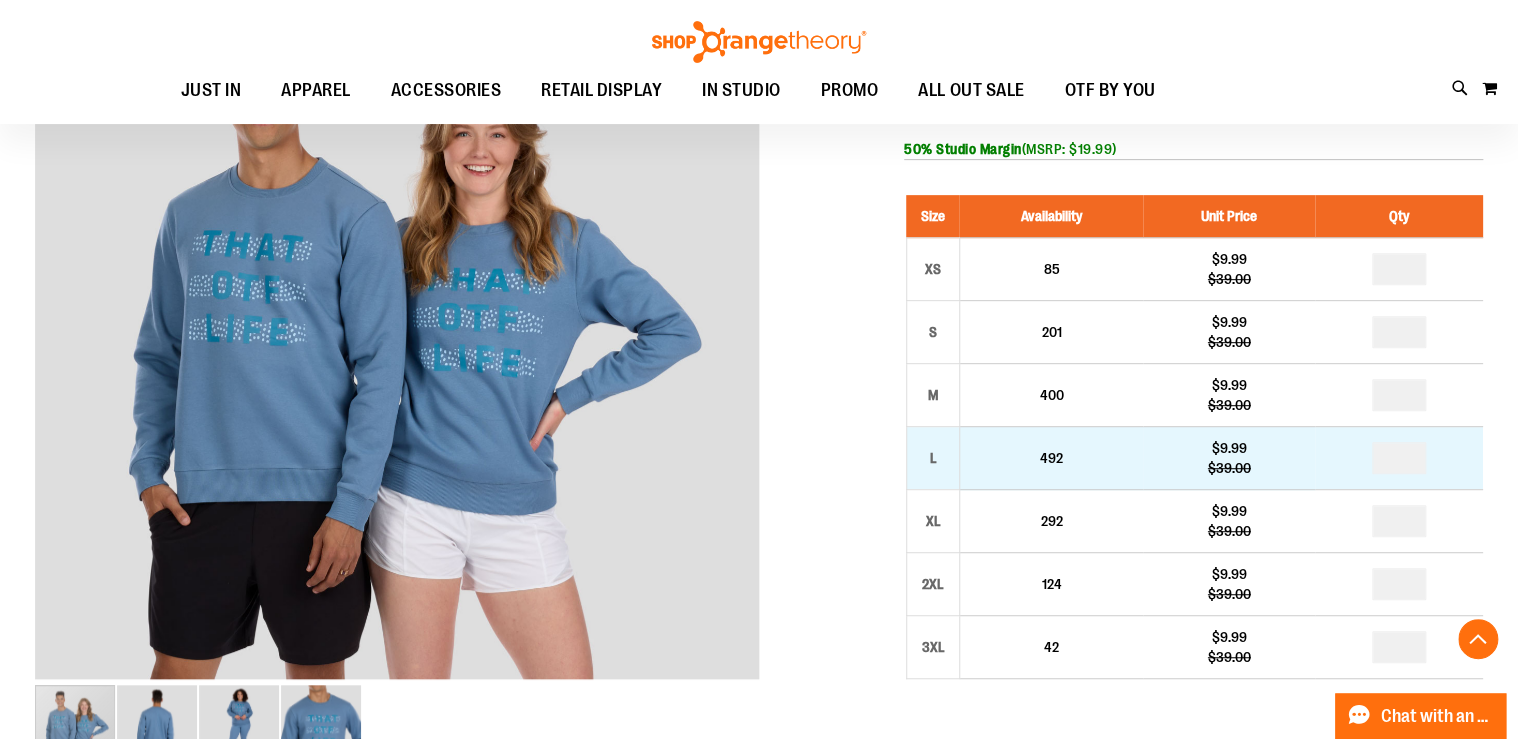 type on "**********" 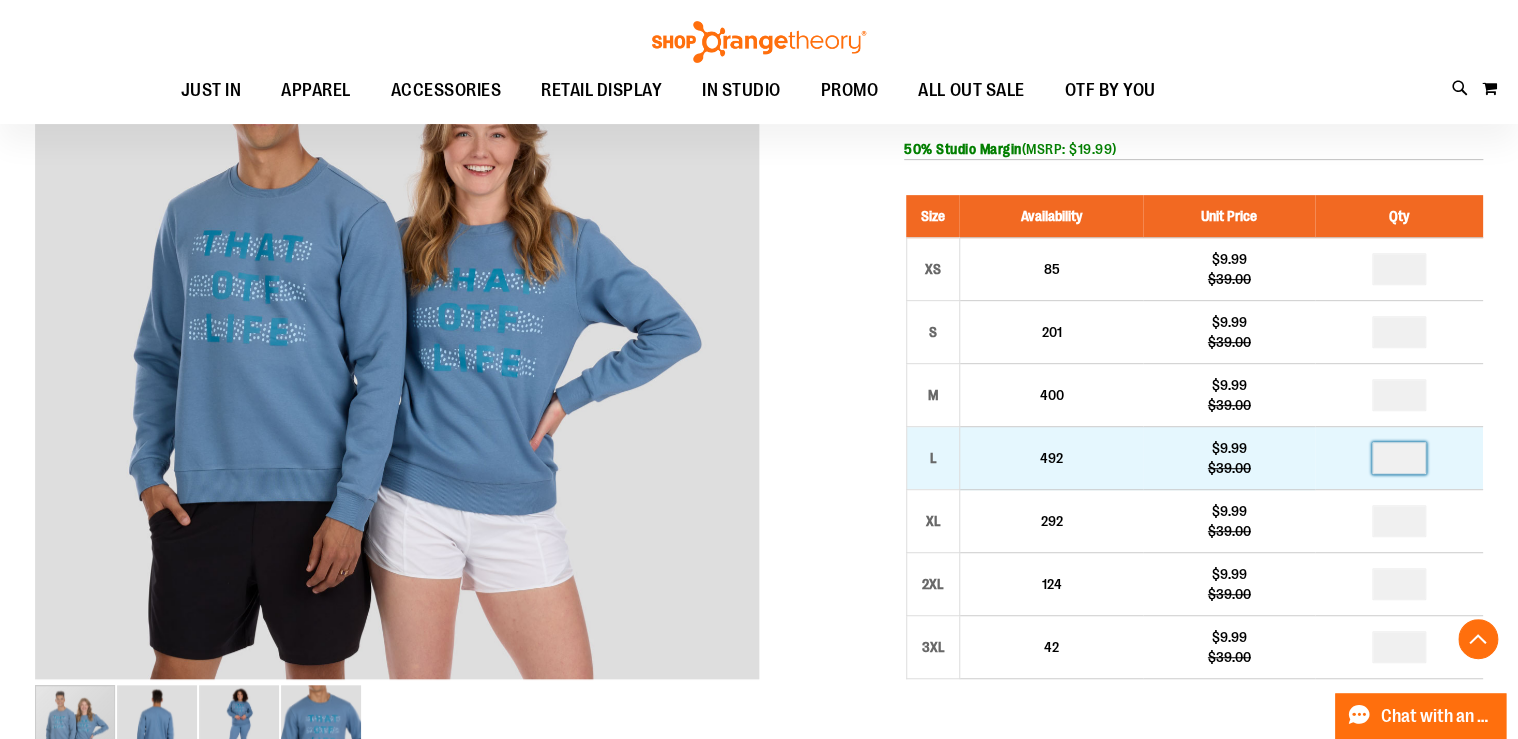 click at bounding box center (1399, 458) 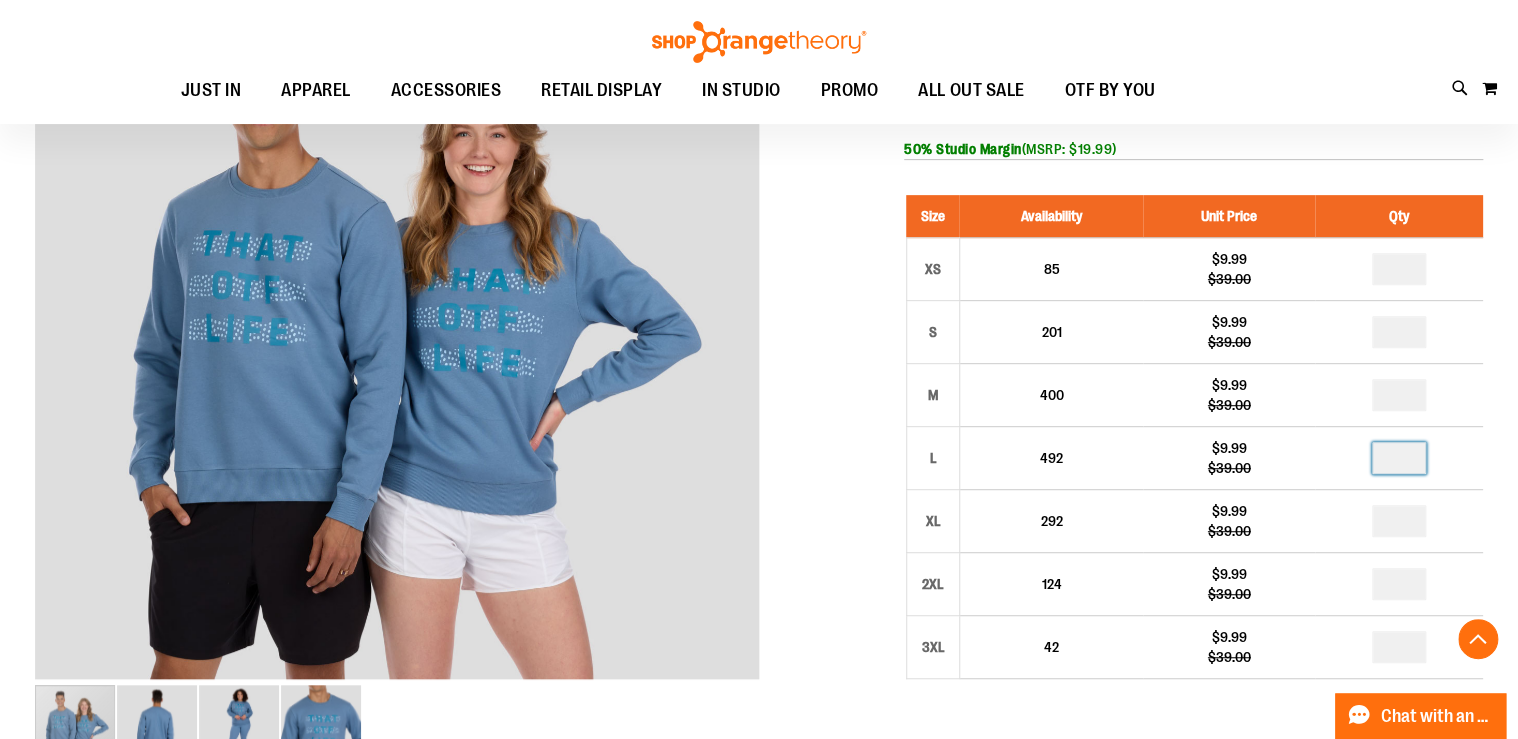 click at bounding box center [759, 607] 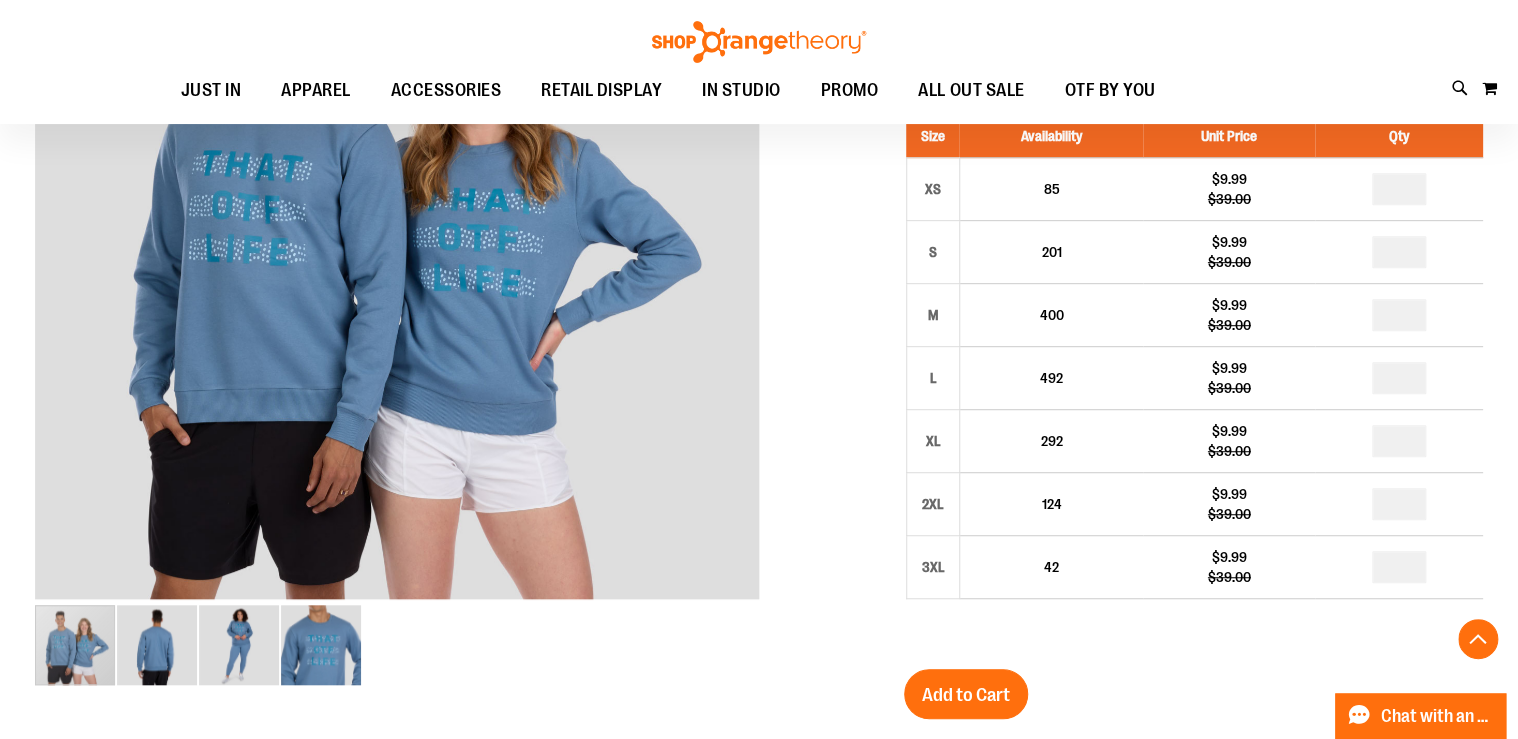 scroll, scrollTop: 400, scrollLeft: 0, axis: vertical 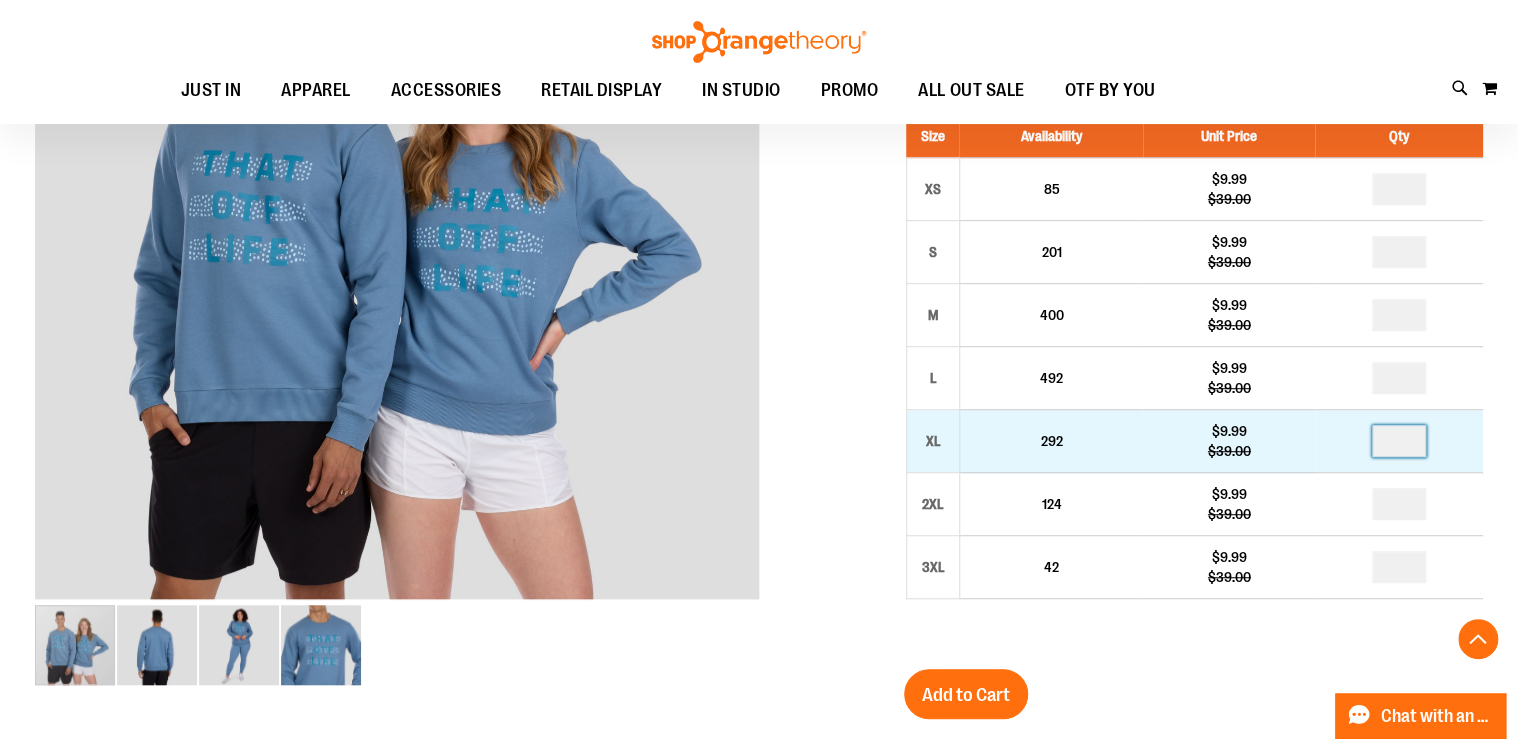 click at bounding box center [1399, 441] 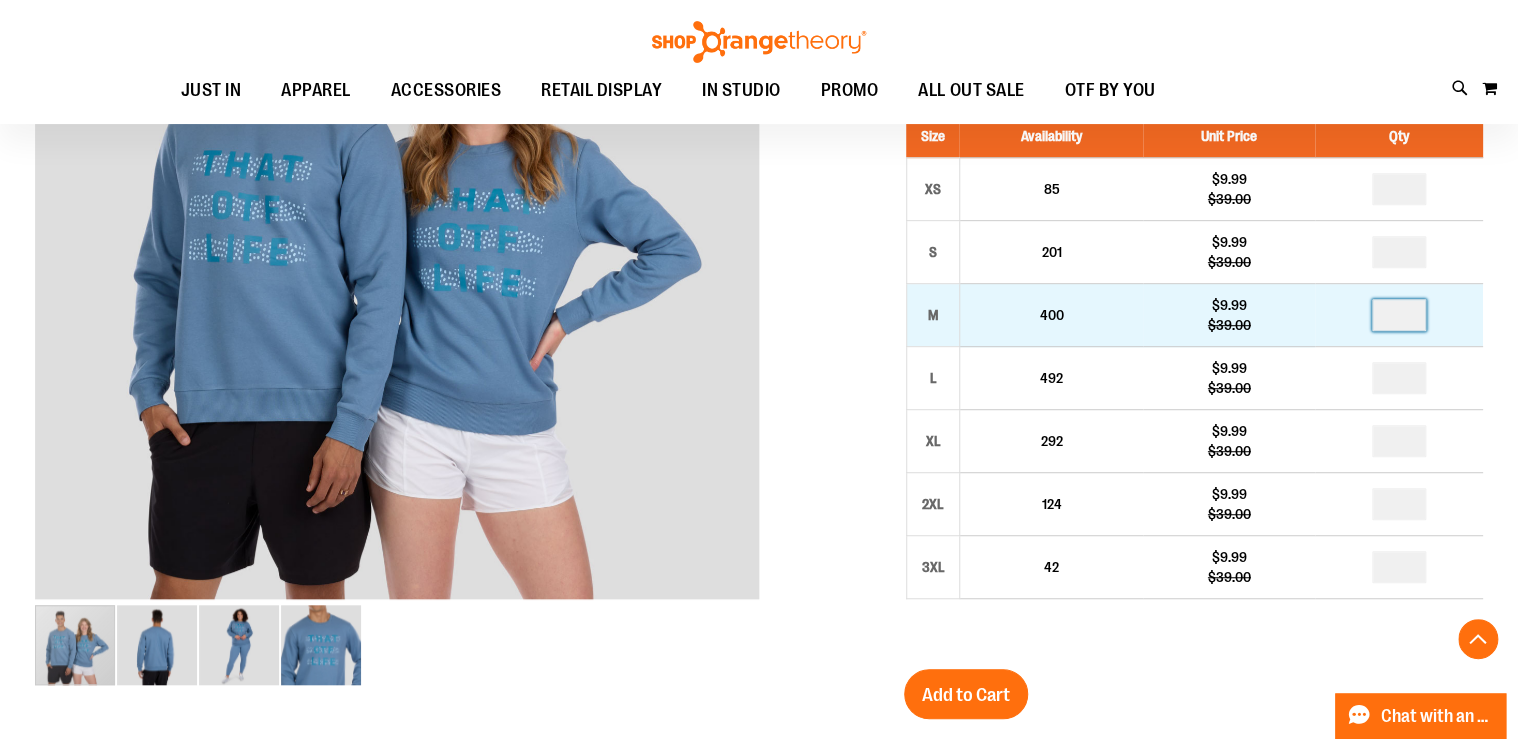 click at bounding box center (1399, 315) 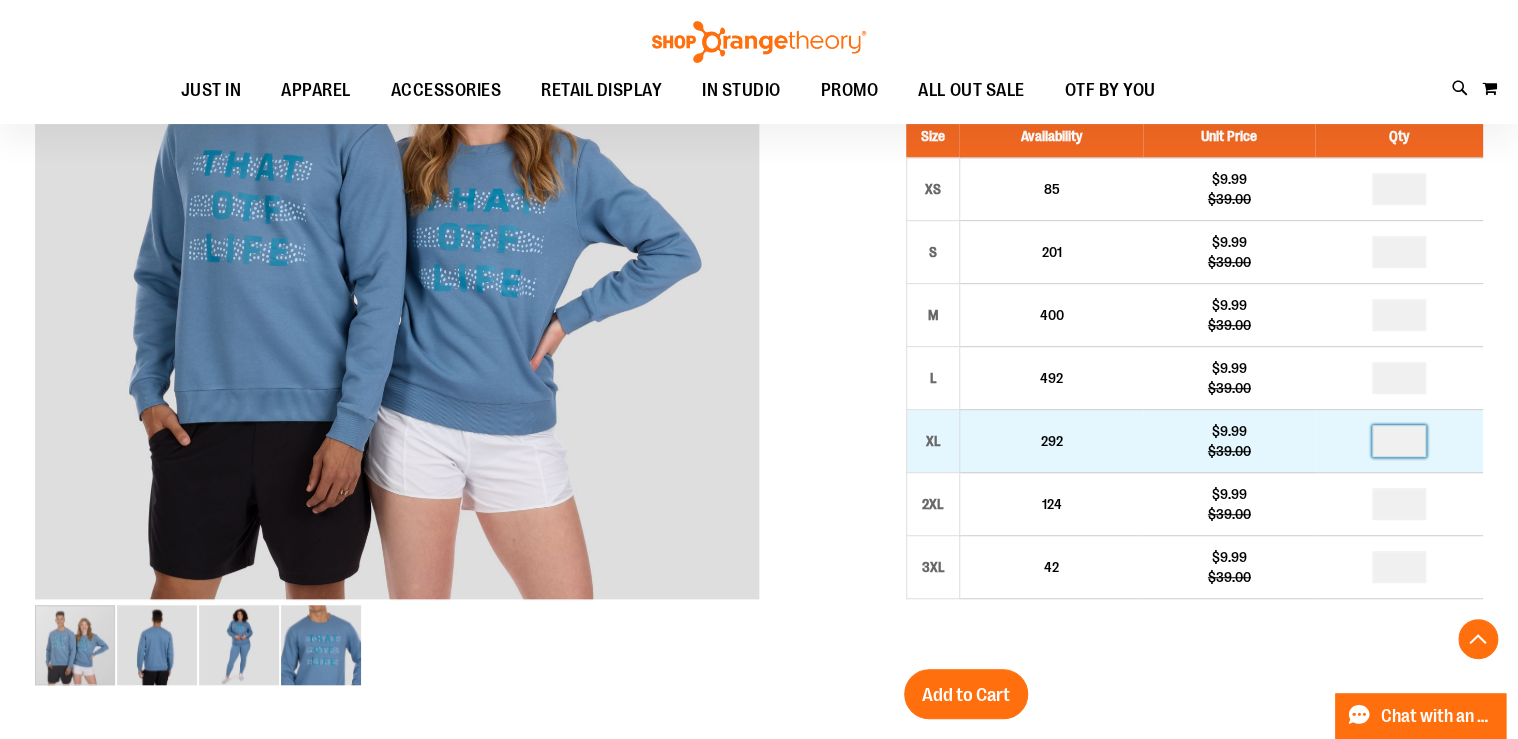 type on "*" 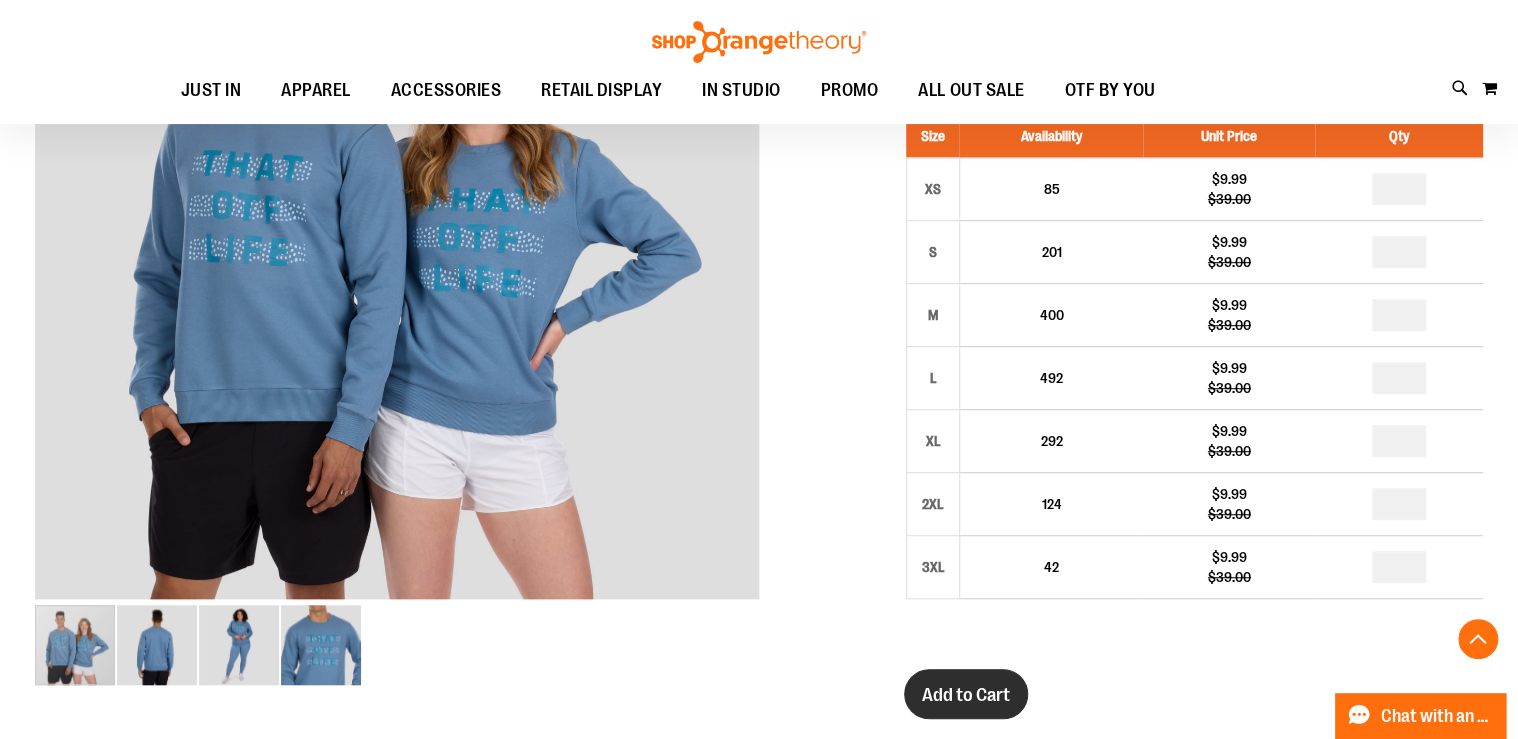 type on "*" 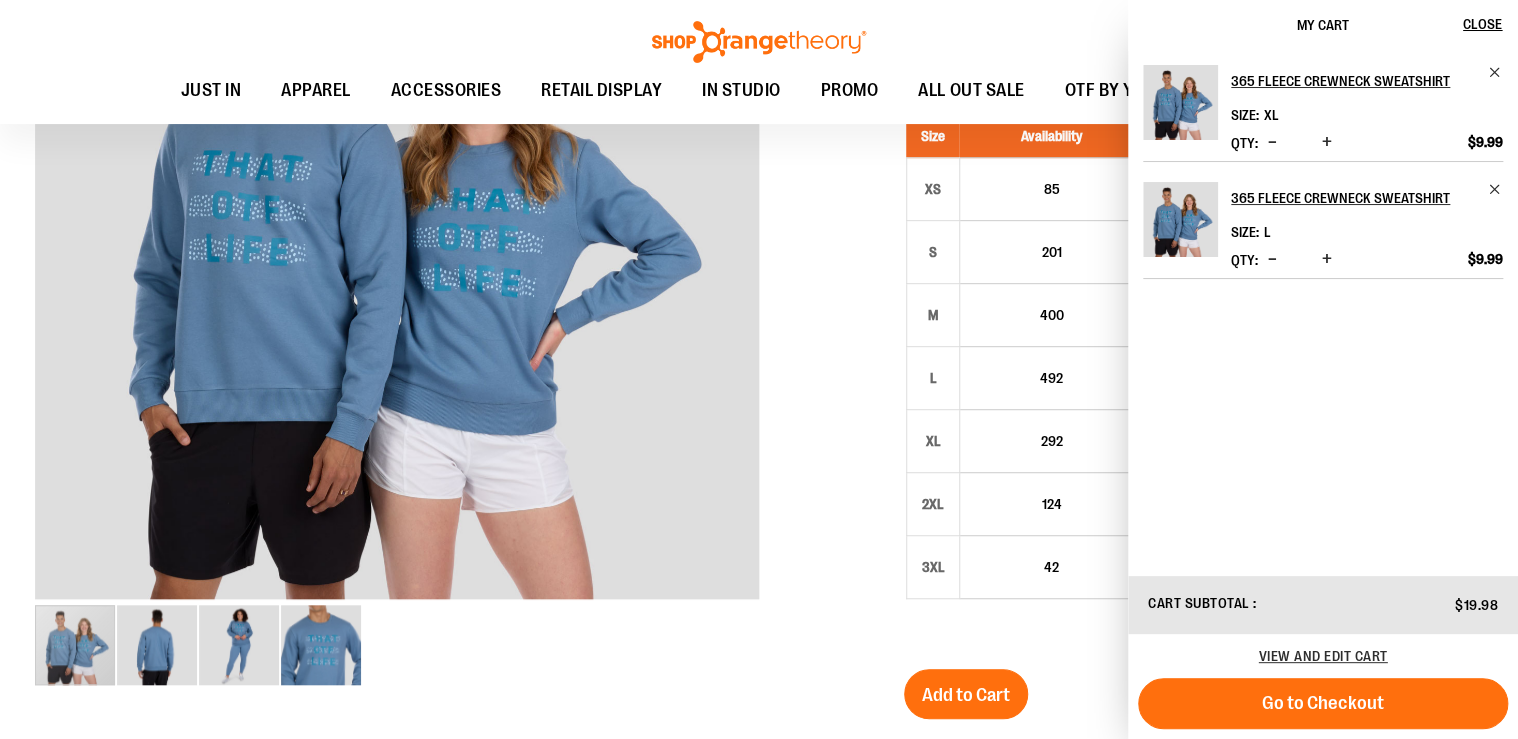 click at bounding box center (759, 527) 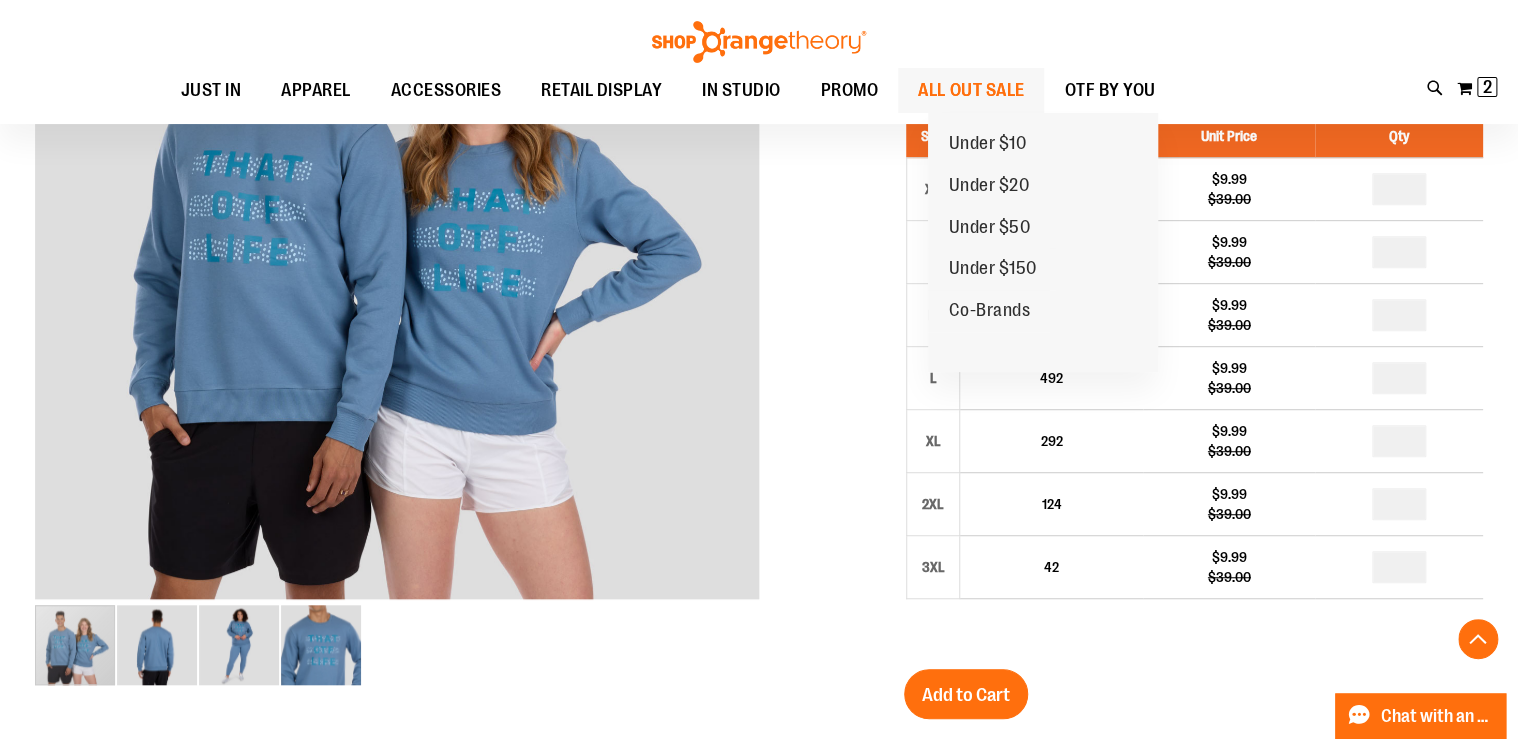 click on "ALL OUT SALE" at bounding box center [971, 90] 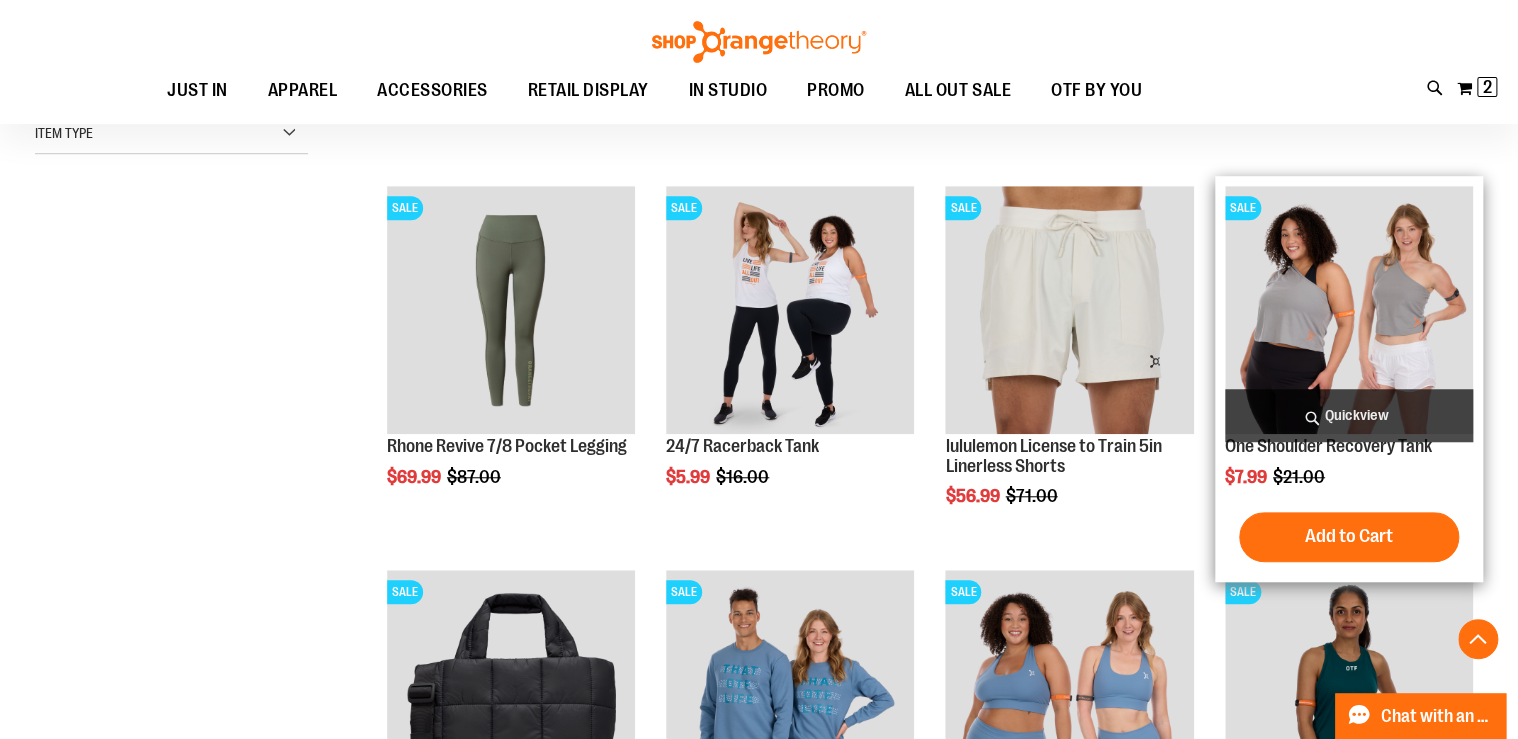 scroll, scrollTop: 640, scrollLeft: 0, axis: vertical 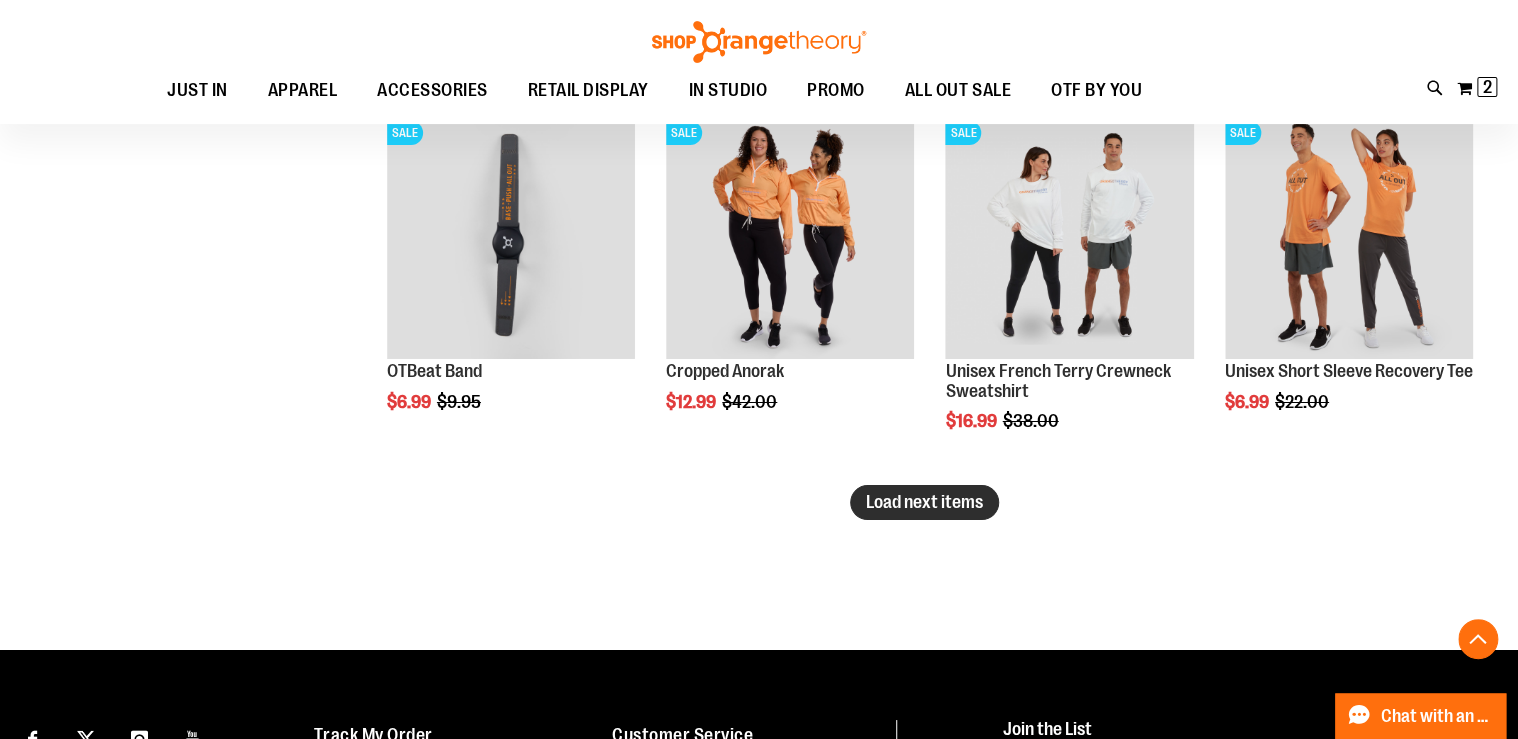 type on "**********" 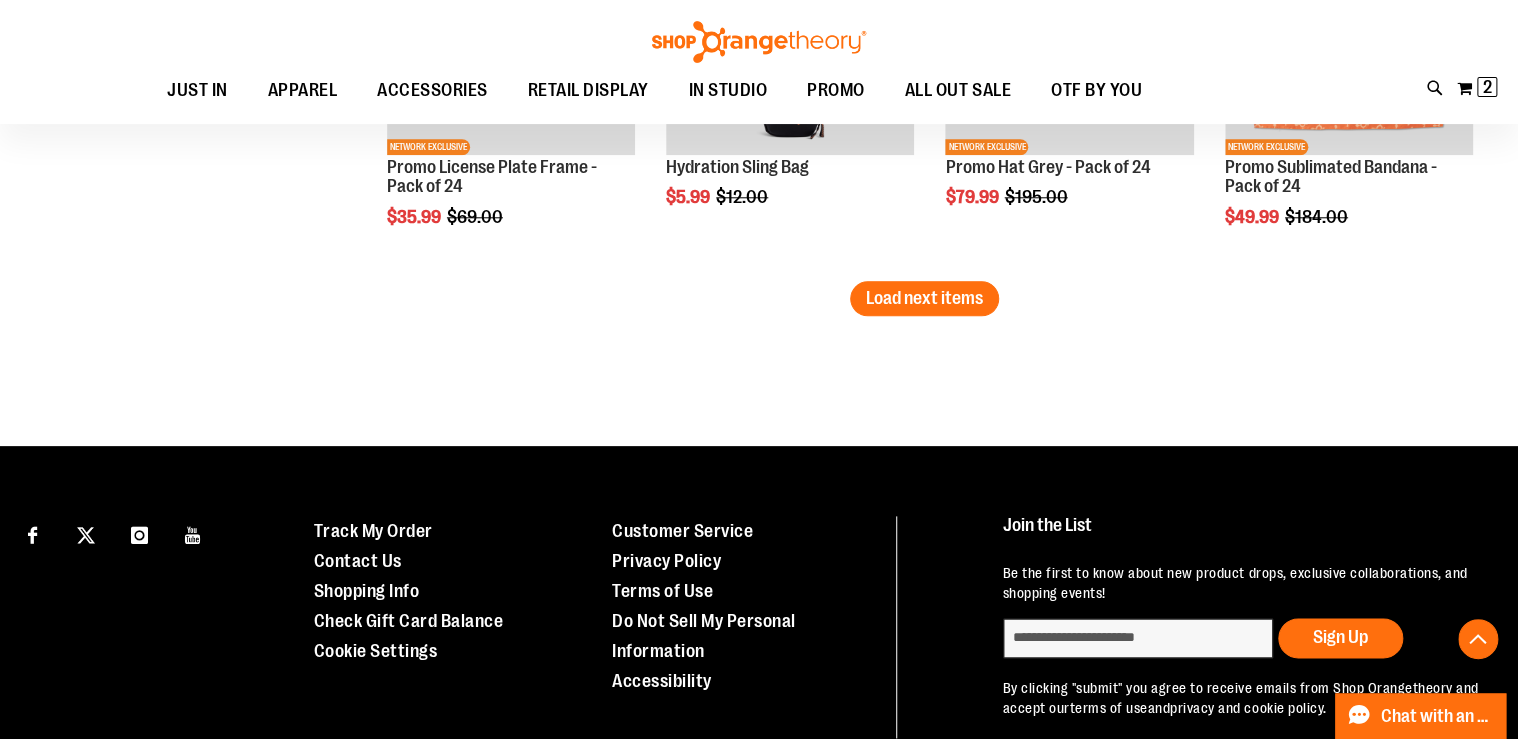 scroll, scrollTop: 4720, scrollLeft: 0, axis: vertical 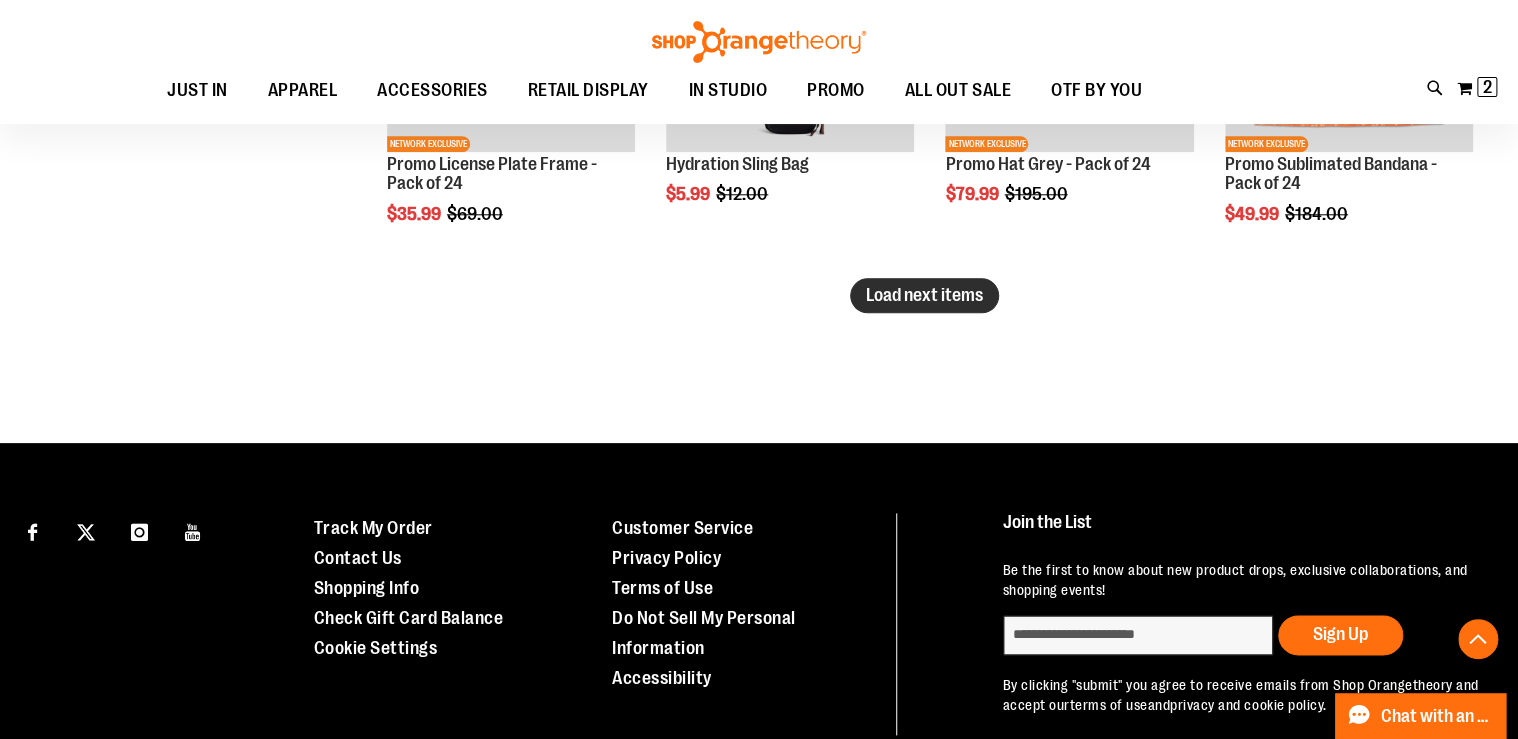 click on "Load next items" at bounding box center [924, 295] 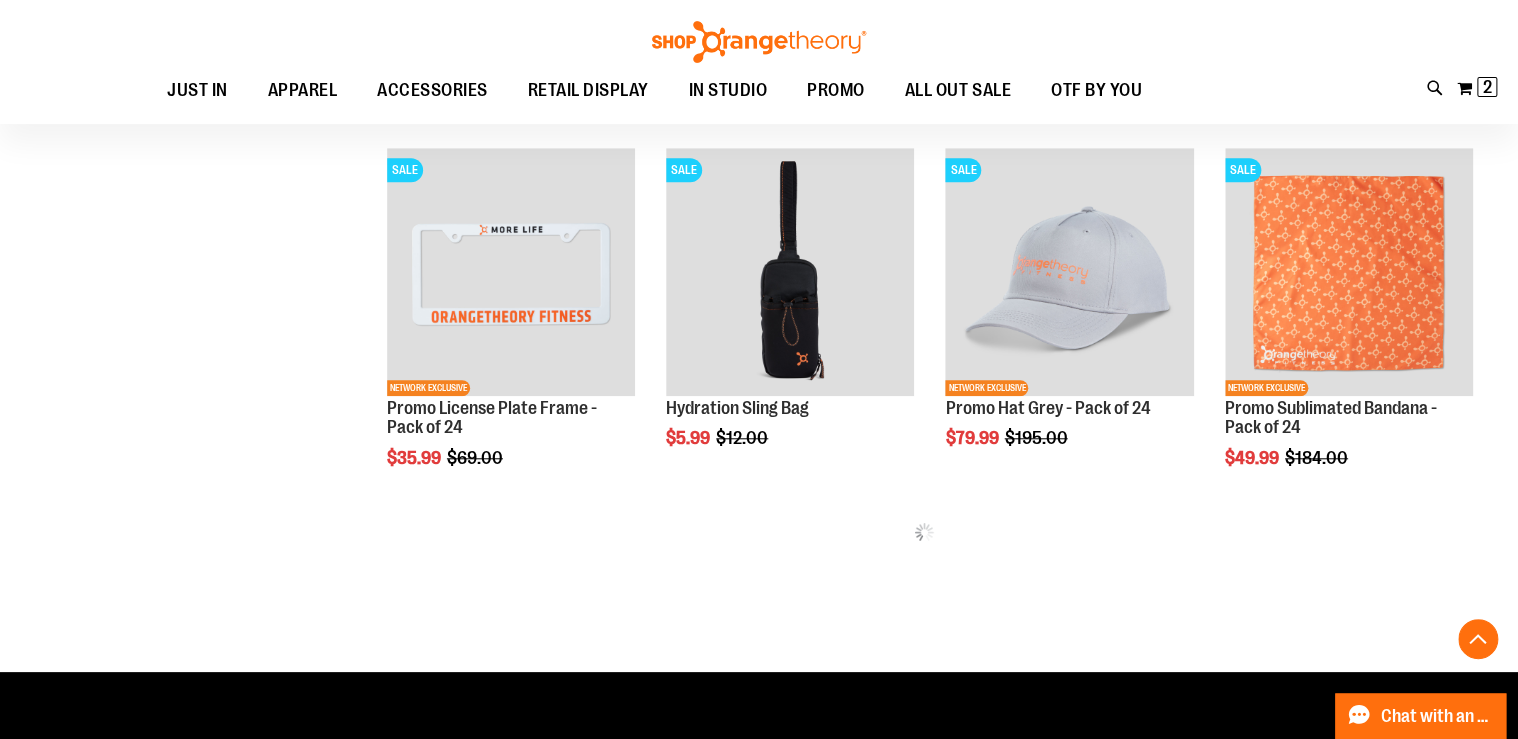 scroll, scrollTop: 4400, scrollLeft: 0, axis: vertical 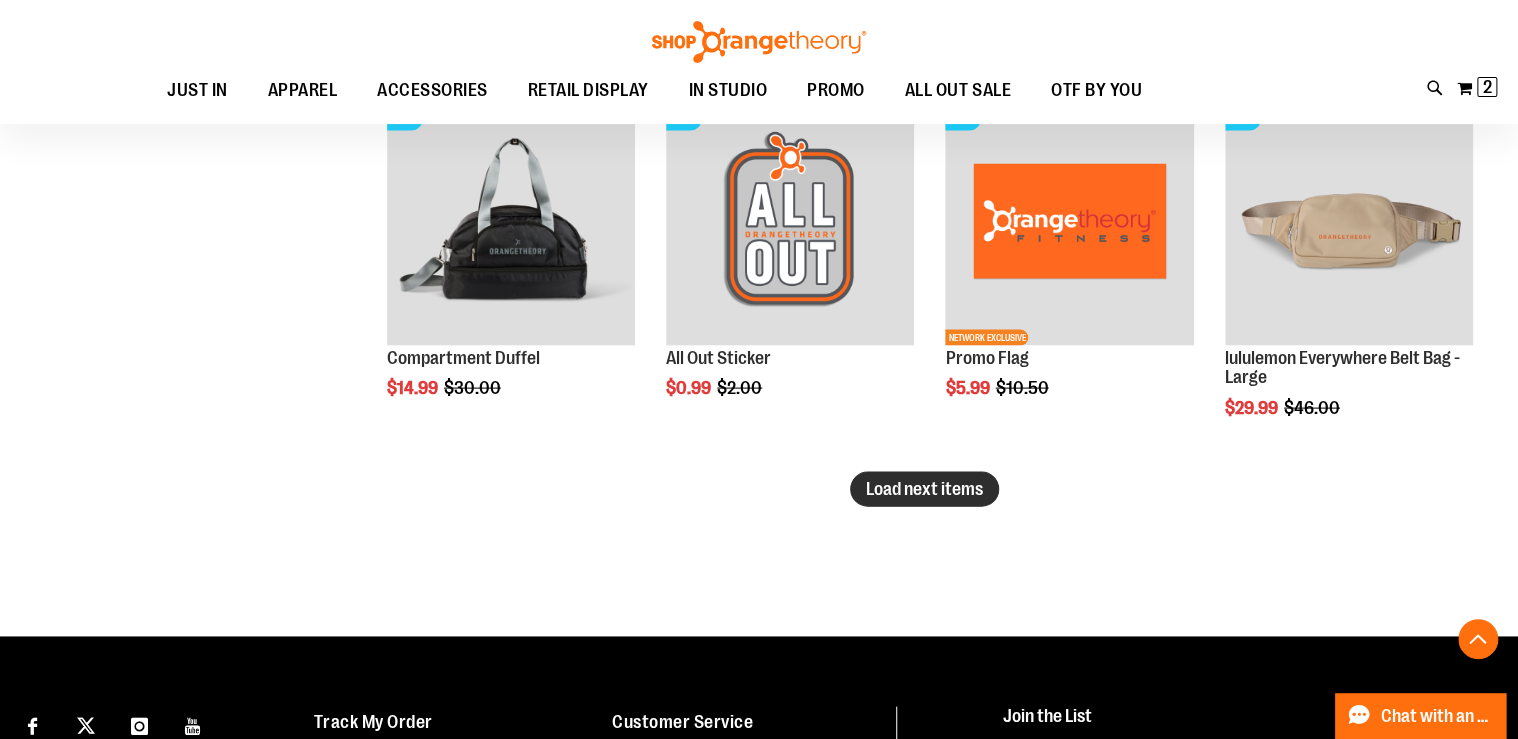 click on "Load next items" at bounding box center [924, 488] 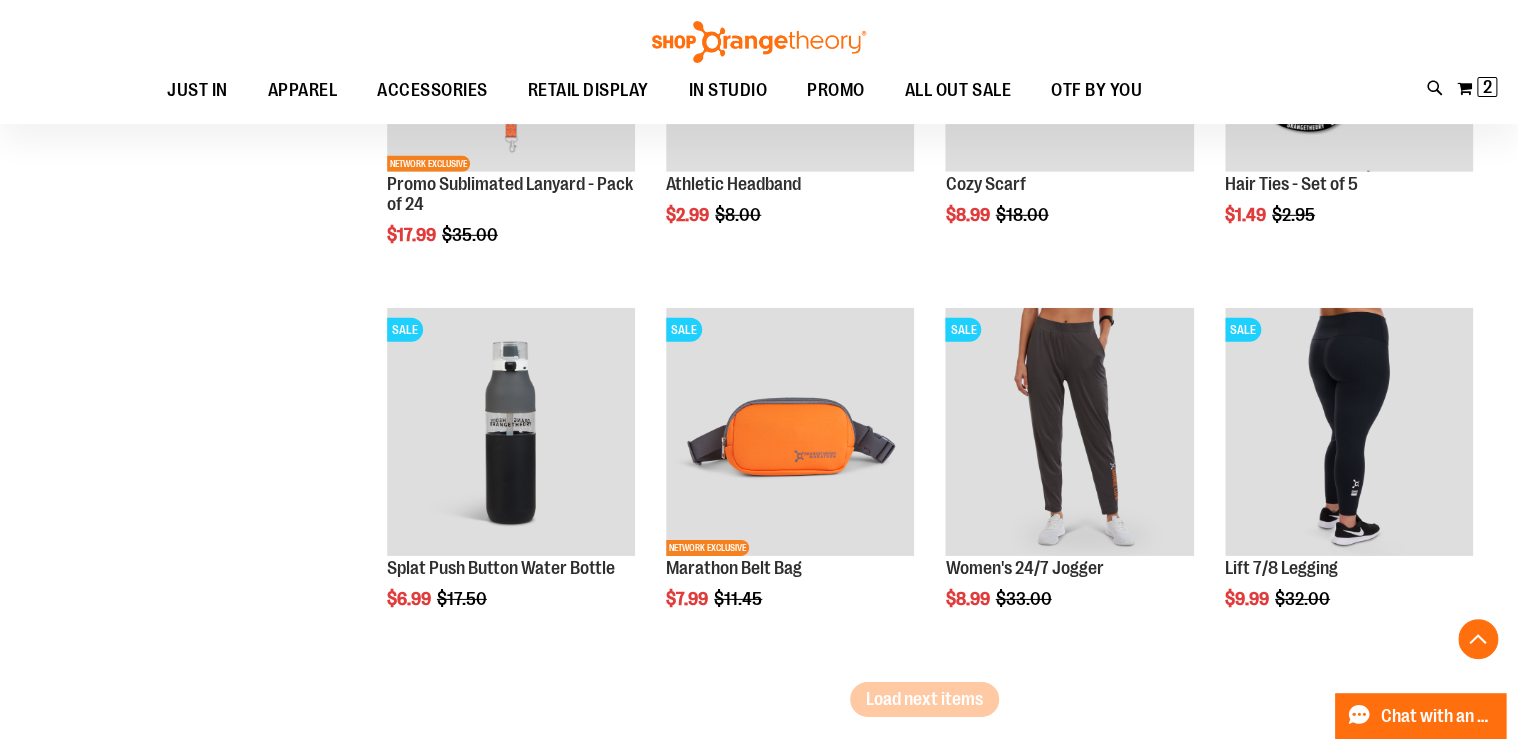 scroll, scrollTop: 6640, scrollLeft: 0, axis: vertical 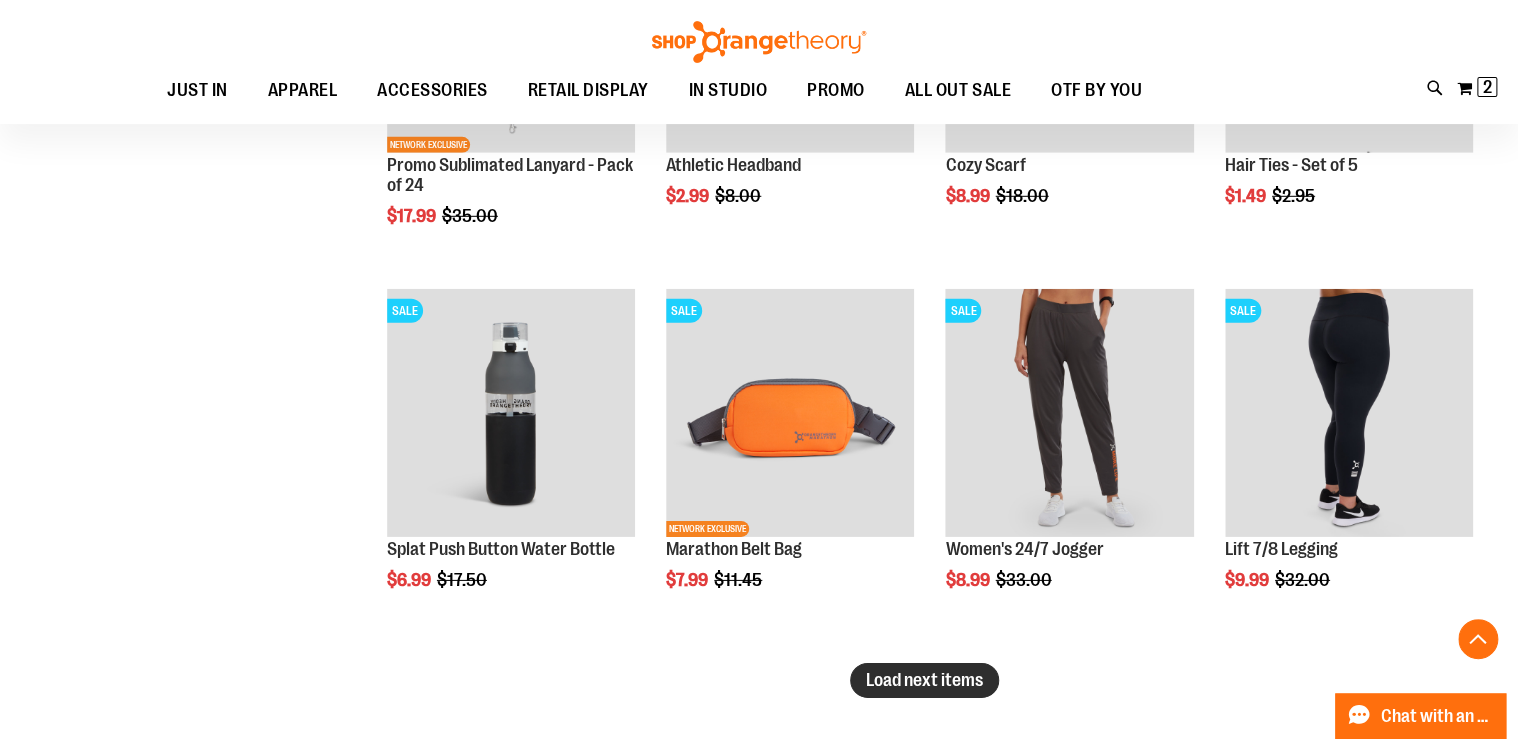 click on "Load next items" at bounding box center (924, 680) 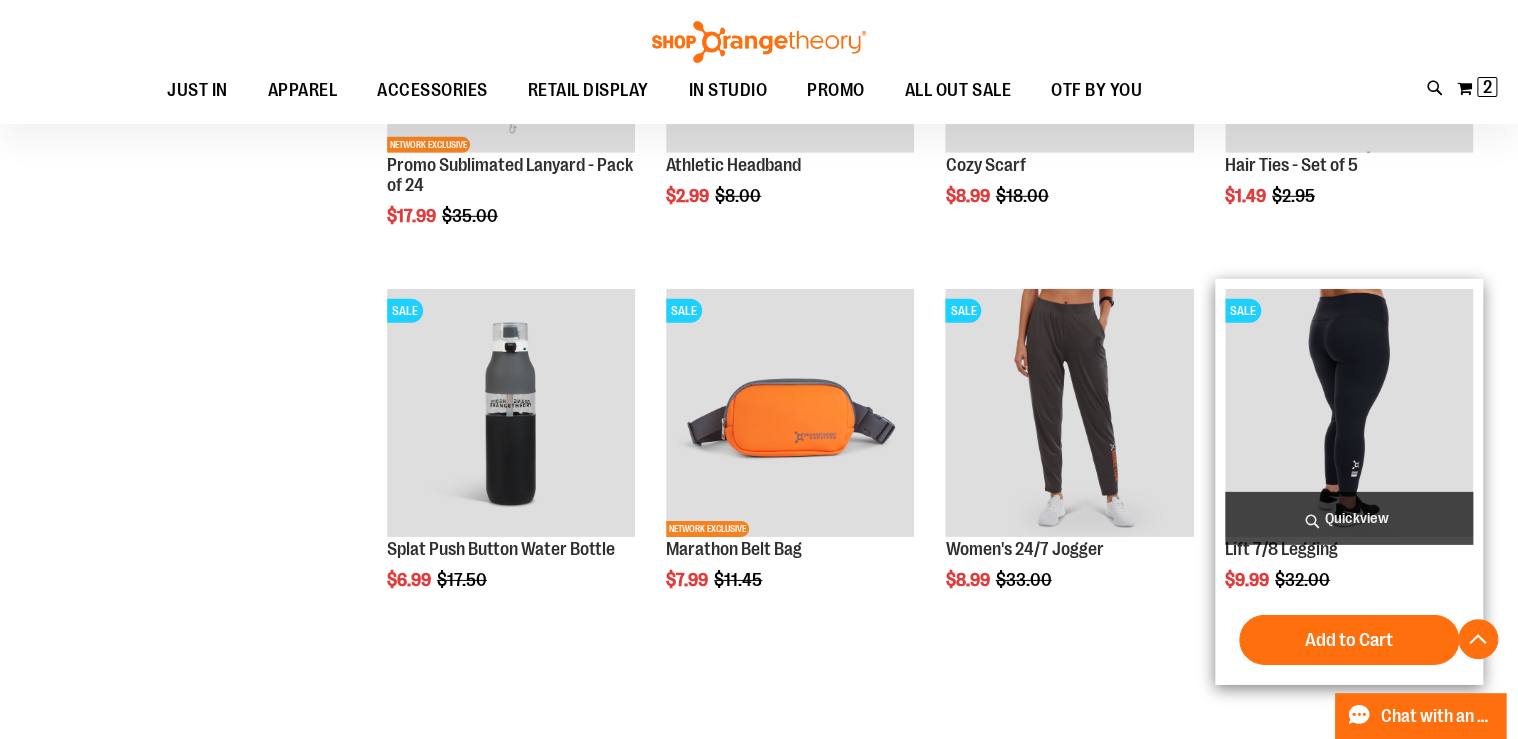 click at bounding box center (1349, 413) 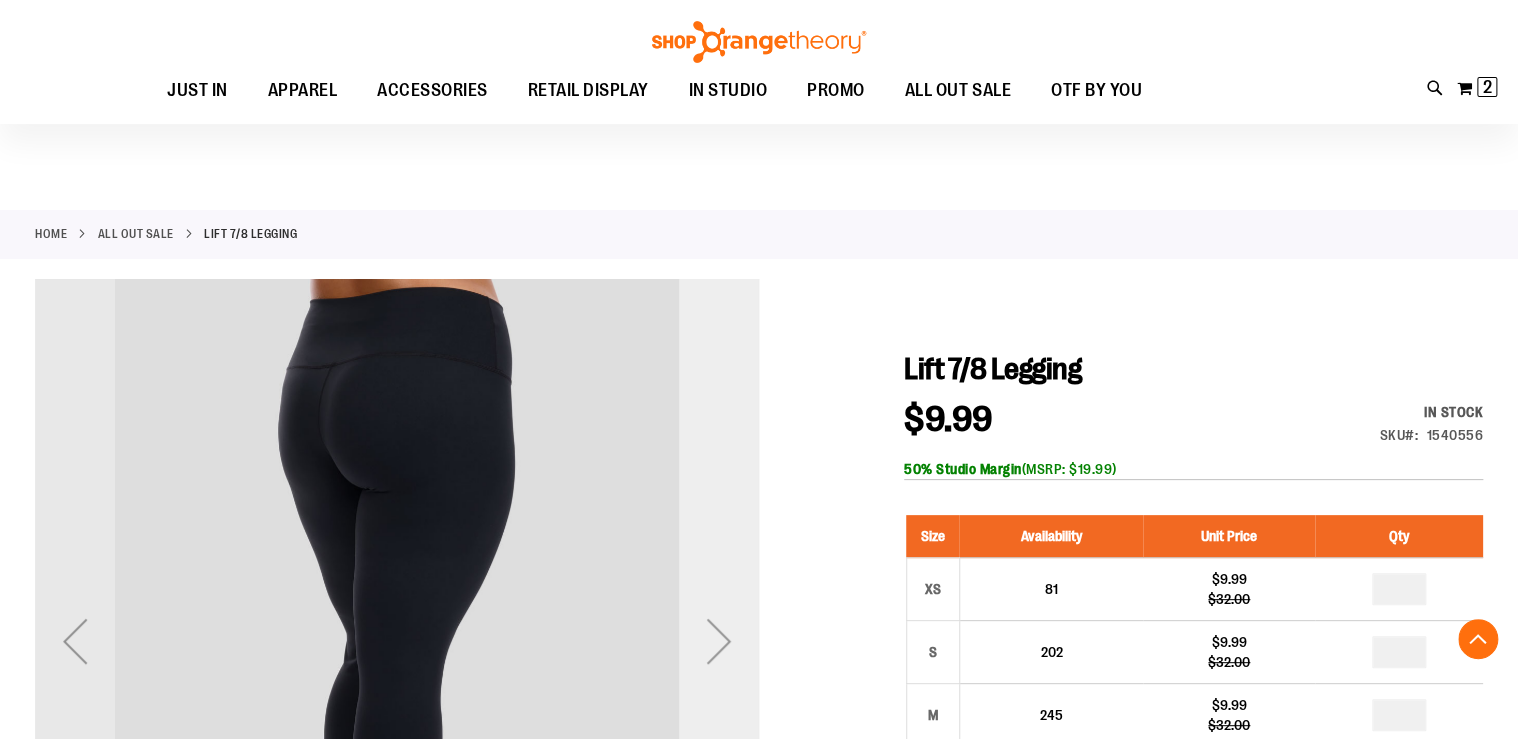 scroll, scrollTop: 320, scrollLeft: 0, axis: vertical 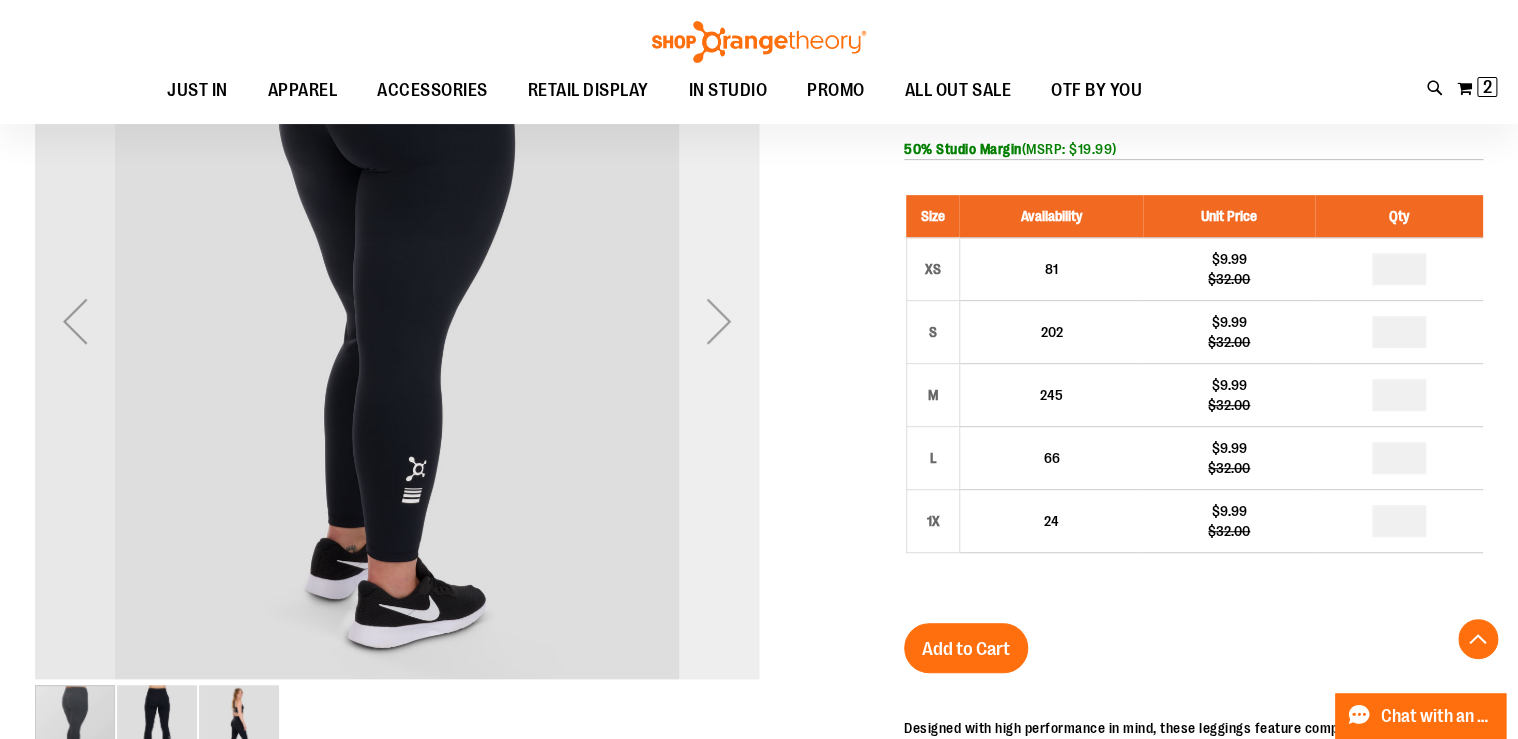 type on "**********" 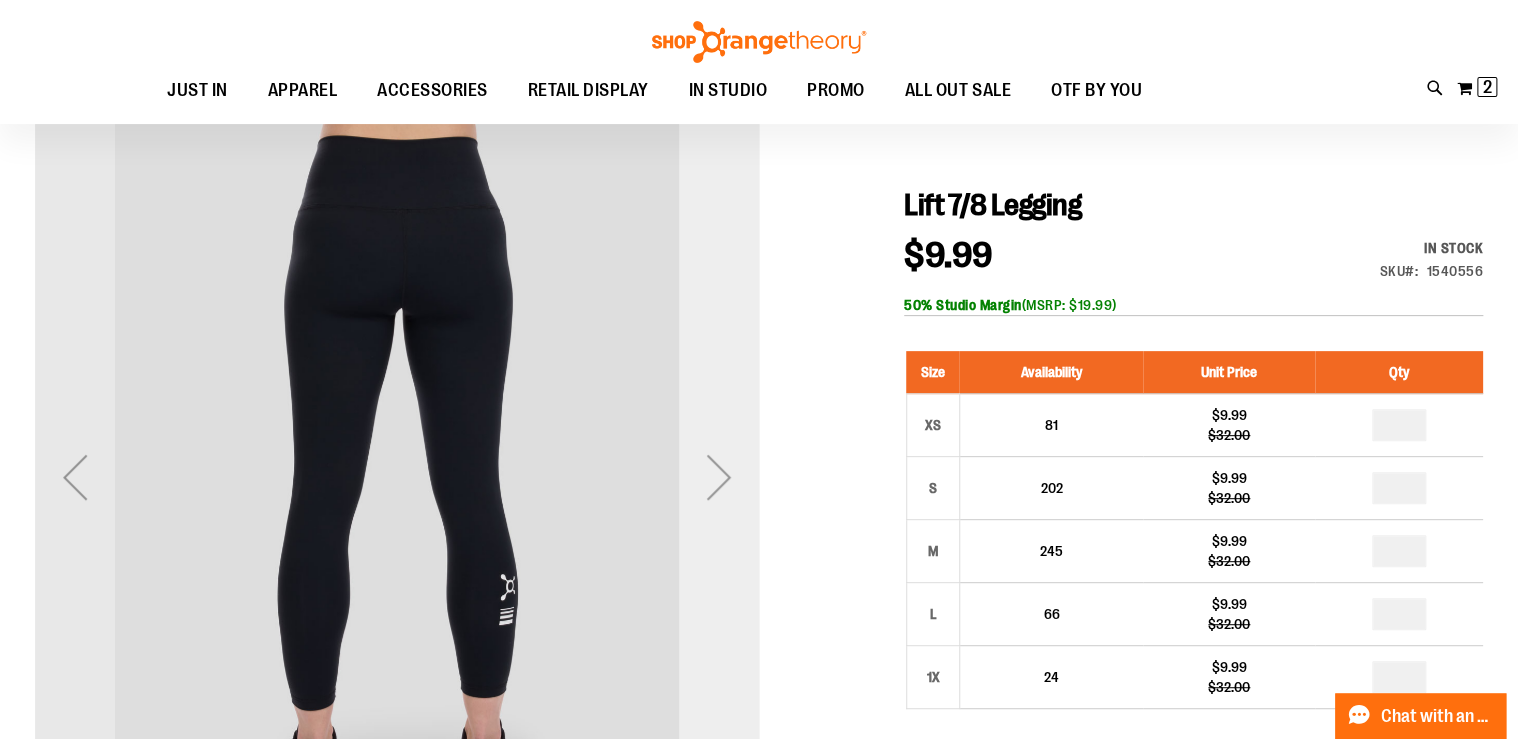 scroll, scrollTop: 160, scrollLeft: 0, axis: vertical 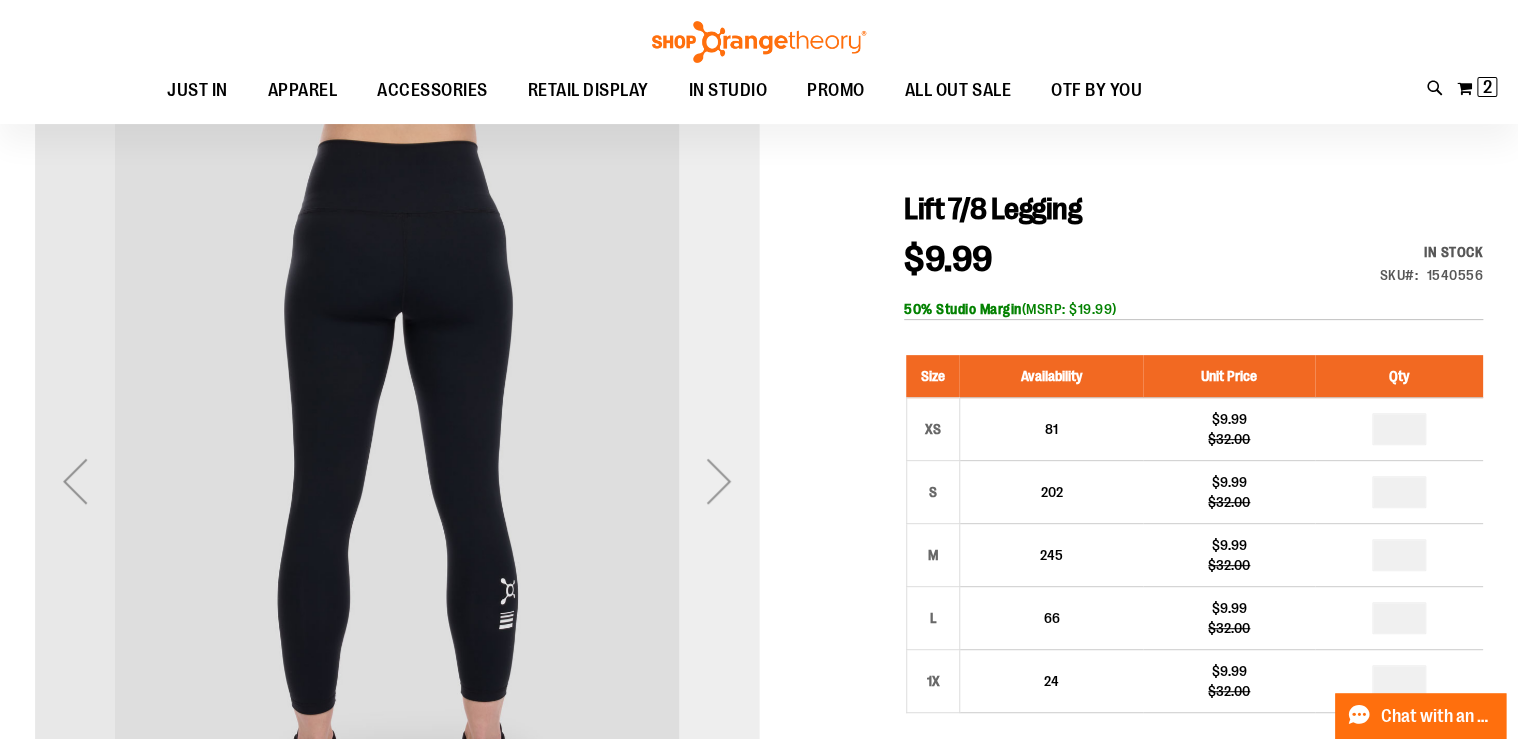 click at bounding box center [719, 481] 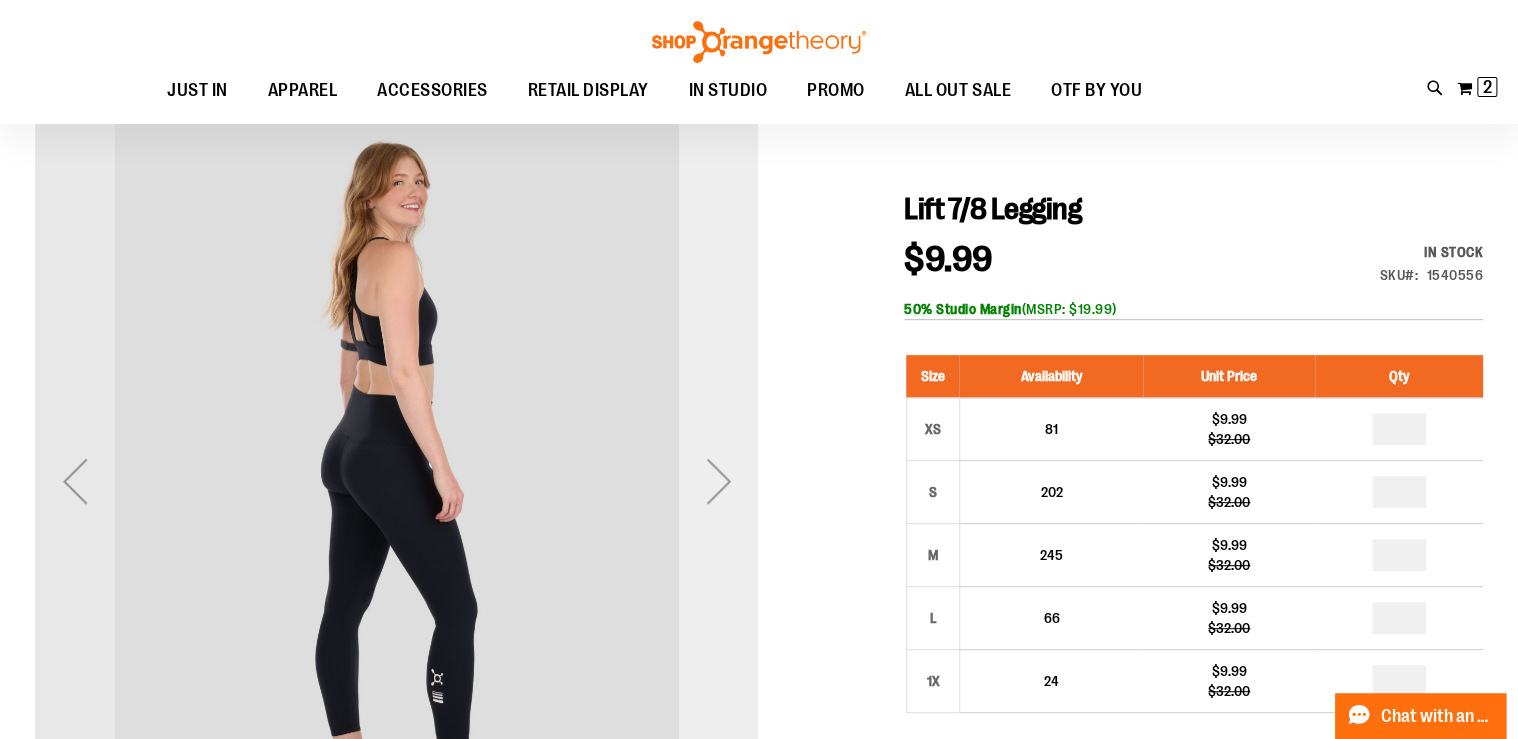 click at bounding box center (719, 481) 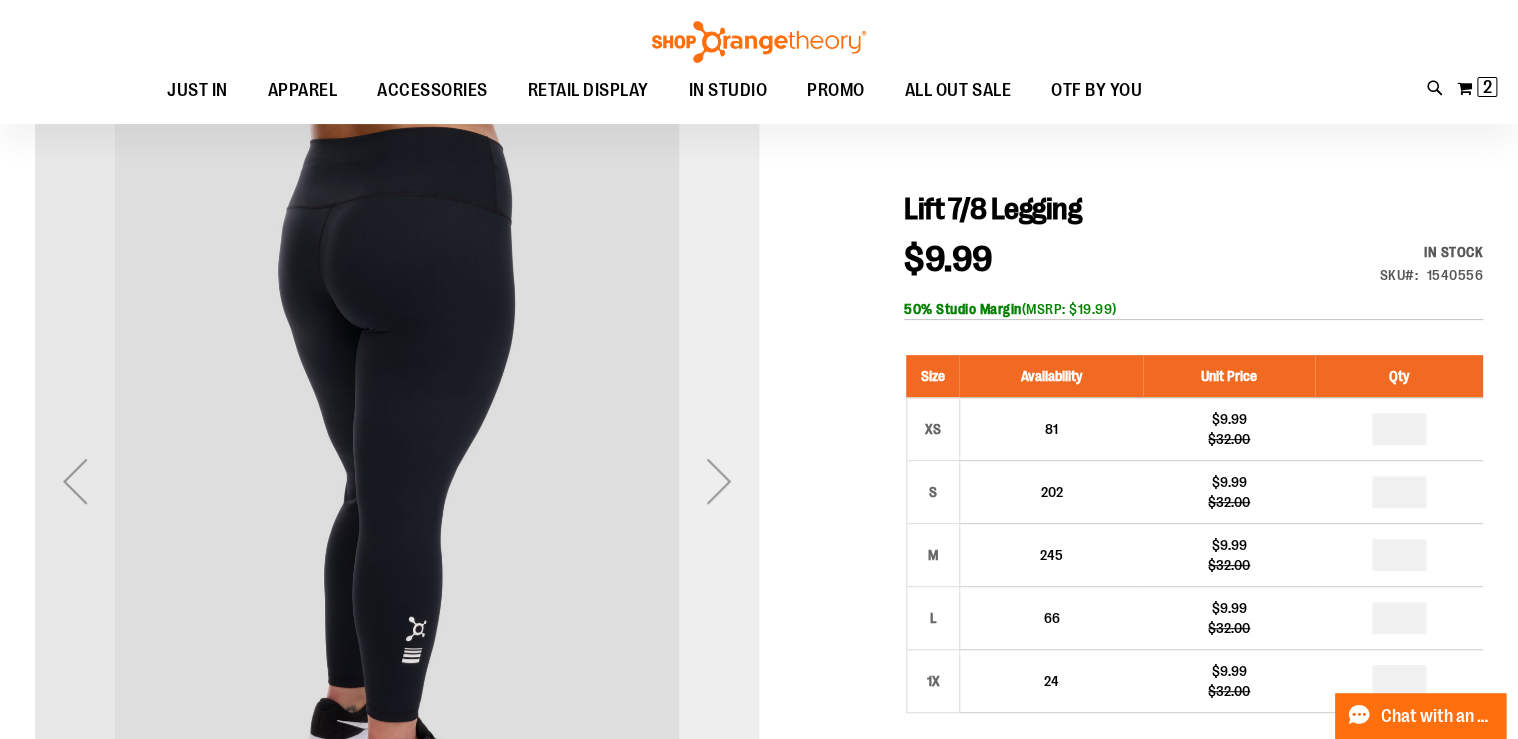 click at bounding box center [719, 481] 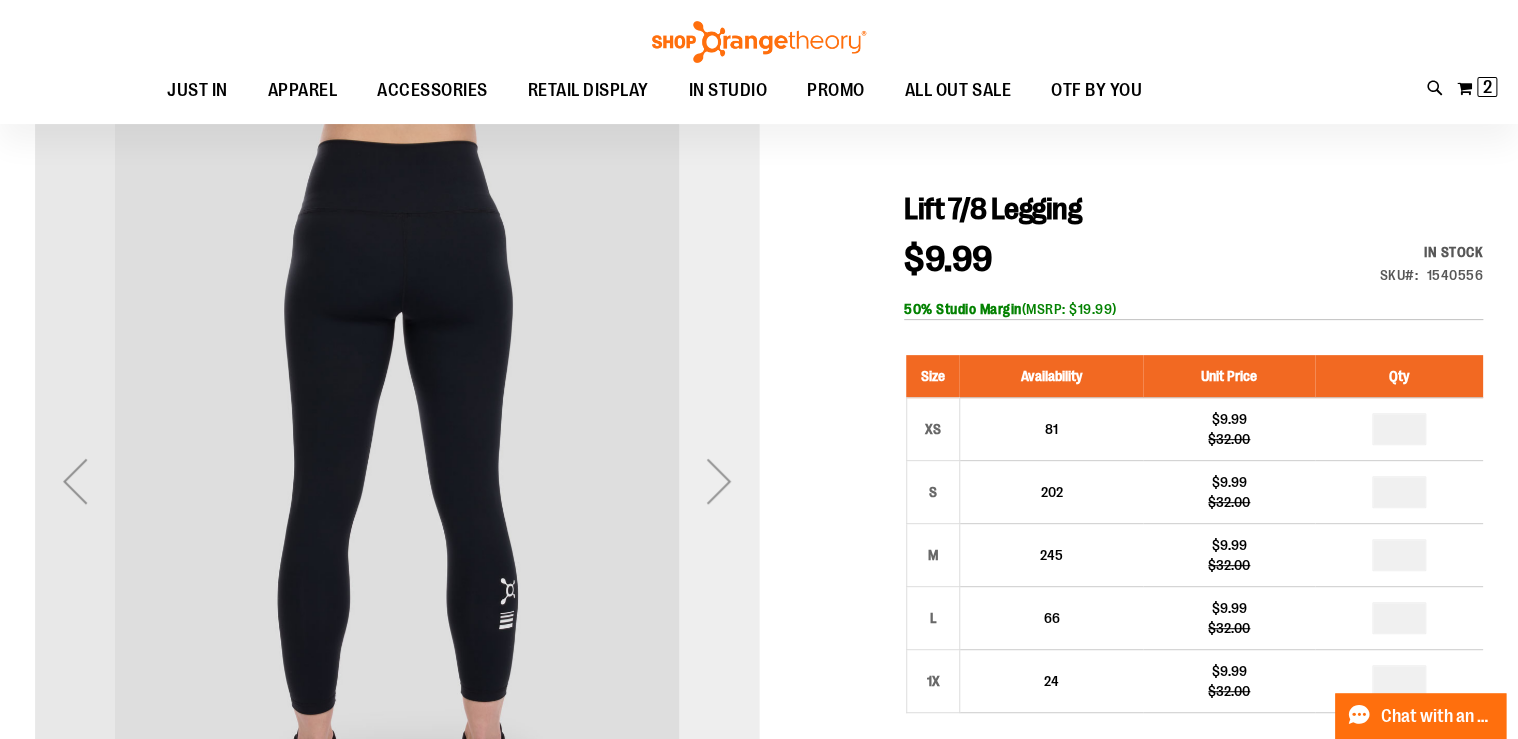 click at bounding box center (719, 481) 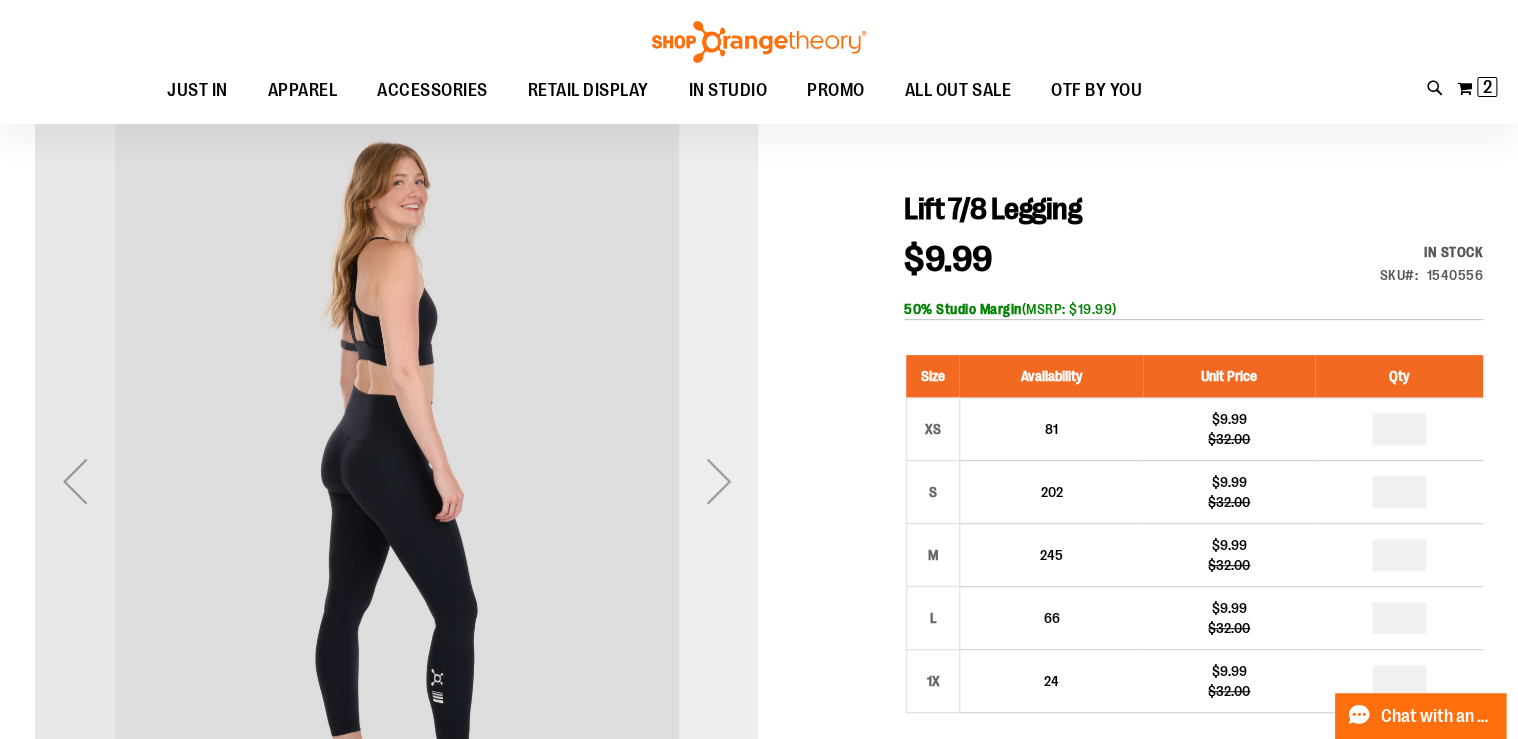 click at bounding box center (719, 481) 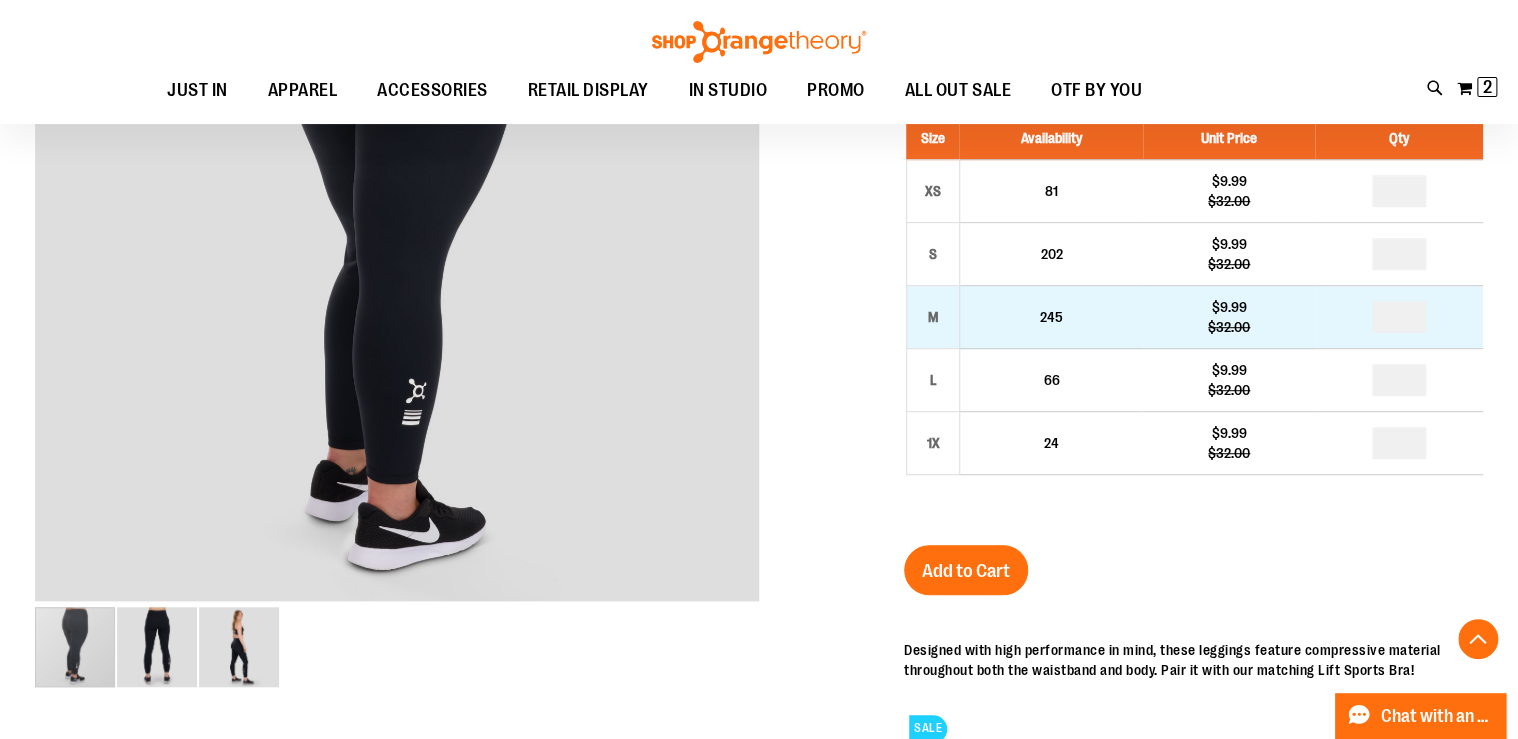 scroll, scrollTop: 400, scrollLeft: 0, axis: vertical 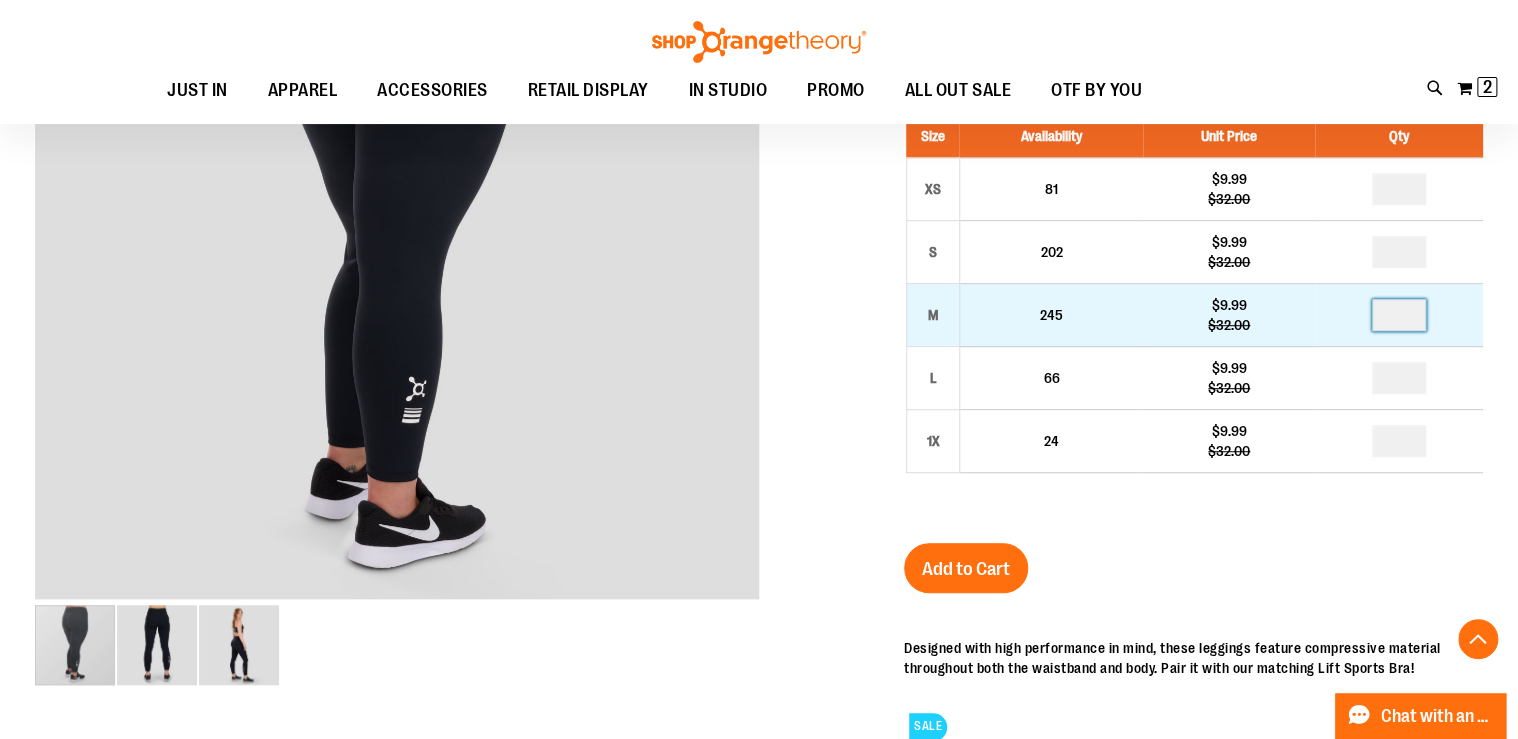 click at bounding box center (1399, 315) 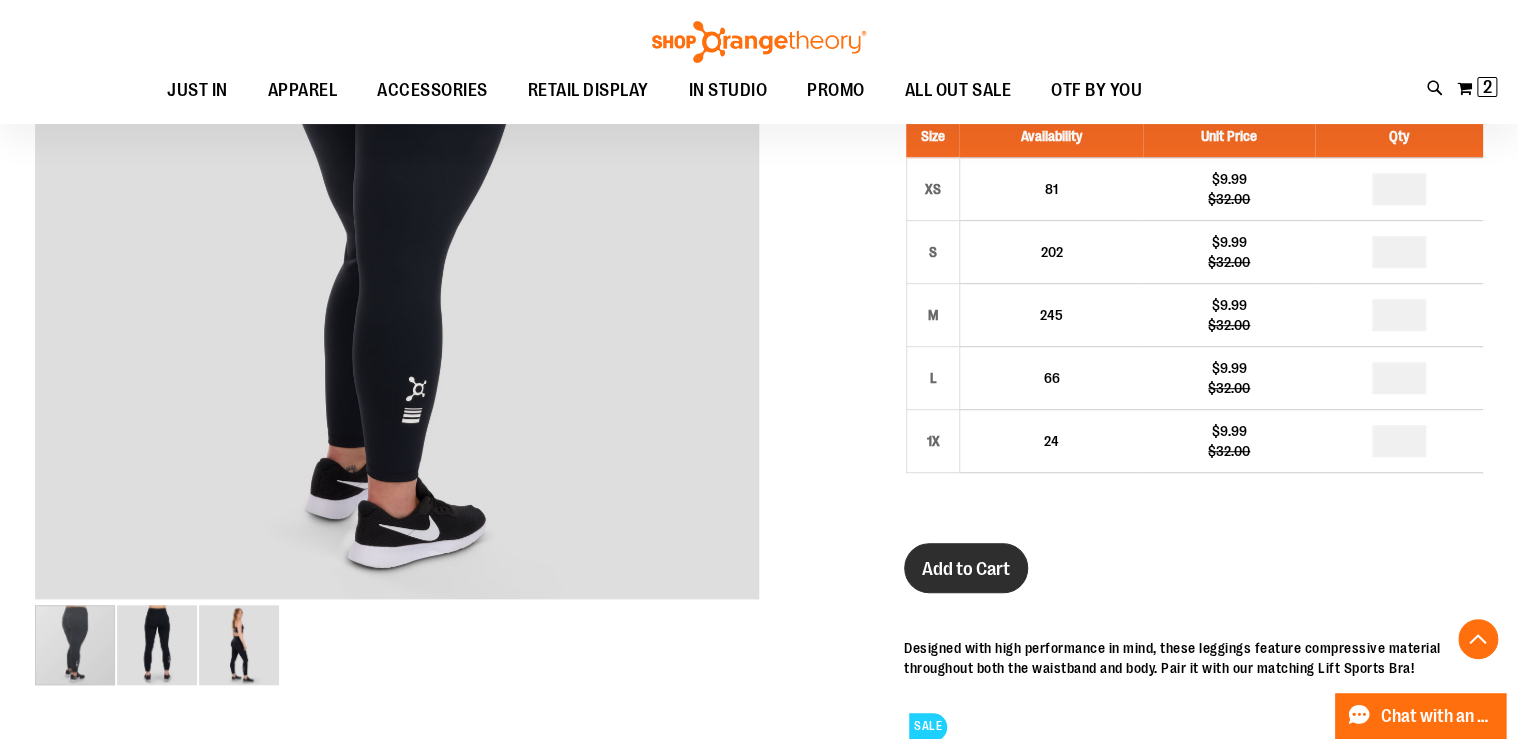 click on "Add to Cart" at bounding box center (966, 569) 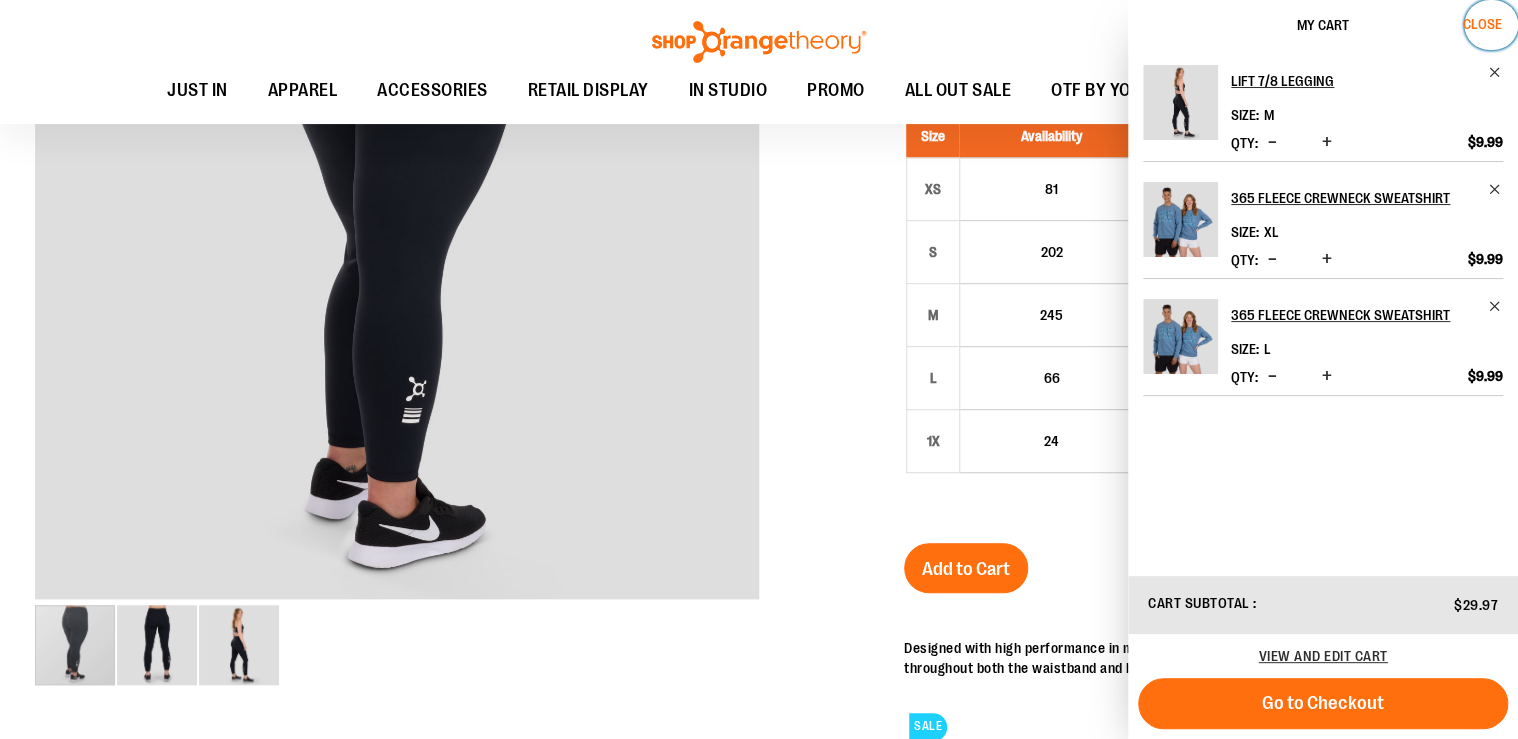 click on "Close" at bounding box center (1482, 24) 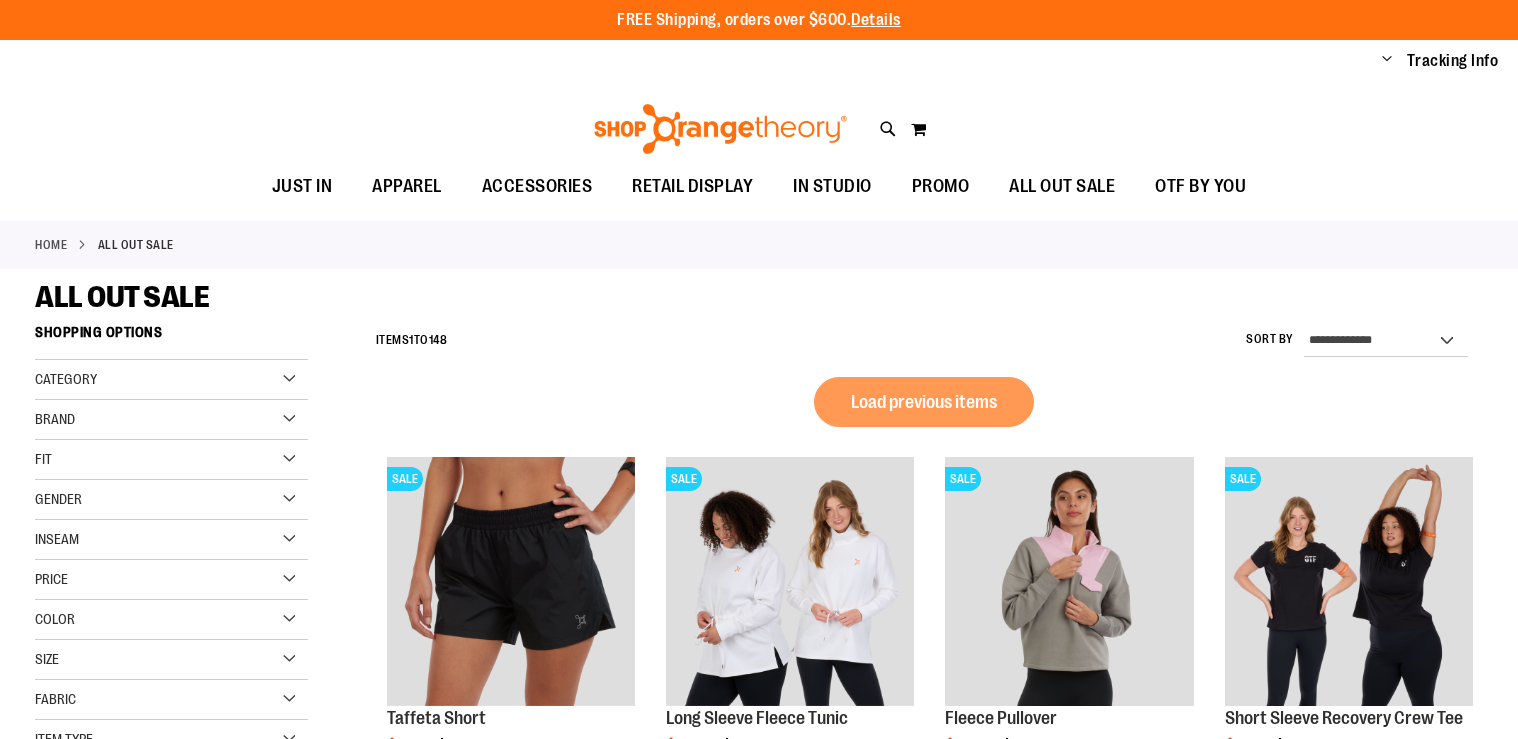 scroll, scrollTop: 0, scrollLeft: 0, axis: both 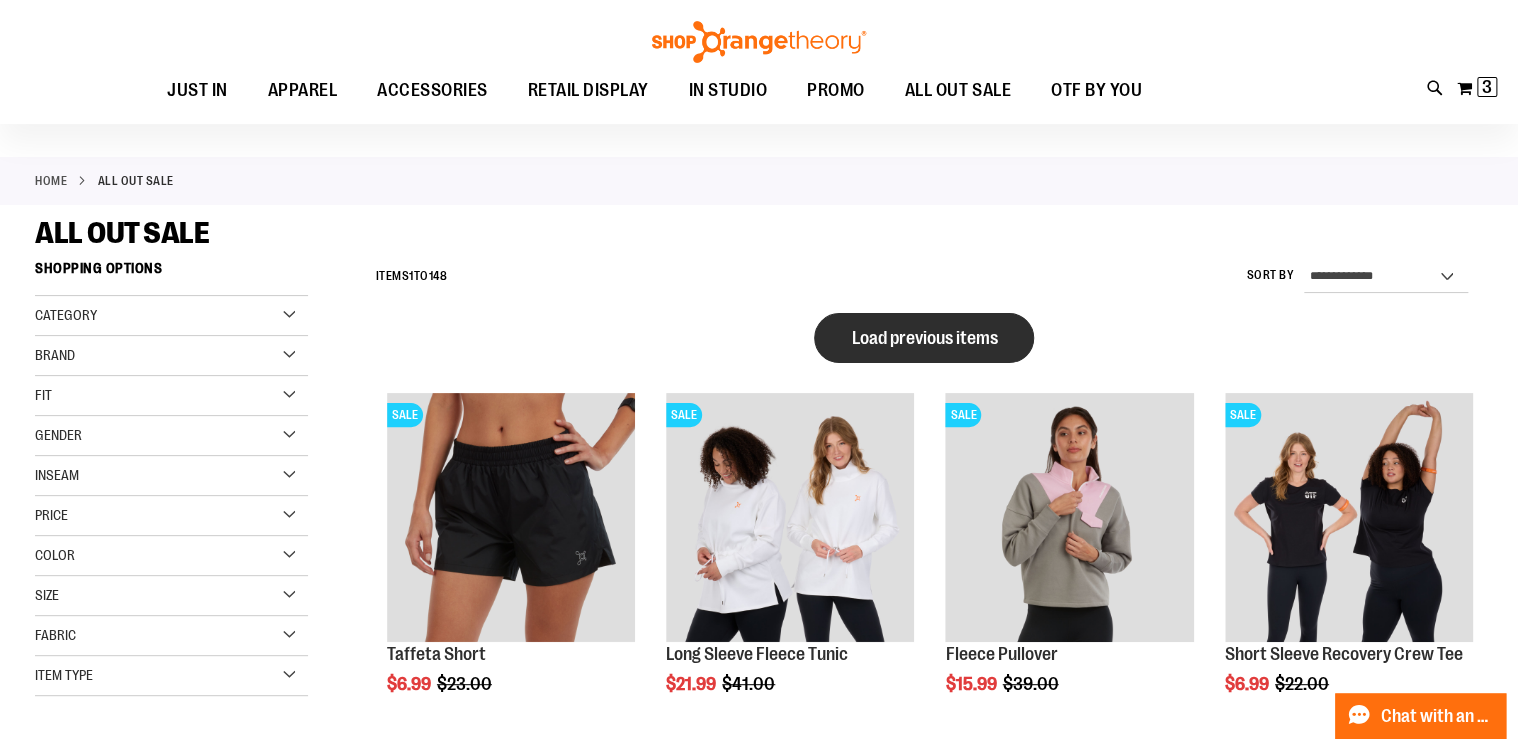 type on "**********" 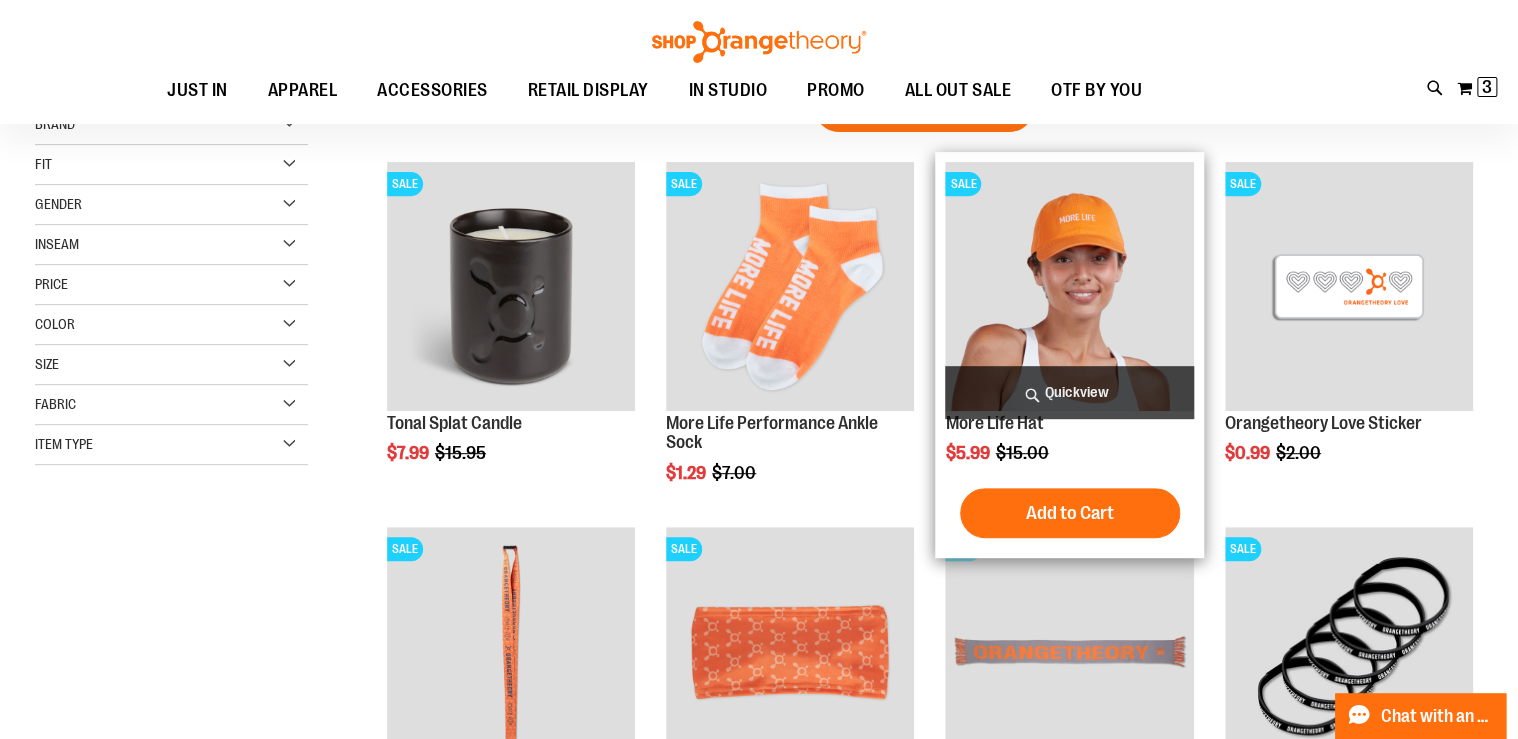 scroll, scrollTop: 293, scrollLeft: 0, axis: vertical 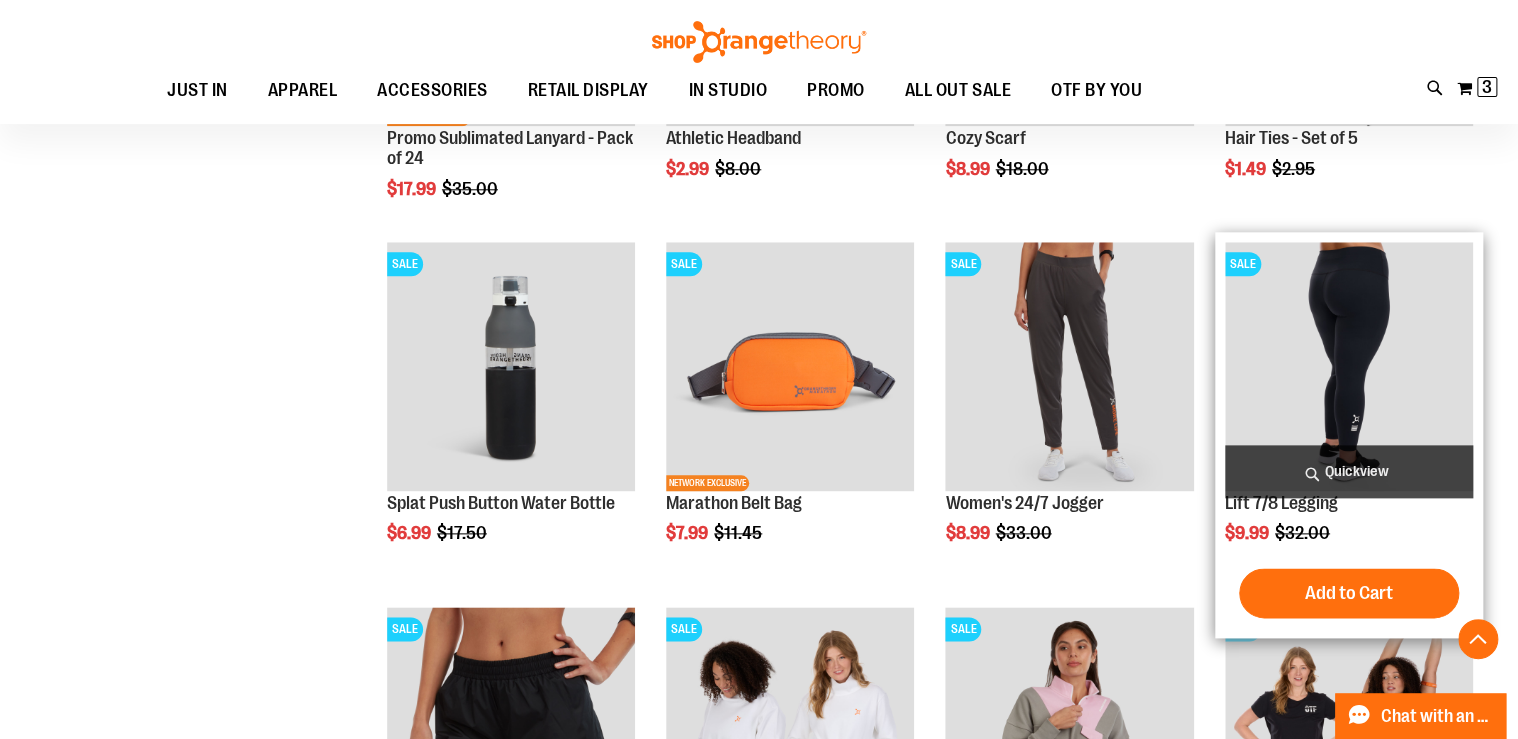 click on "Quickview" at bounding box center [1349, 471] 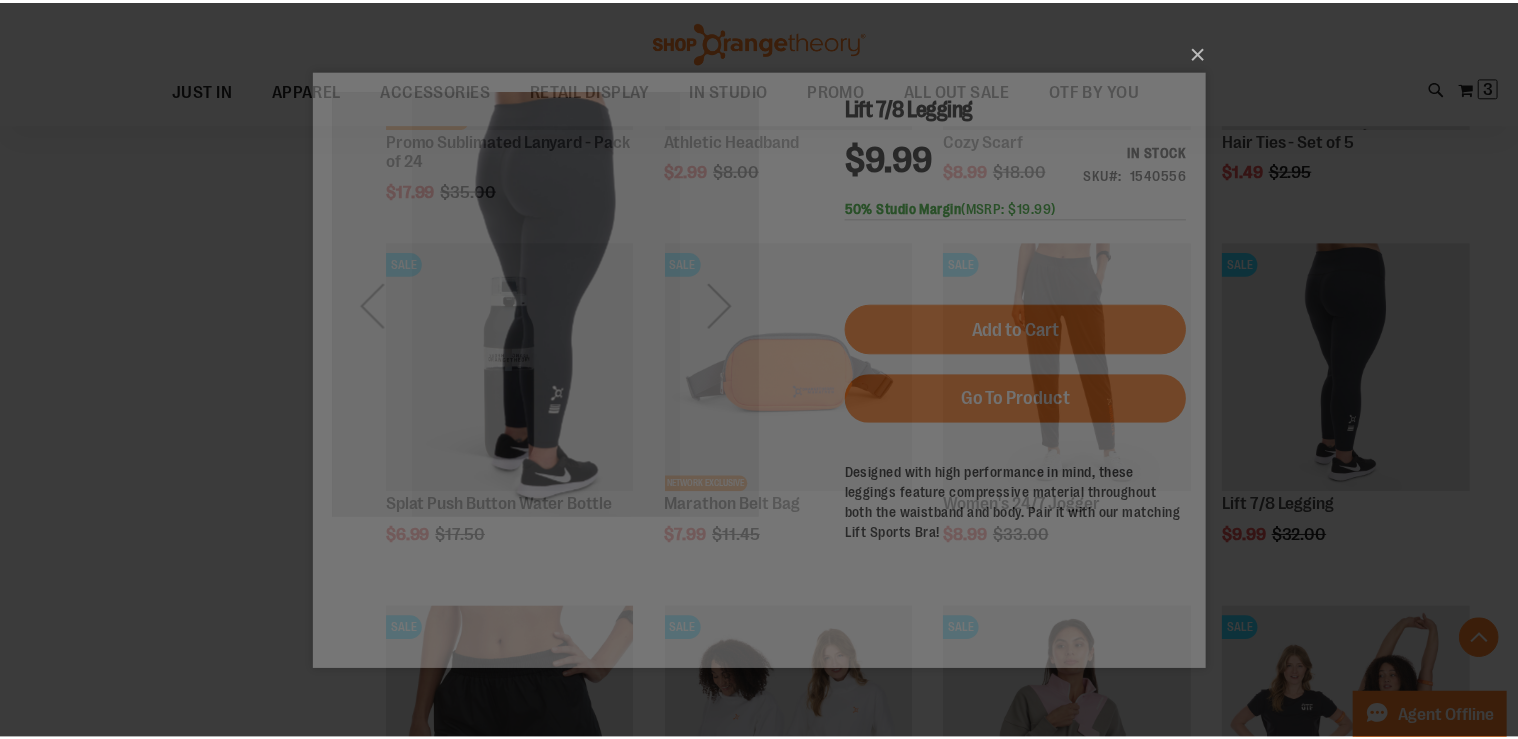 scroll, scrollTop: 0, scrollLeft: 0, axis: both 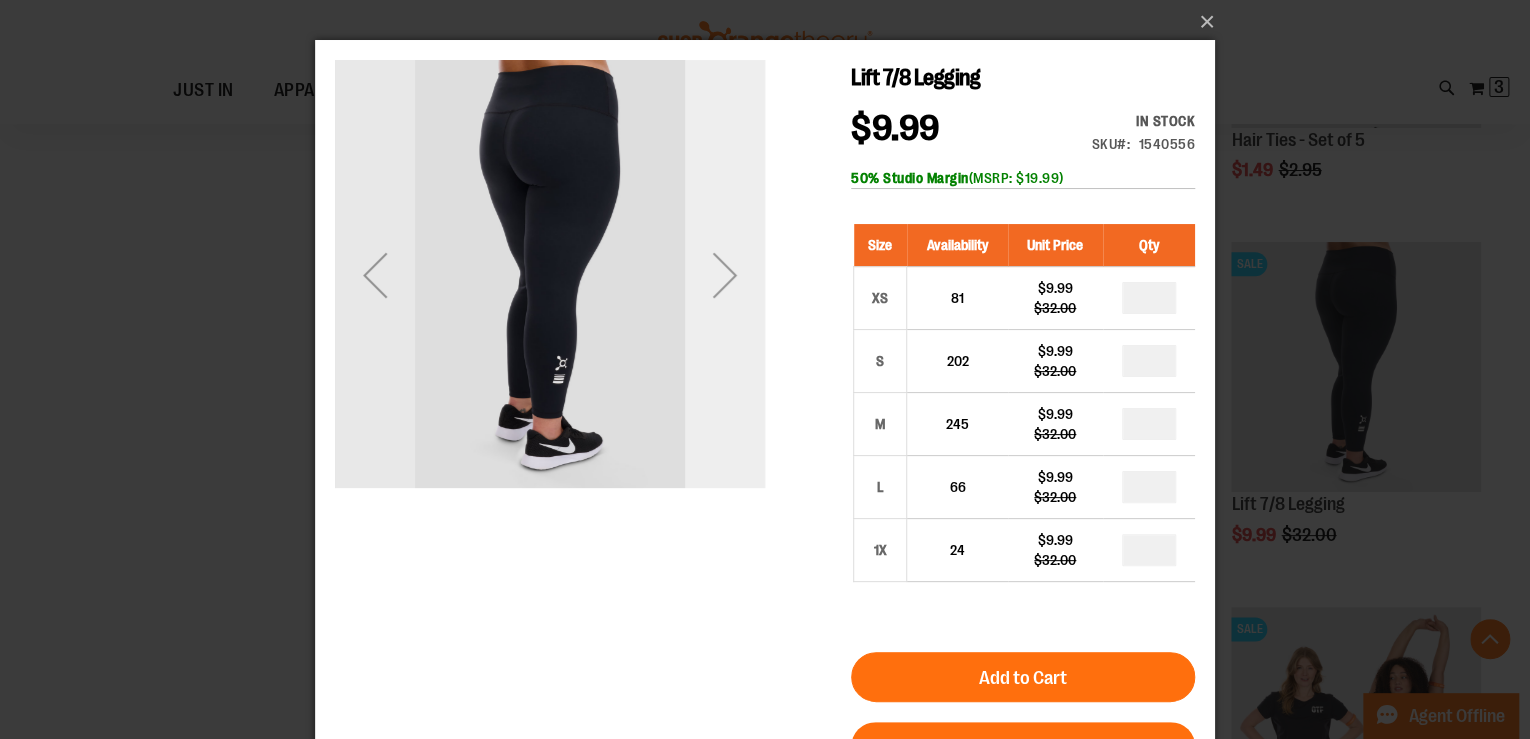click at bounding box center (725, 275) 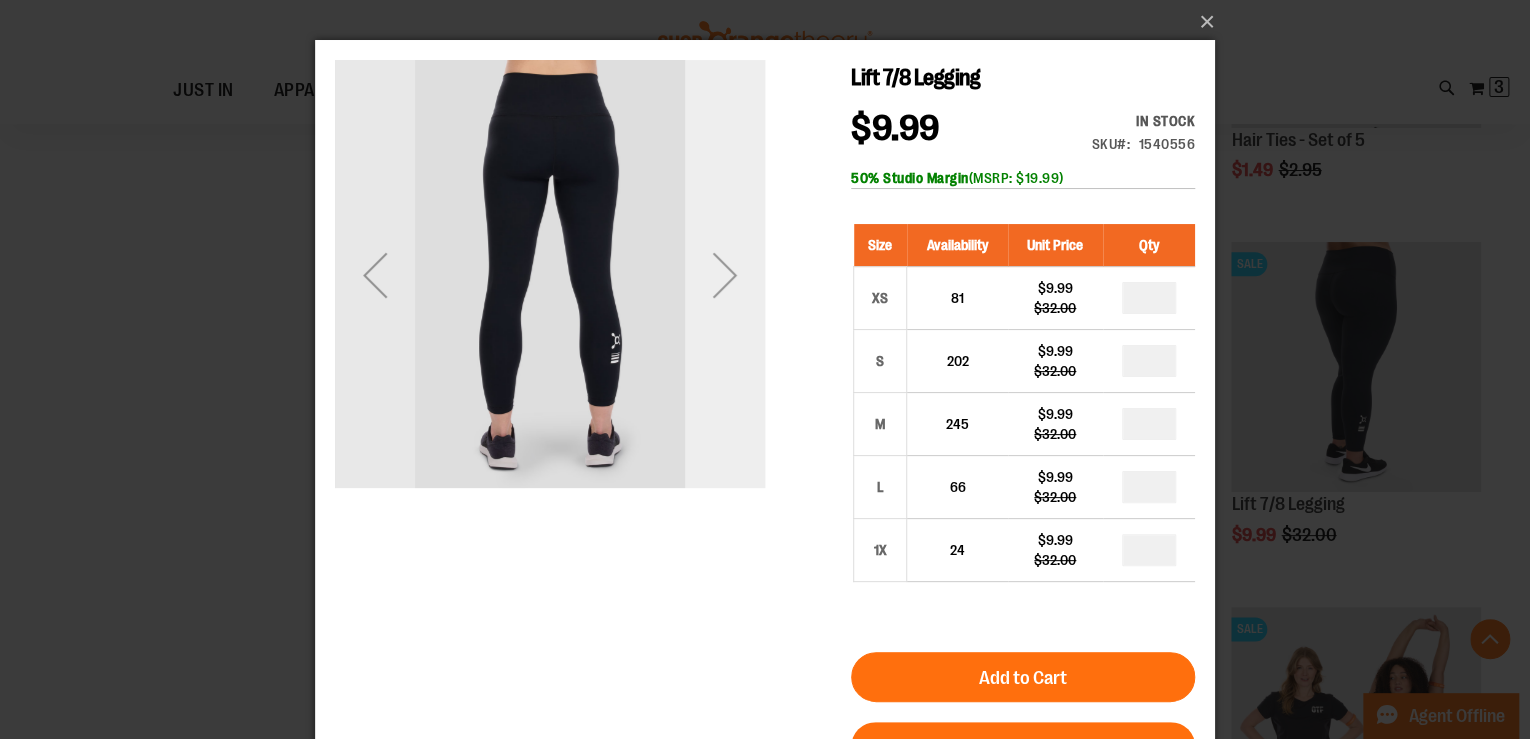 click at bounding box center (725, 275) 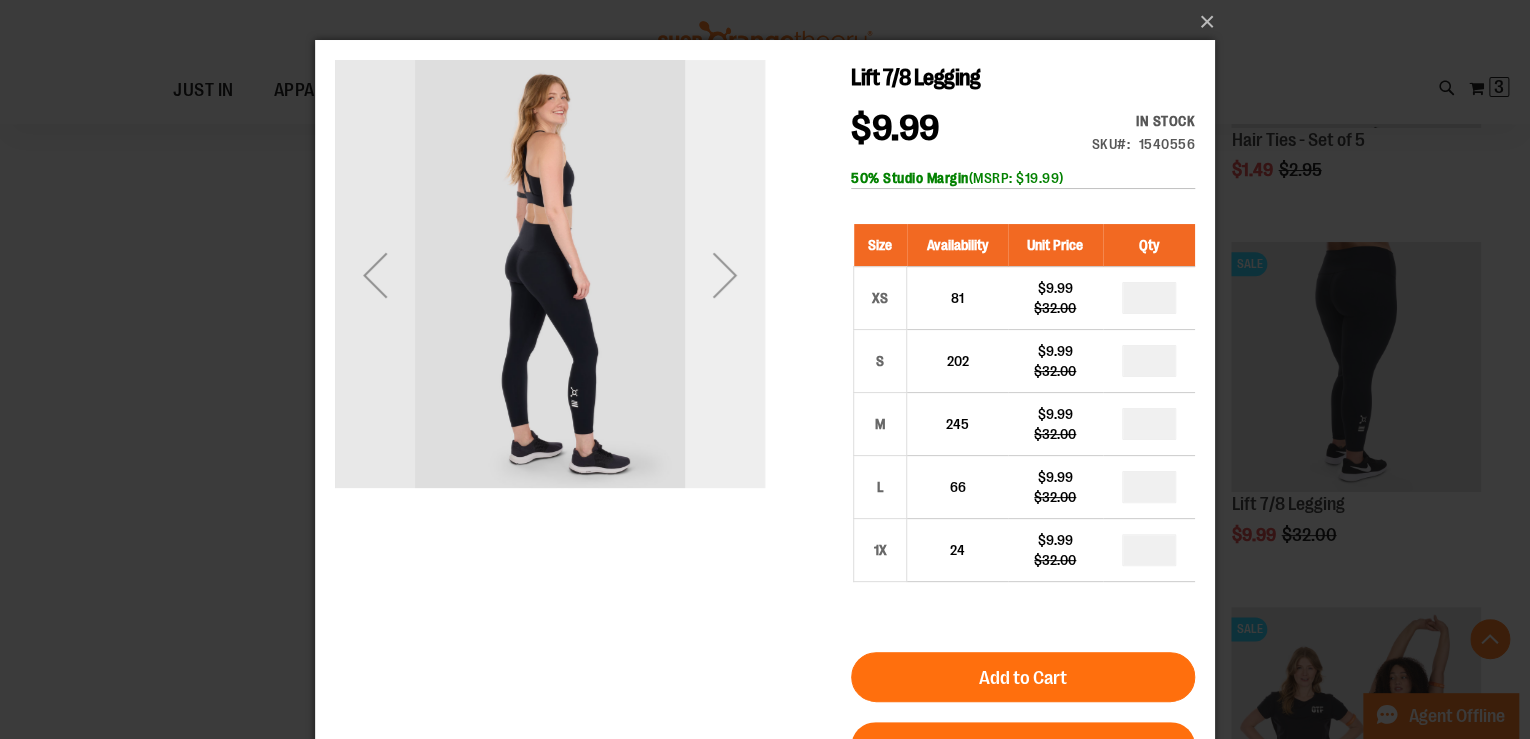 click at bounding box center [725, 275] 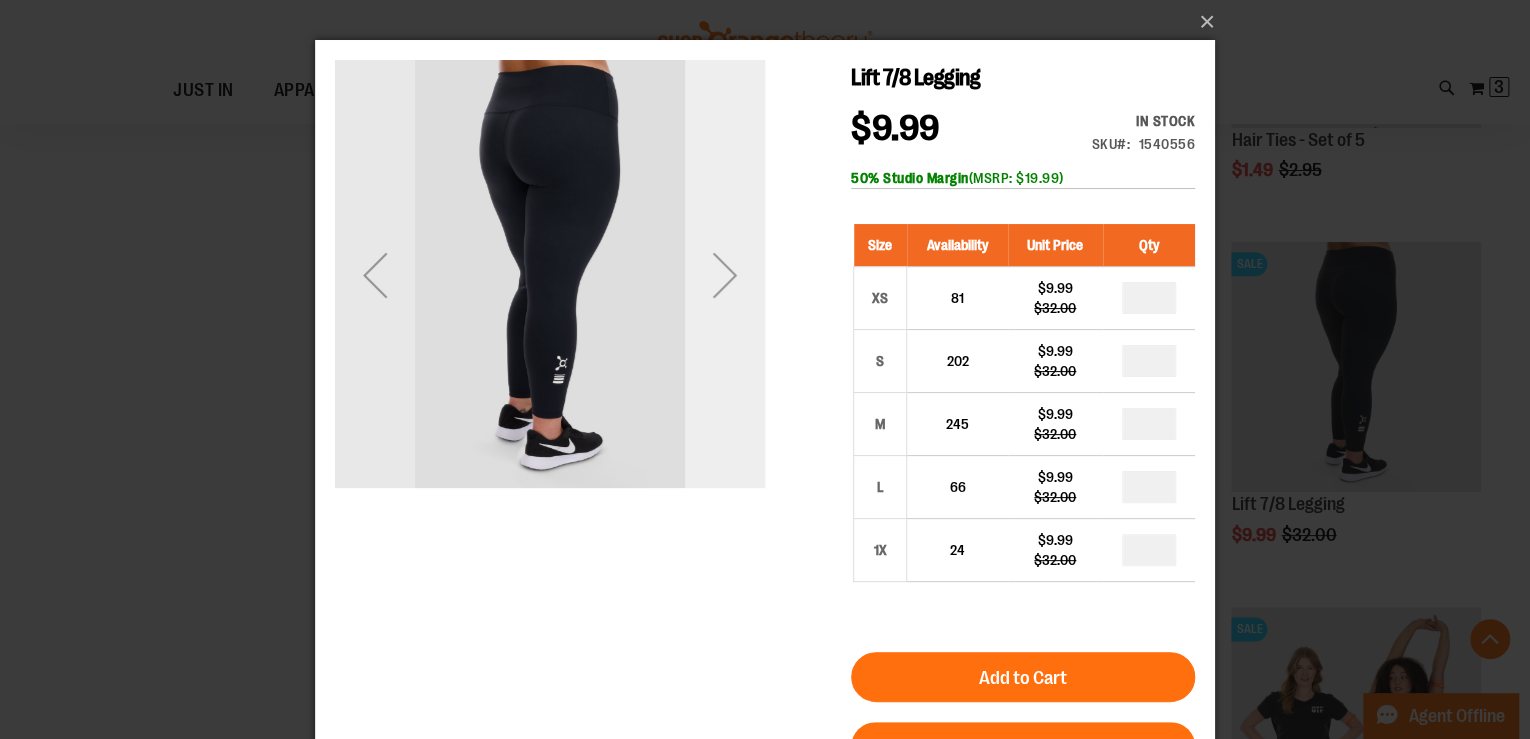 click at bounding box center [725, 275] 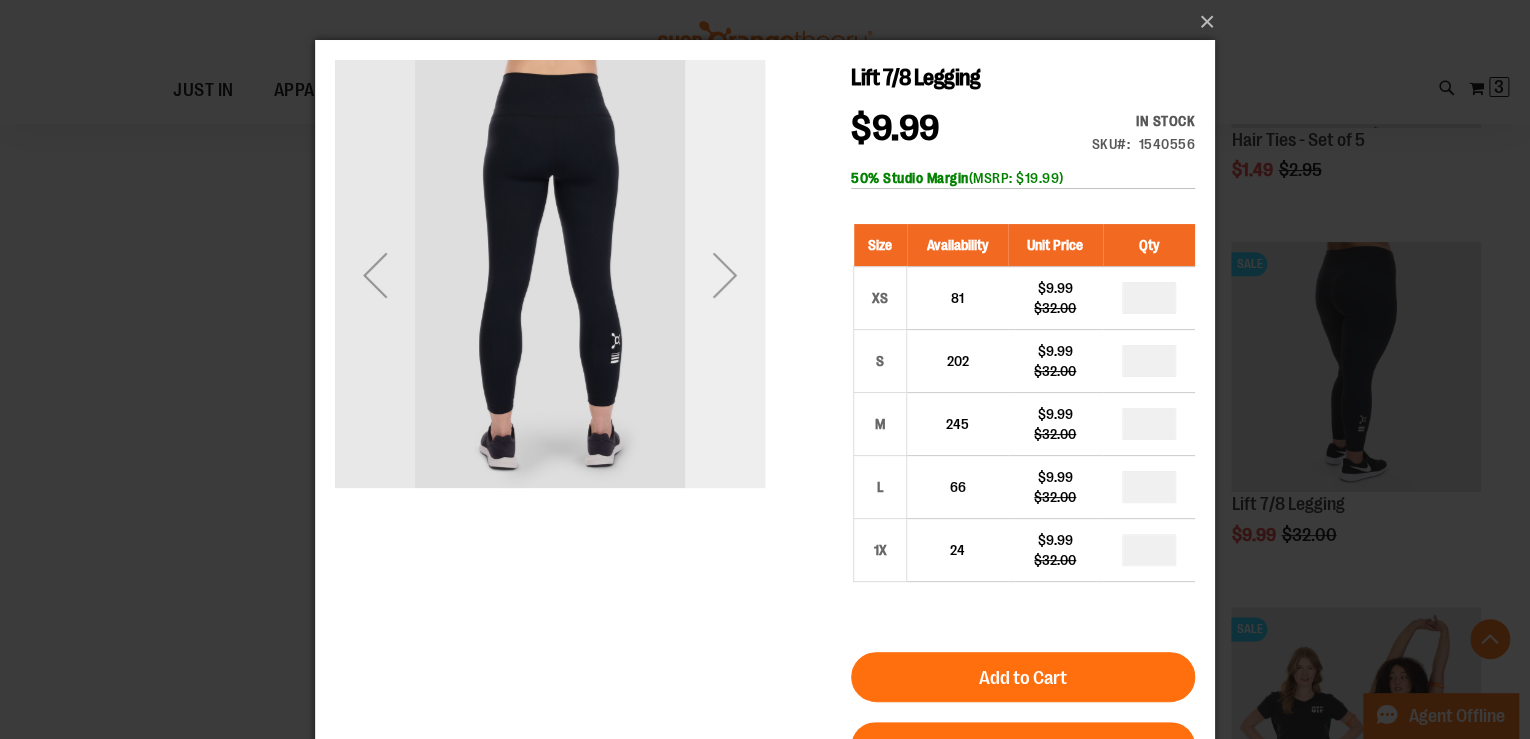 click at bounding box center (725, 275) 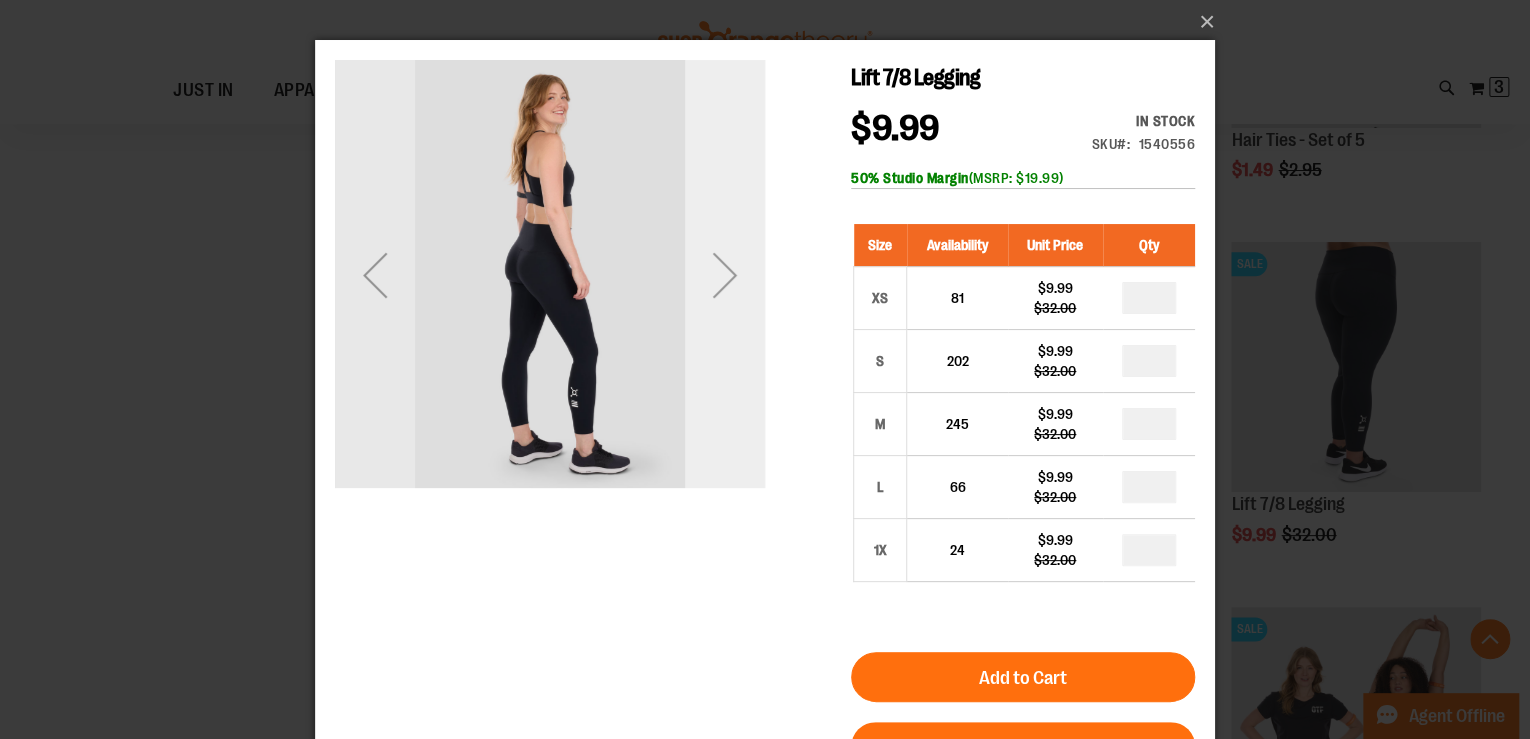 click at bounding box center (725, 275) 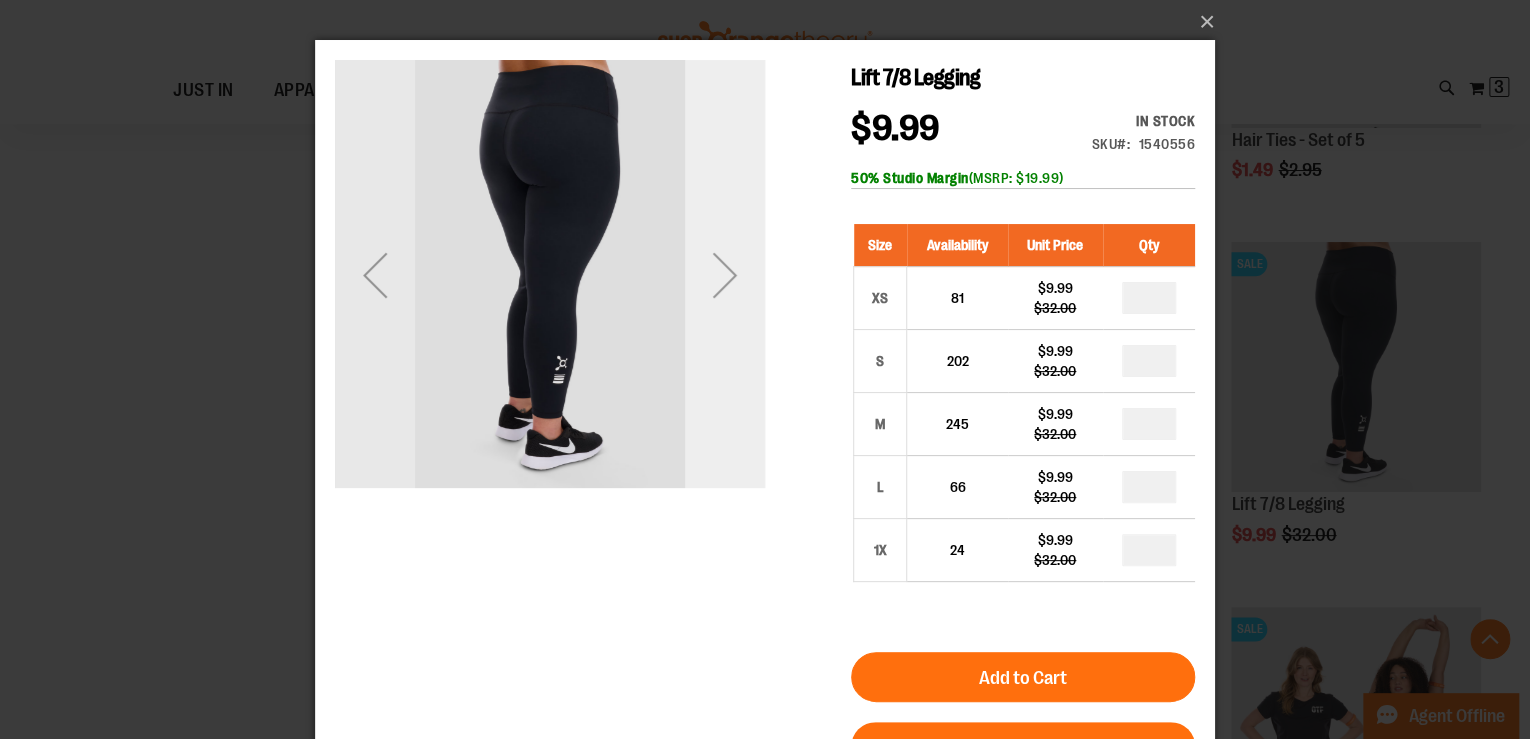 click at bounding box center (725, 275) 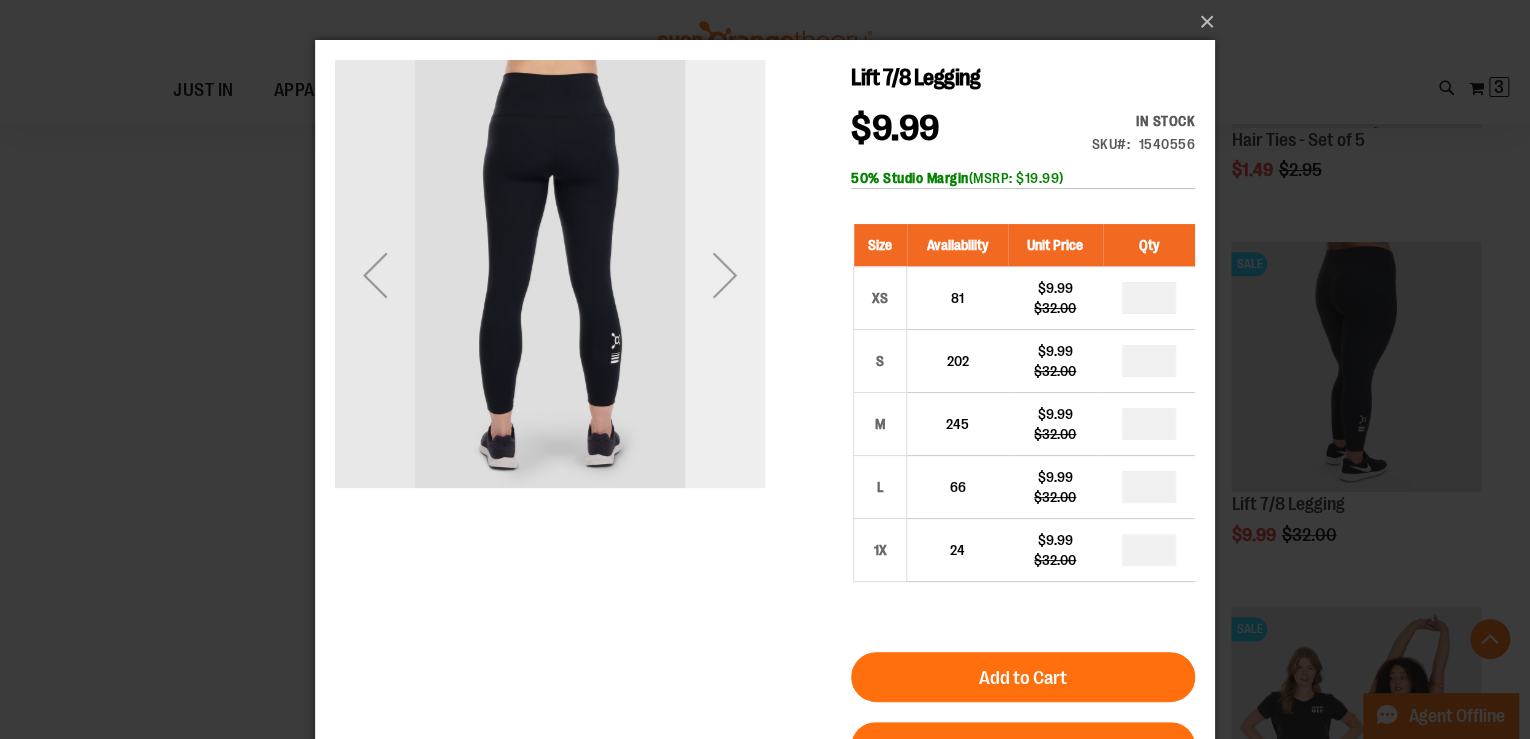 click at bounding box center [725, 275] 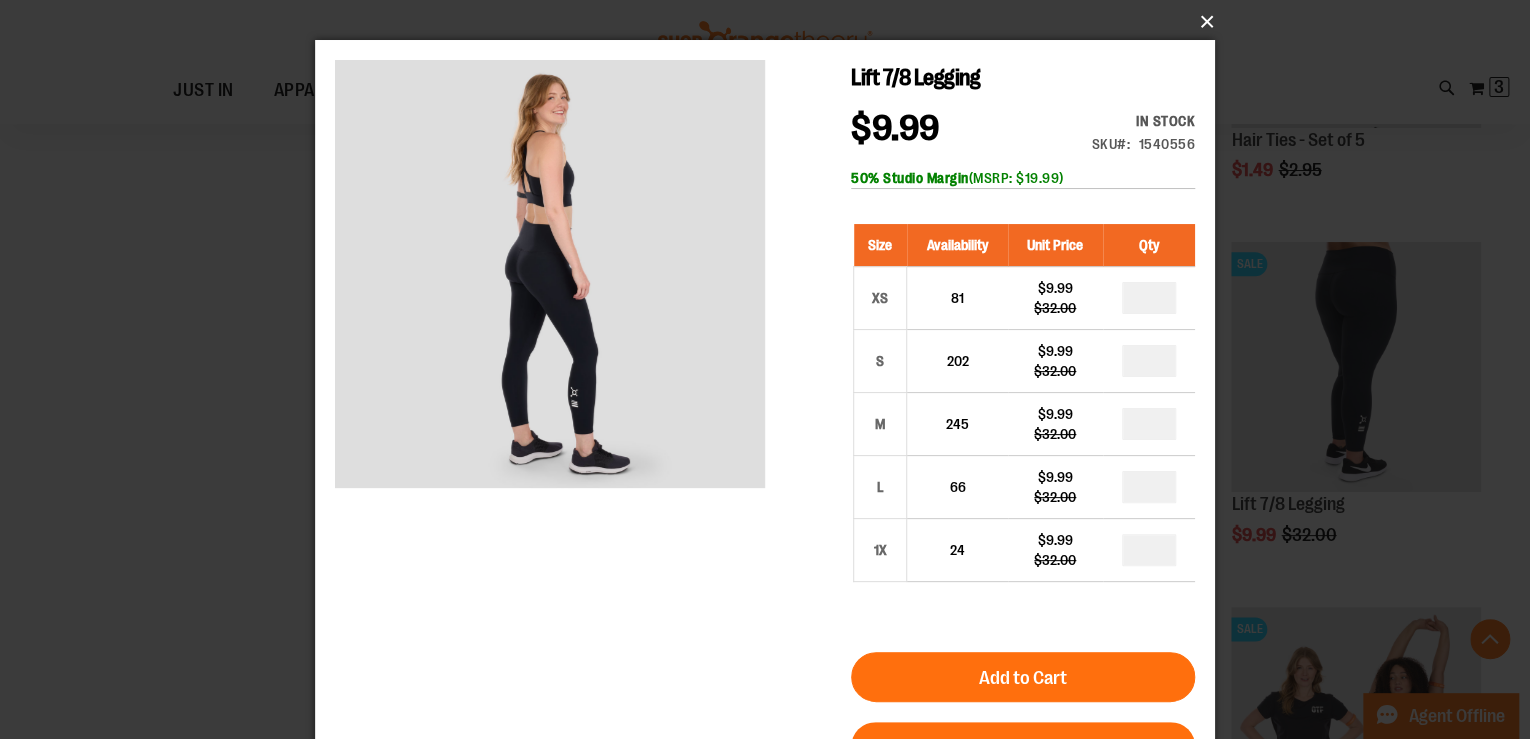 click on "×" at bounding box center [771, 22] 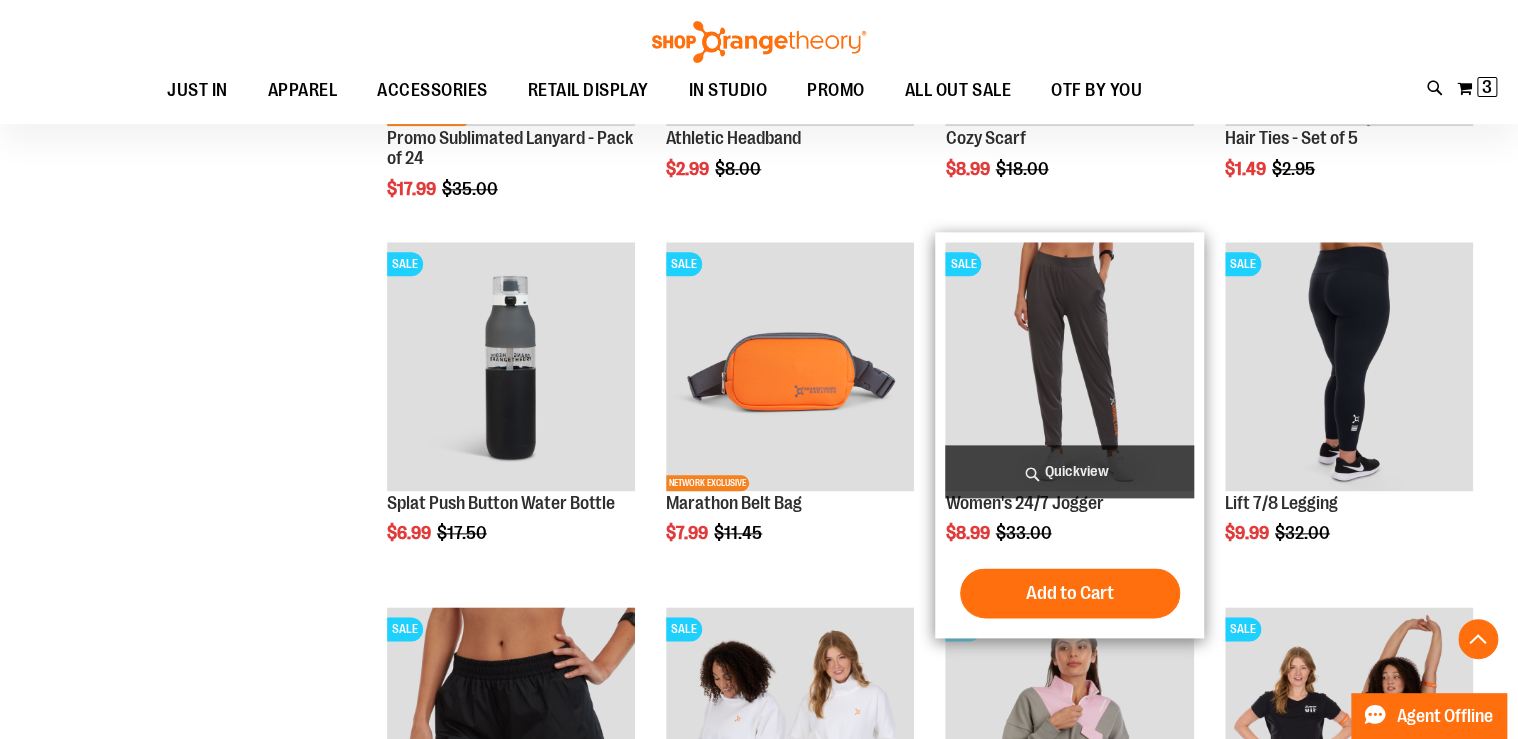 scroll, scrollTop: 1413, scrollLeft: 0, axis: vertical 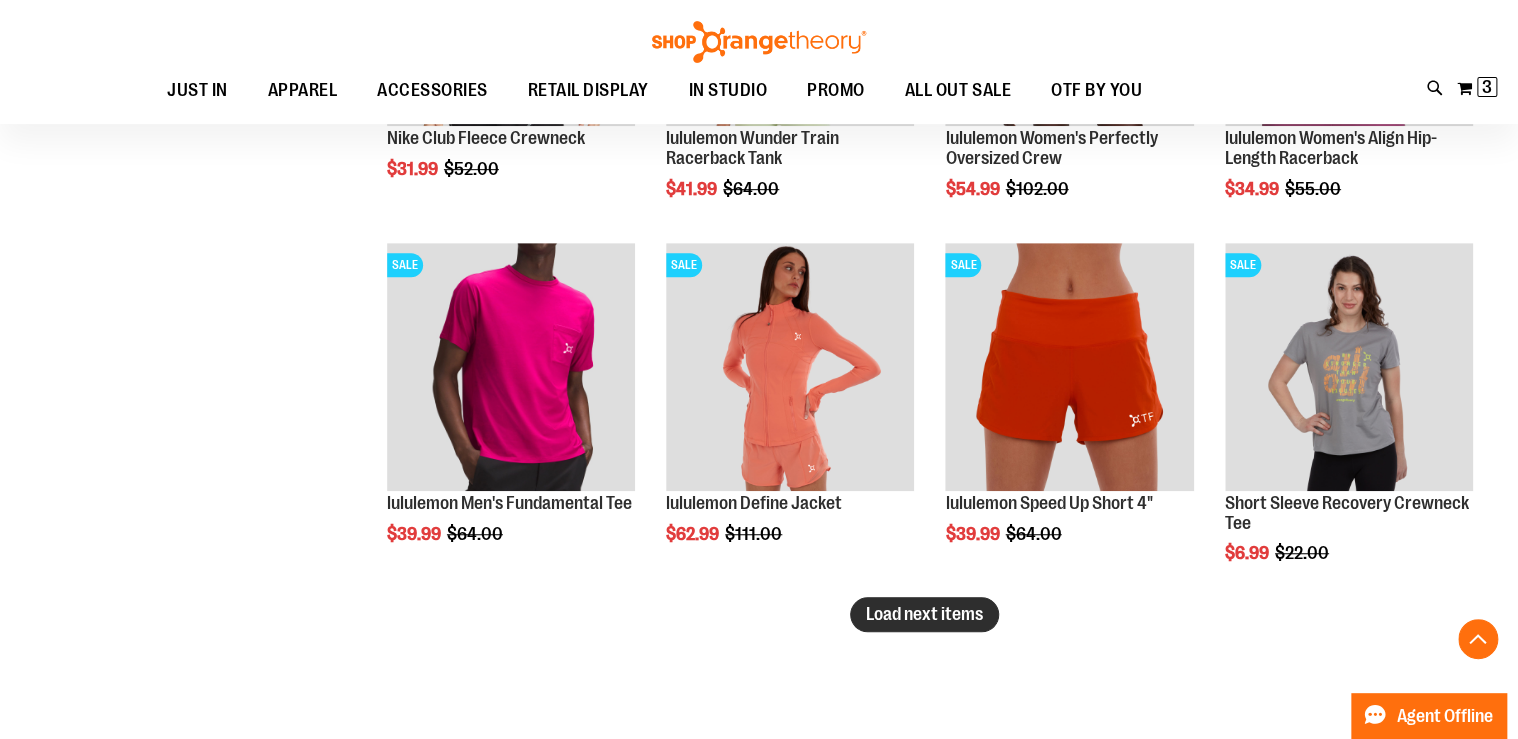 click on "Load next items" at bounding box center [924, 614] 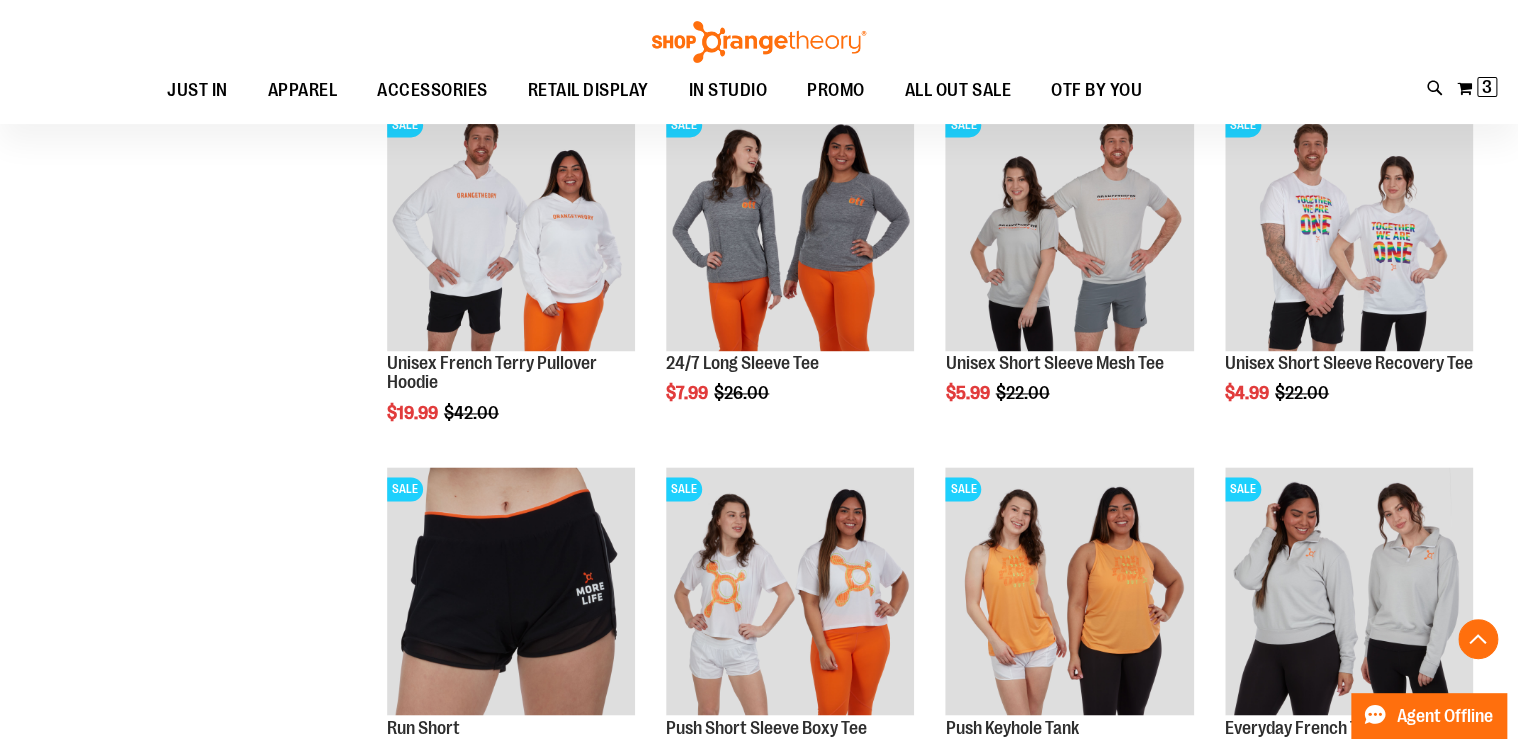 scroll, scrollTop: 5253, scrollLeft: 0, axis: vertical 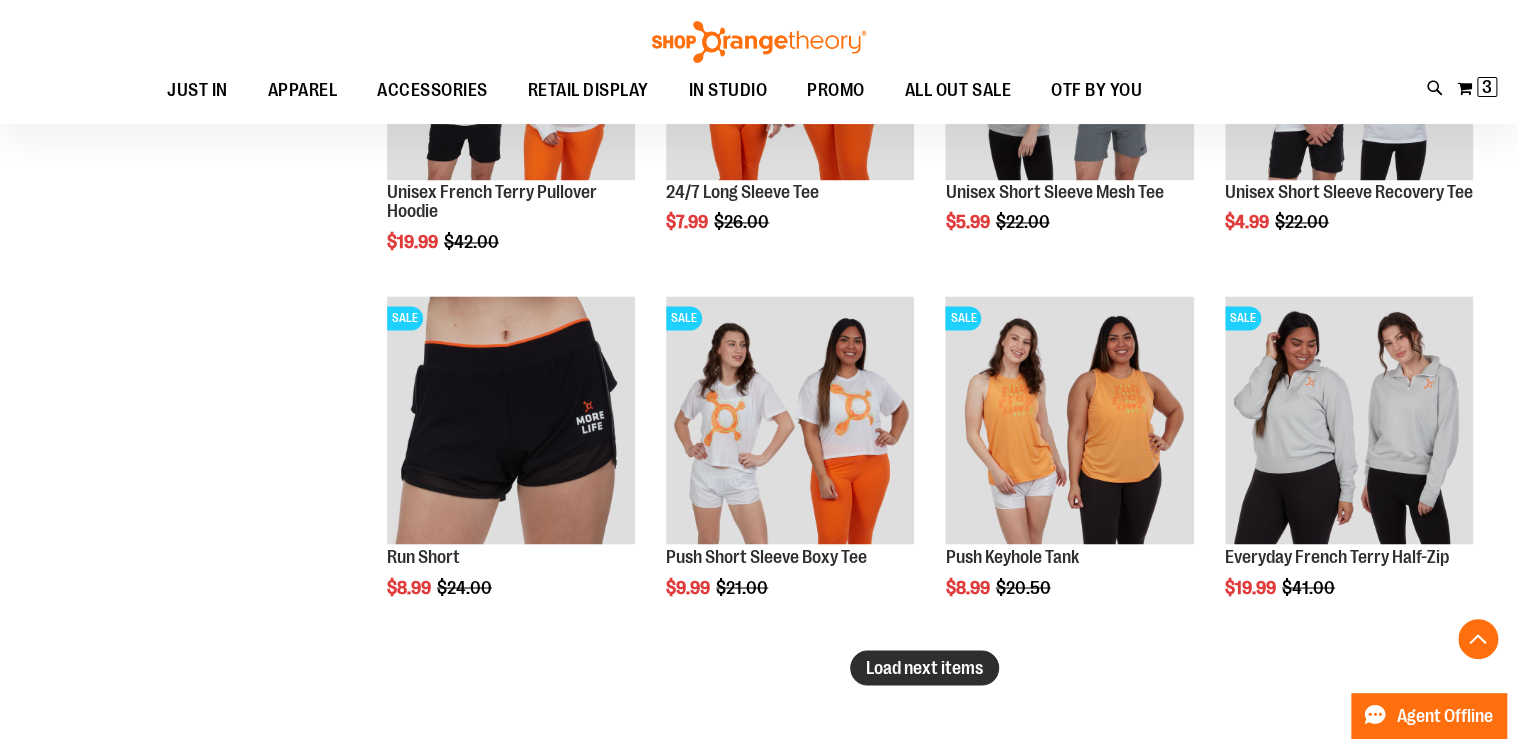 click on "Load next items" at bounding box center [924, 667] 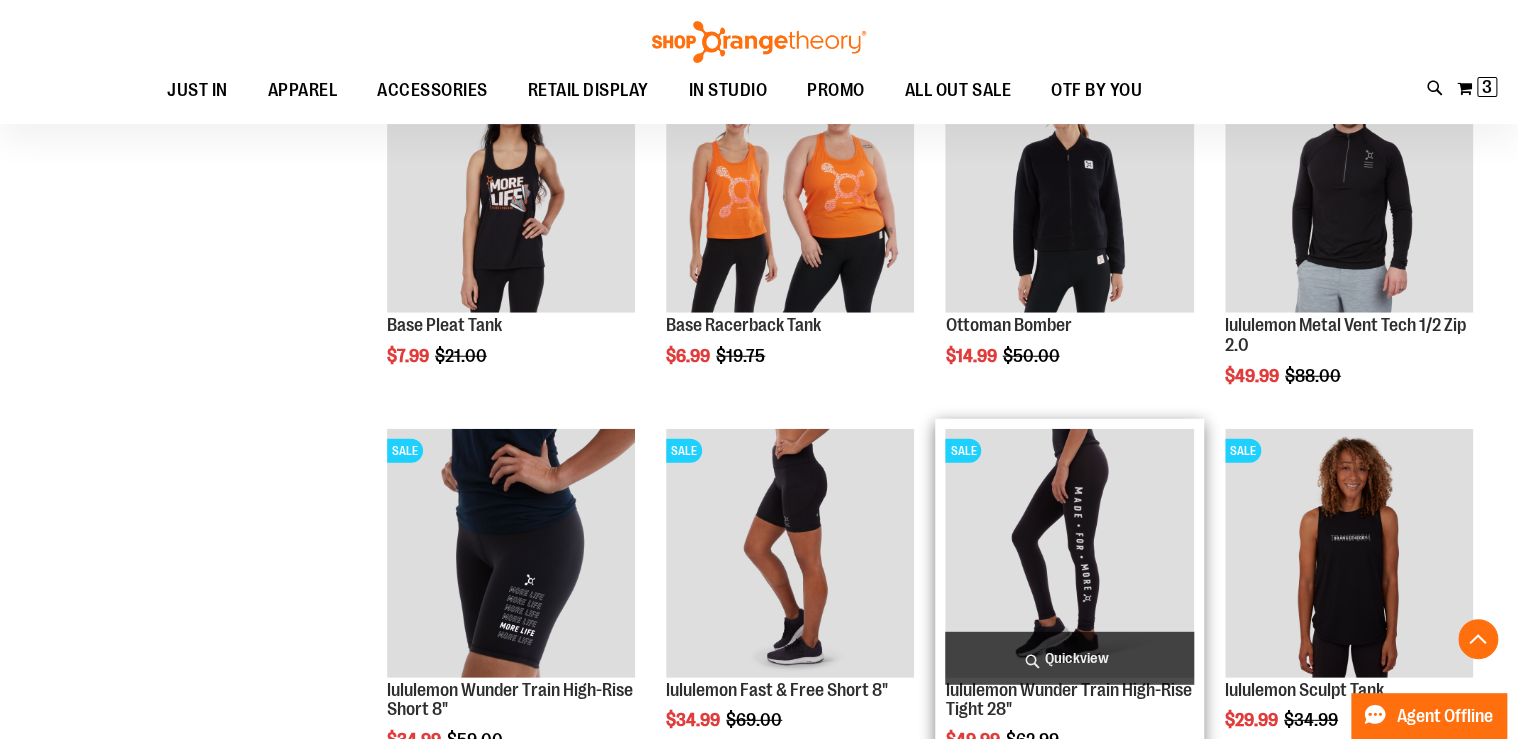 scroll, scrollTop: 6373, scrollLeft: 0, axis: vertical 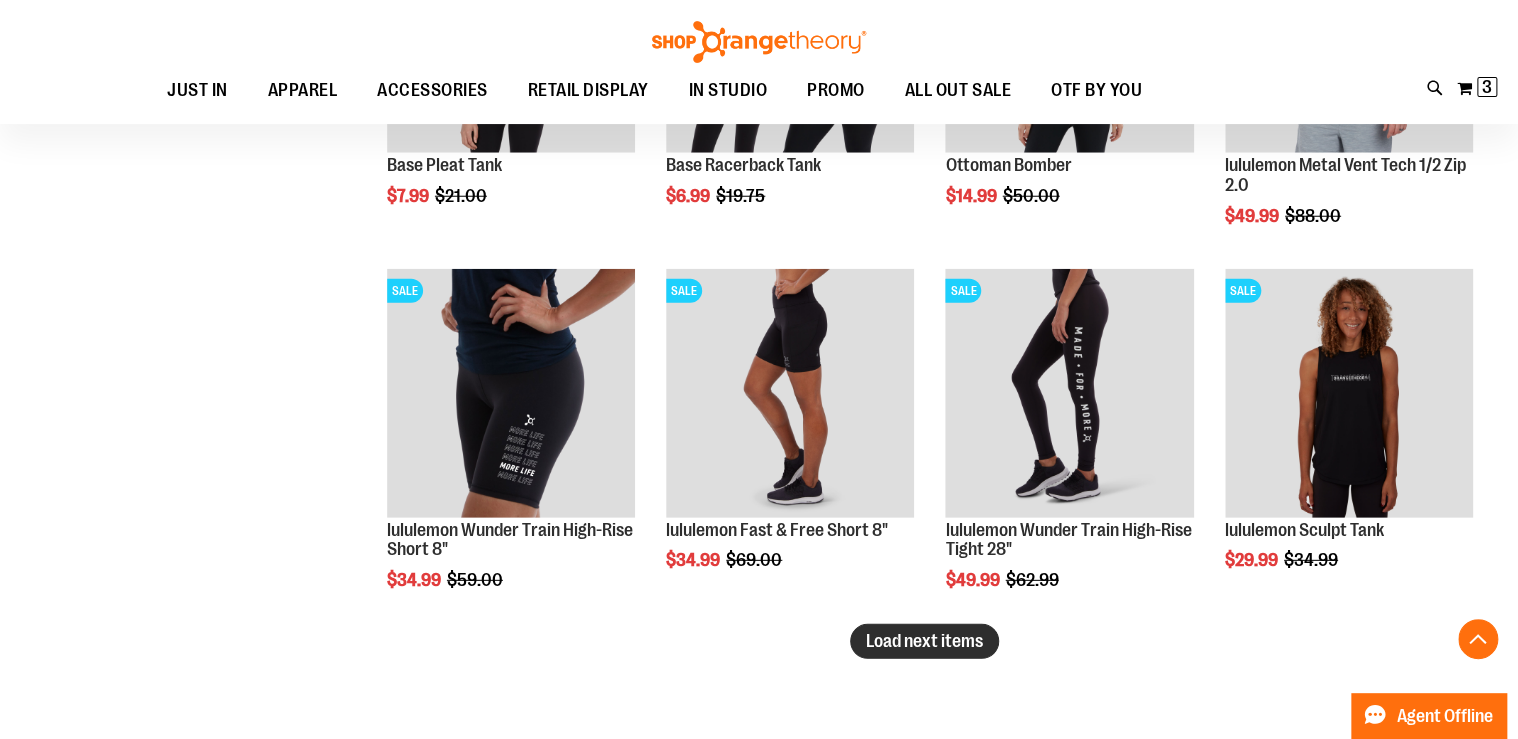 click on "Load next items" at bounding box center [924, 641] 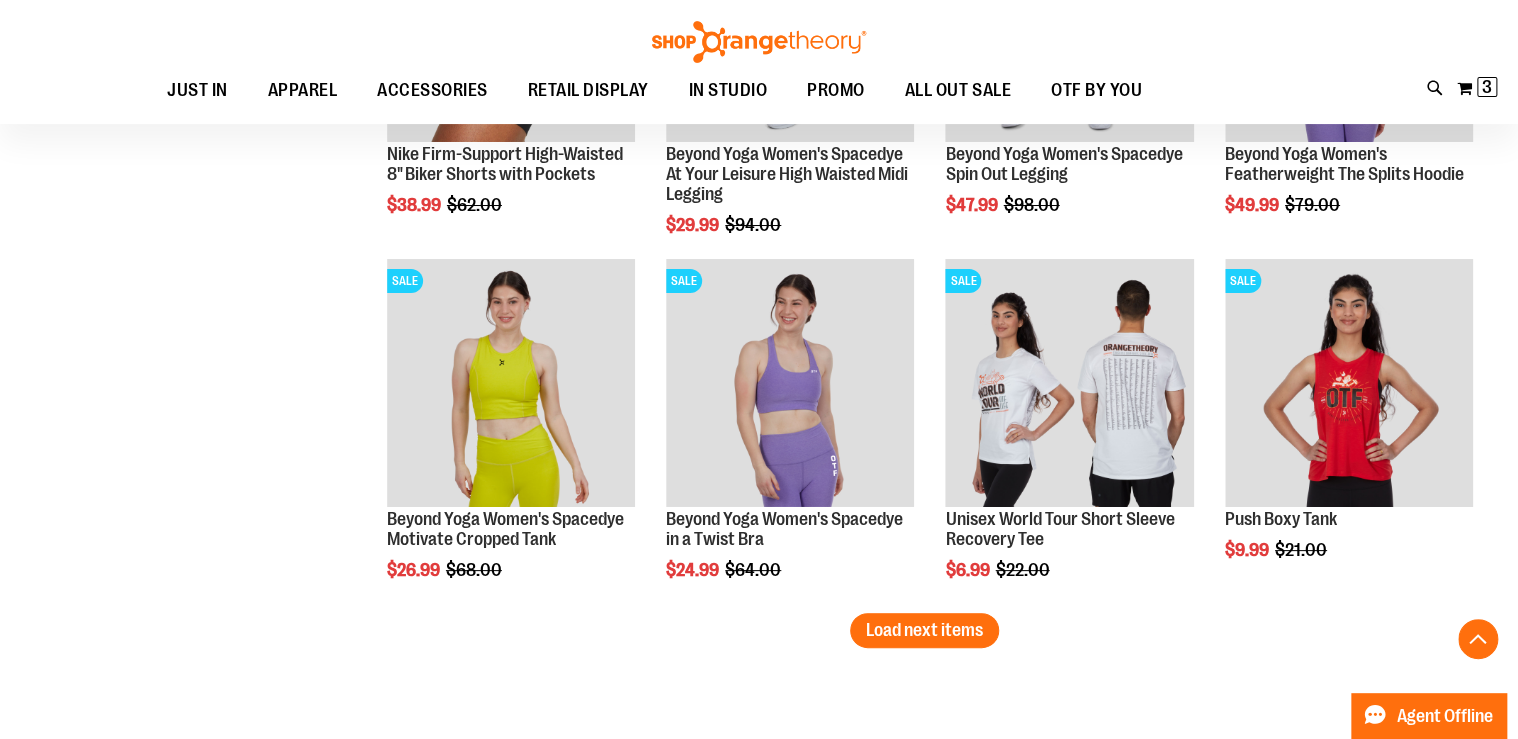 scroll, scrollTop: 7573, scrollLeft: 0, axis: vertical 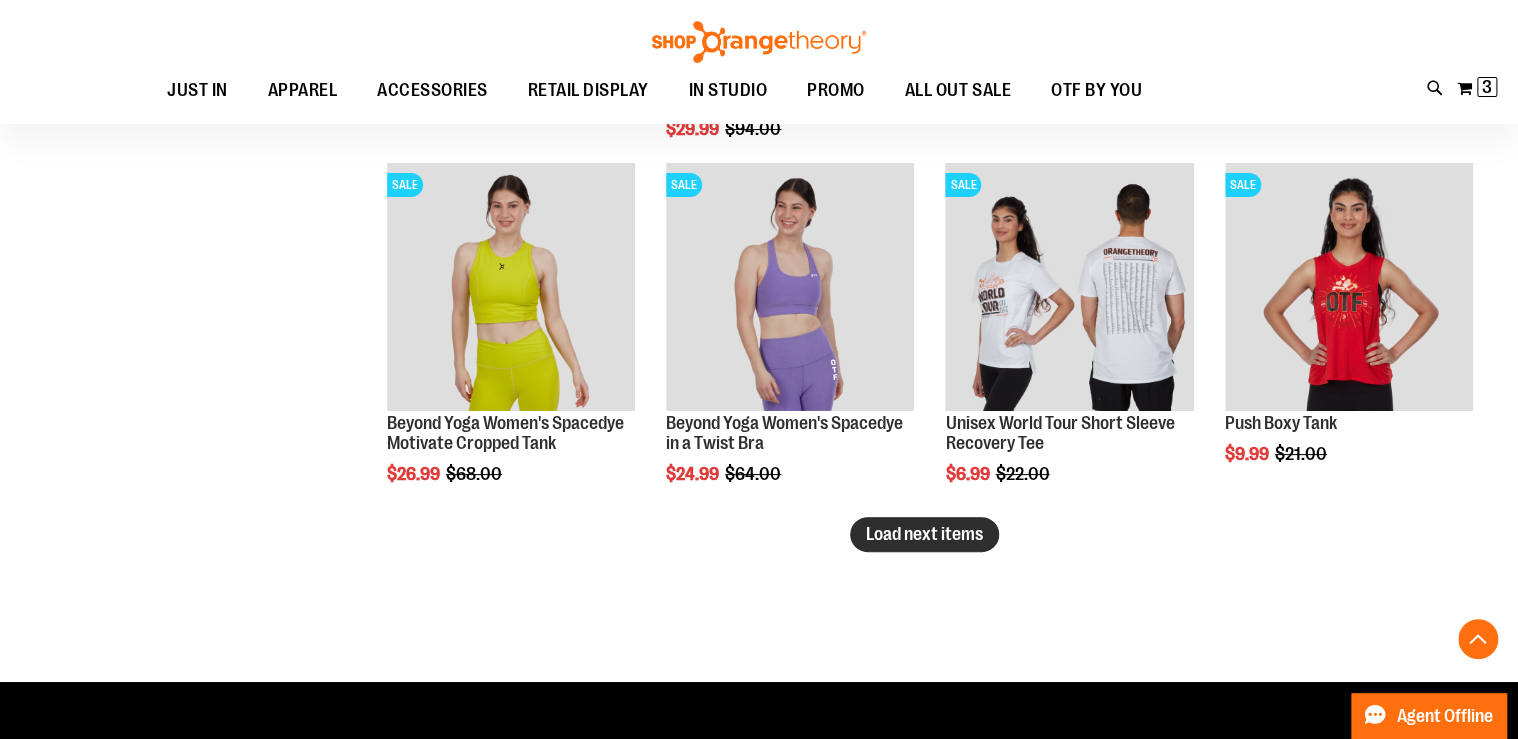 click on "Load next items" at bounding box center (924, 534) 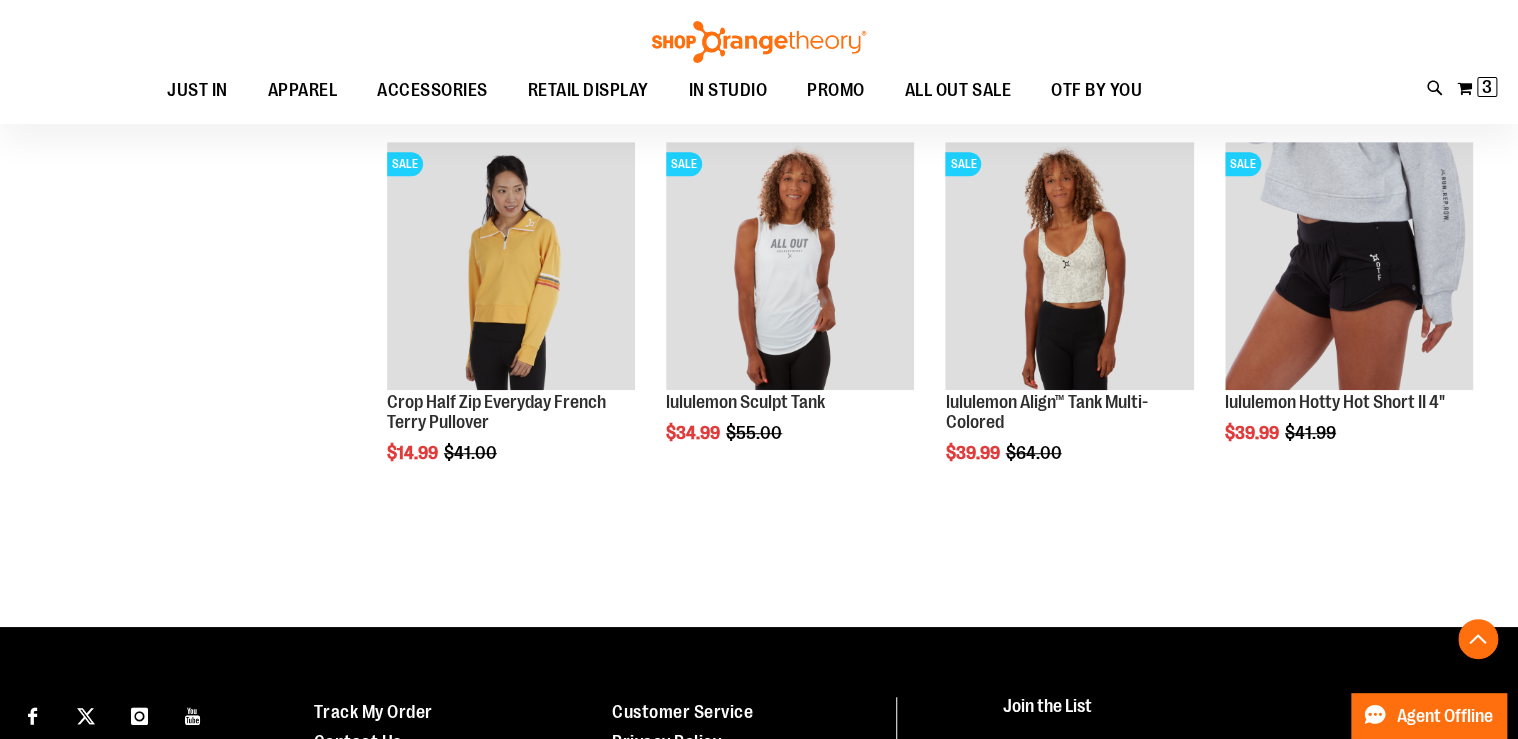 scroll, scrollTop: 7733, scrollLeft: 0, axis: vertical 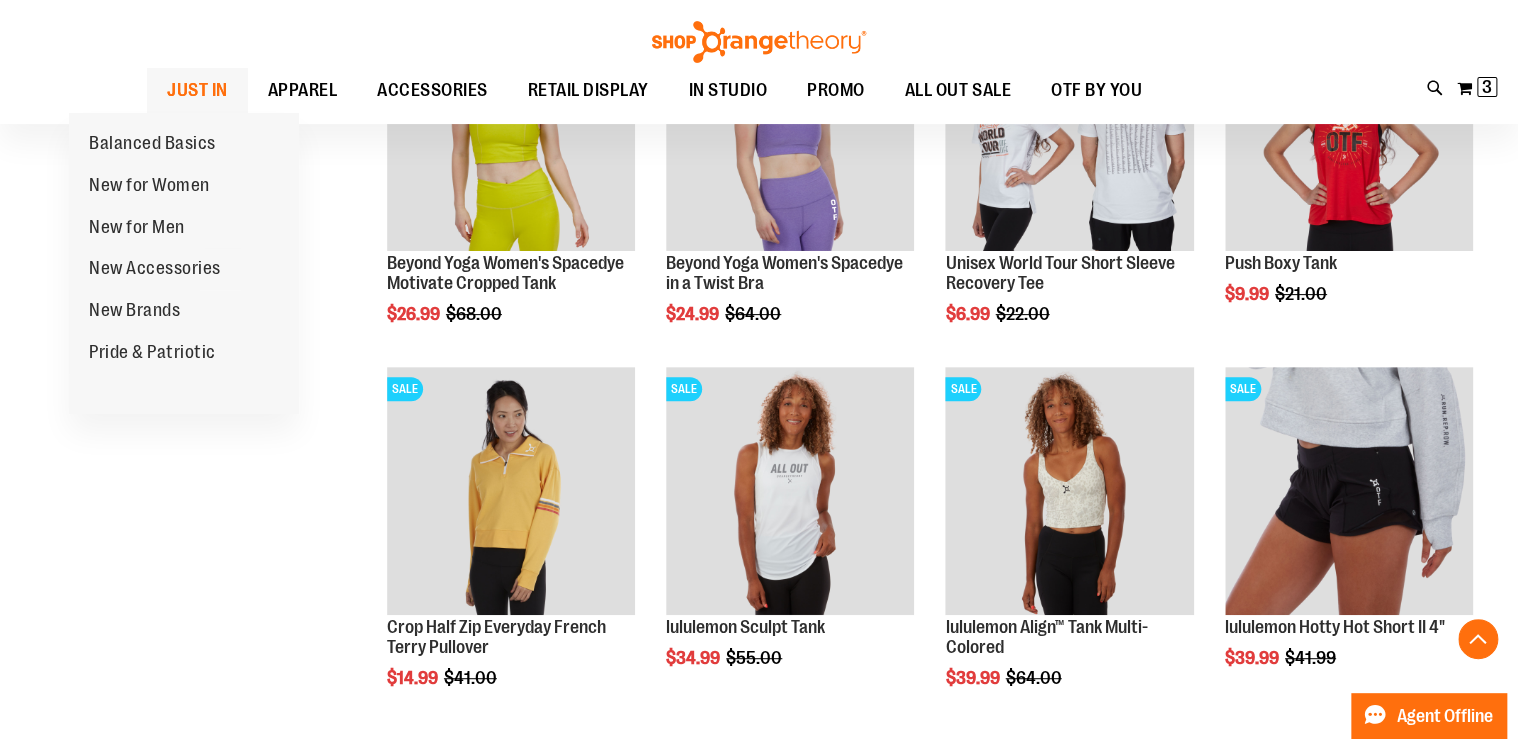 click on "JUST IN" at bounding box center (197, 90) 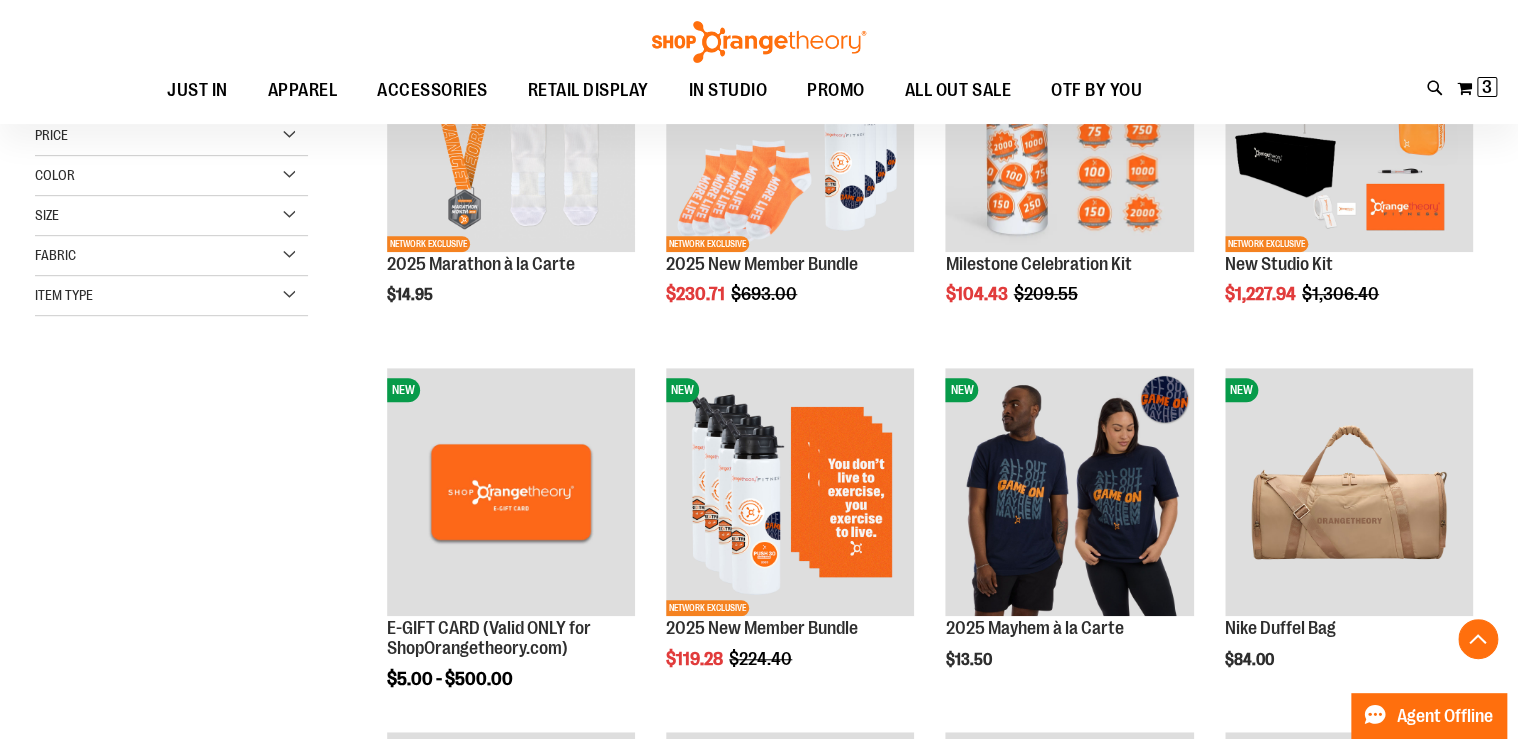 scroll, scrollTop: 400, scrollLeft: 0, axis: vertical 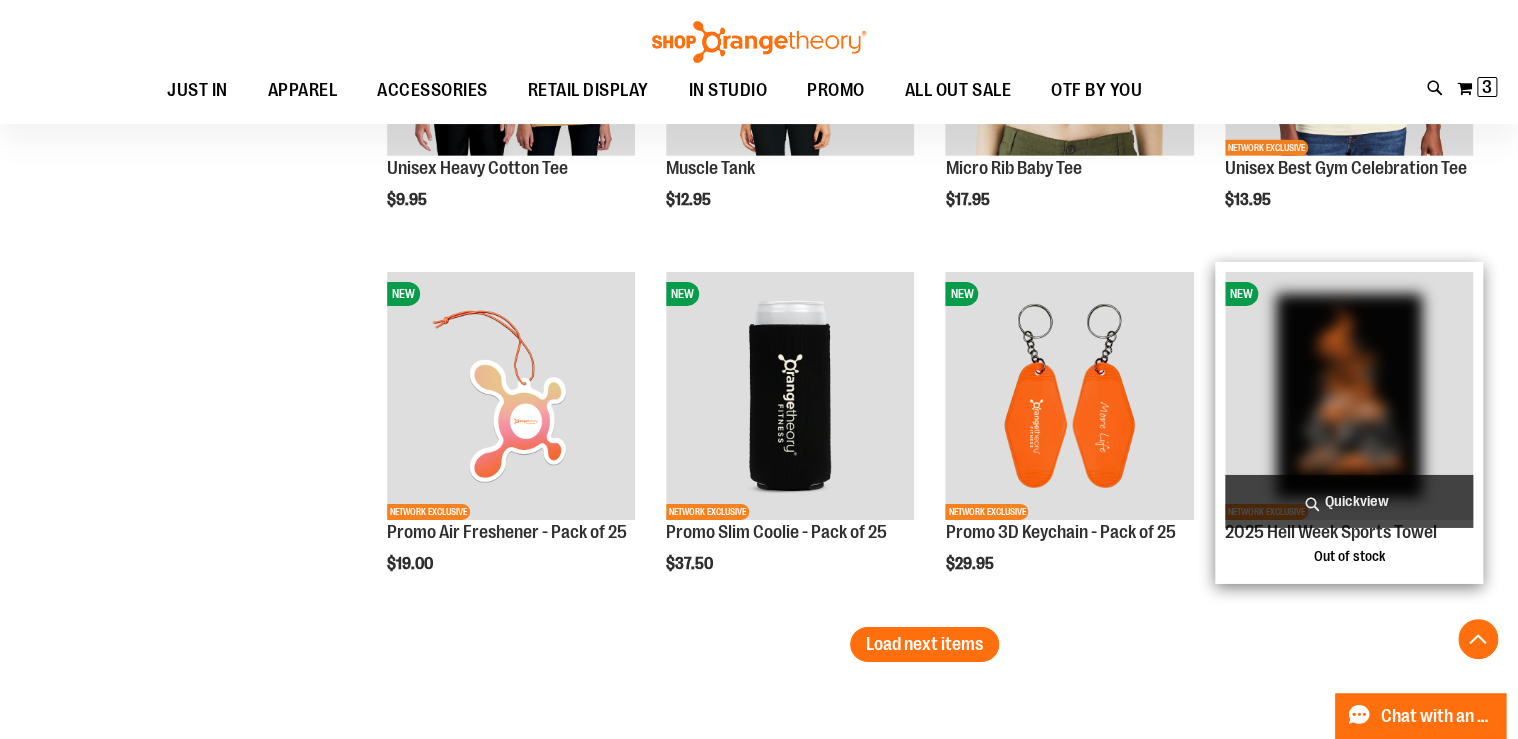 type on "**********" 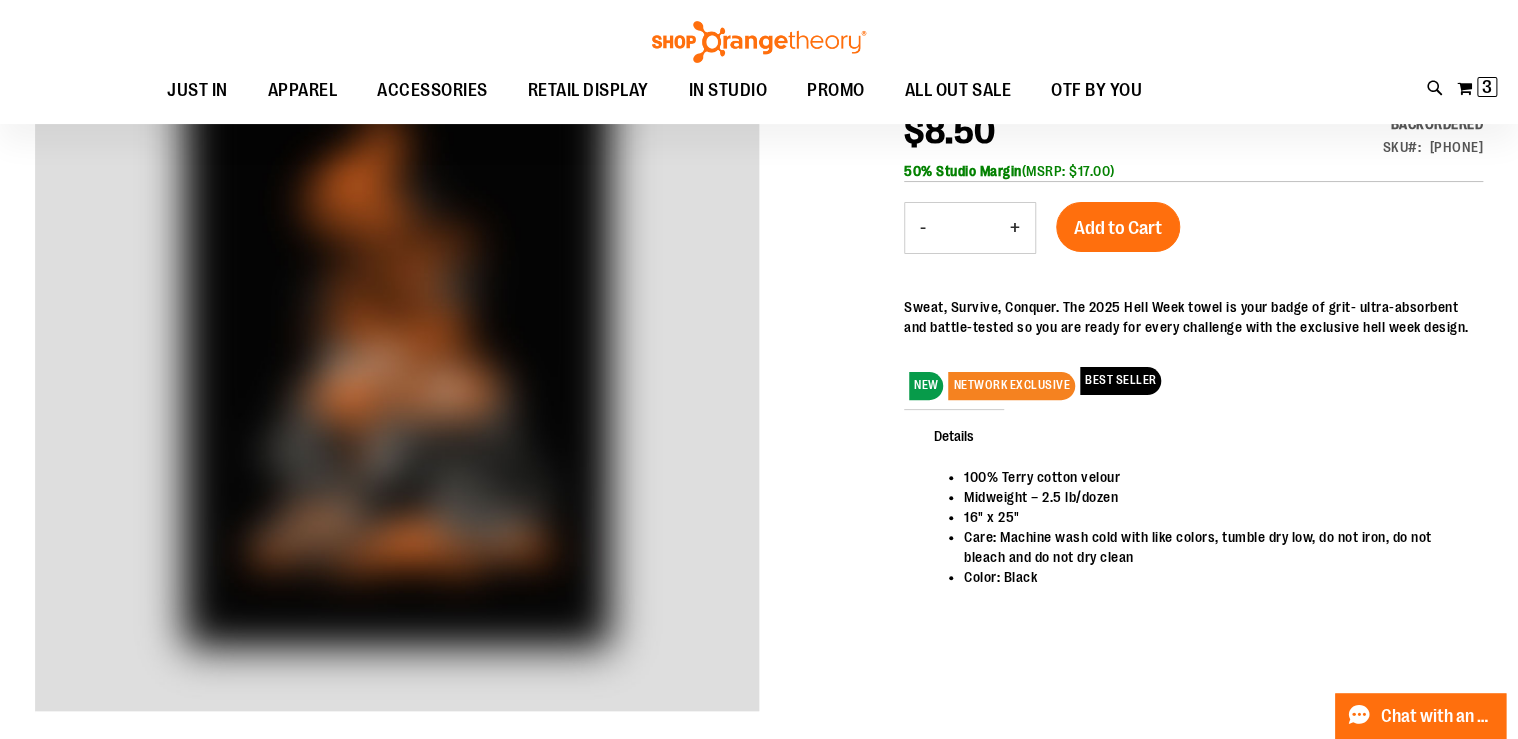 scroll, scrollTop: 0, scrollLeft: 0, axis: both 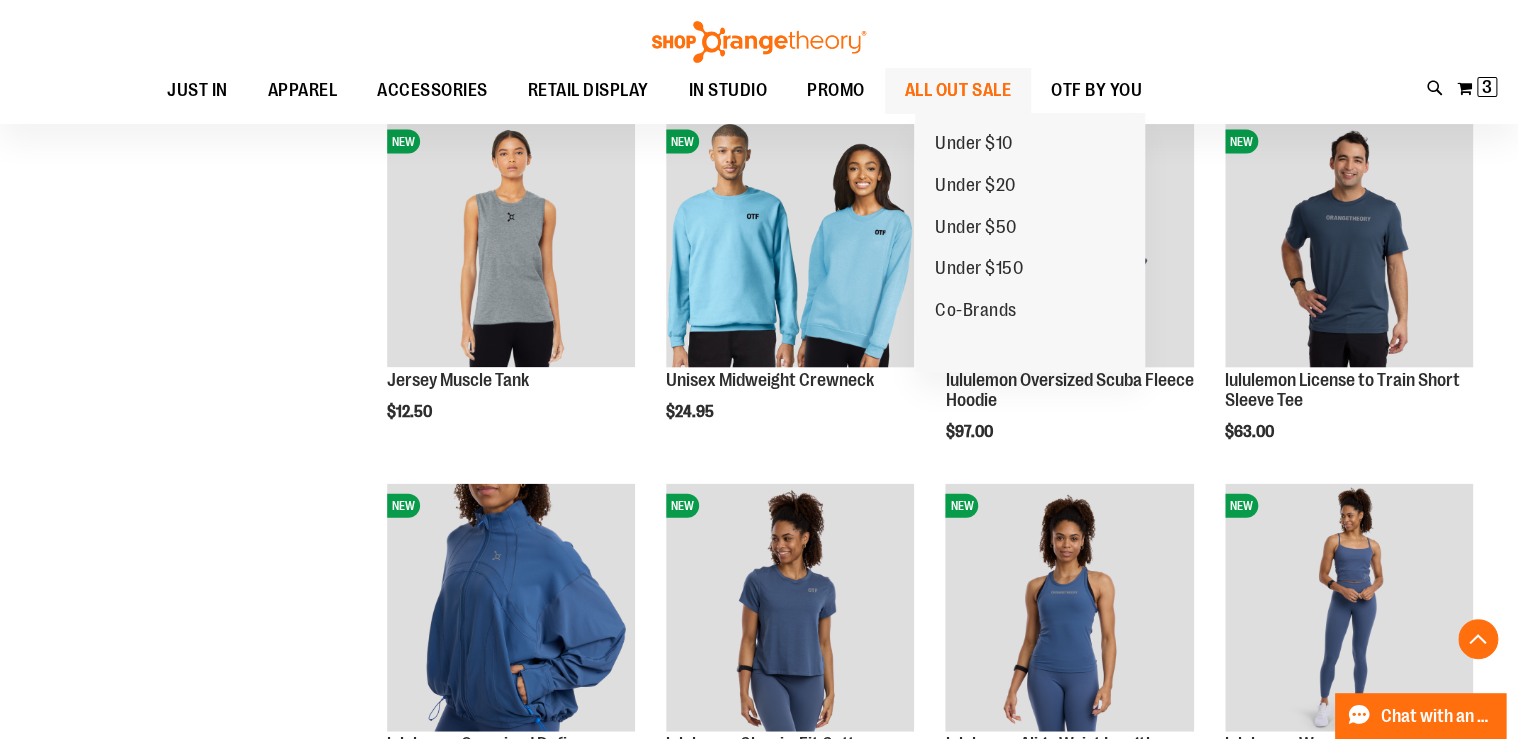 type on "**********" 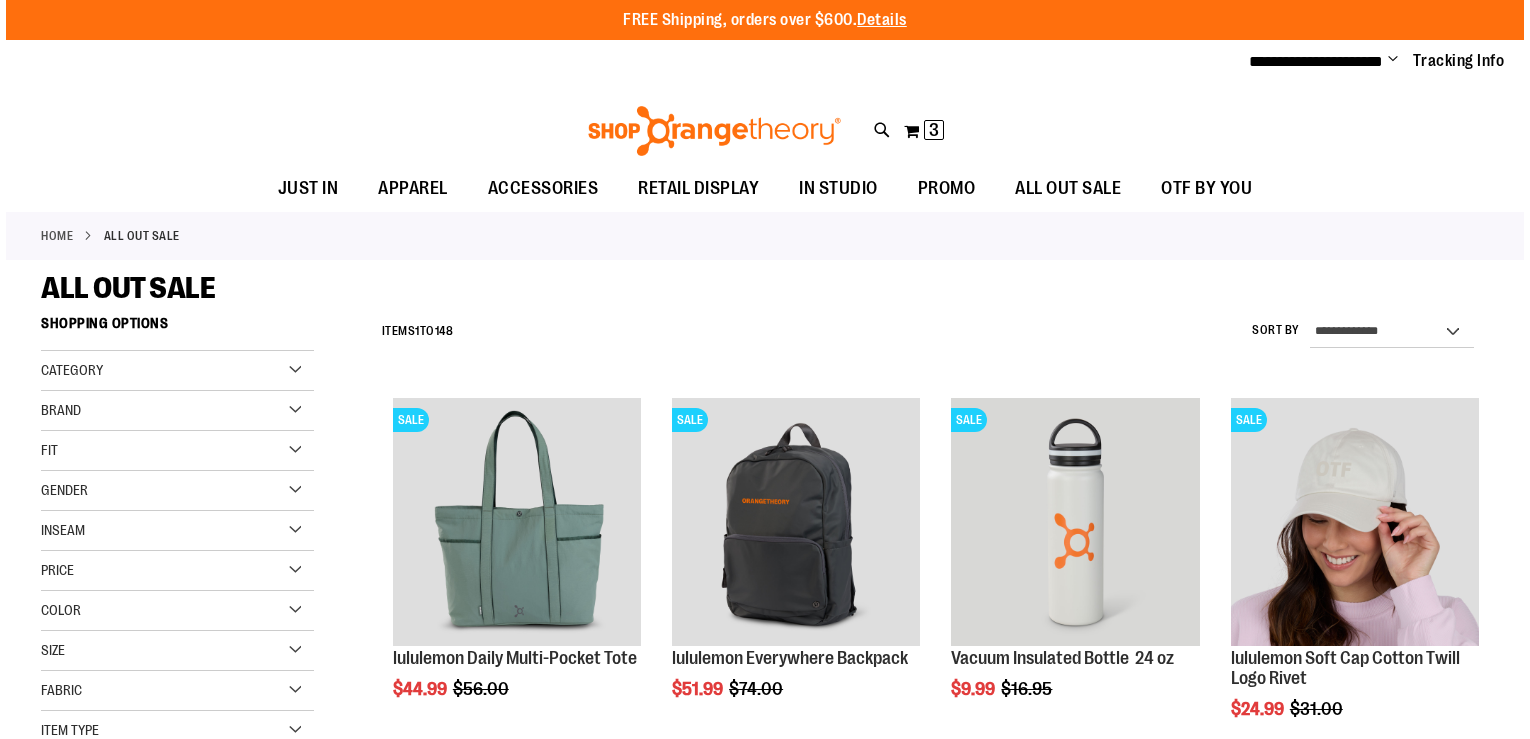 scroll, scrollTop: 0, scrollLeft: 0, axis: both 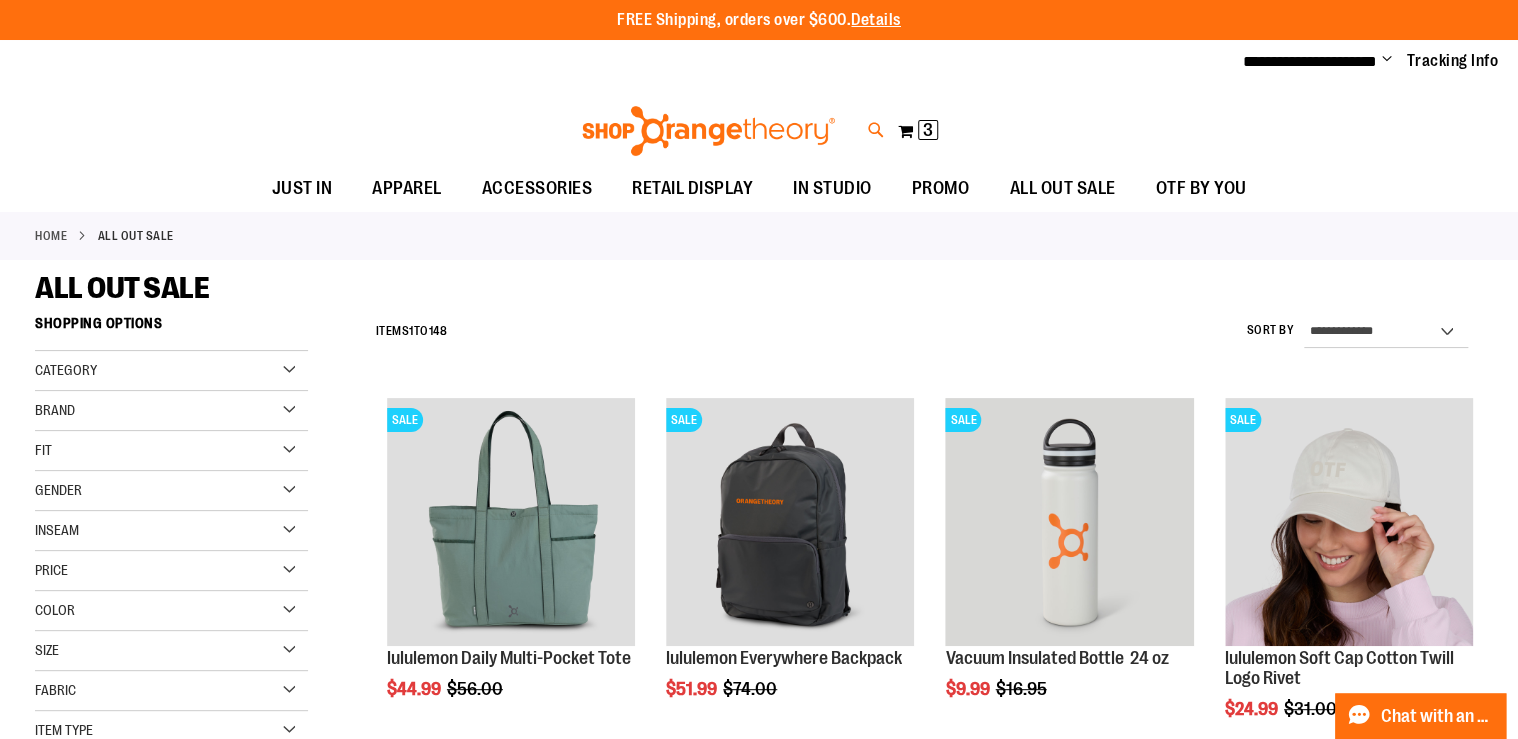 type on "**********" 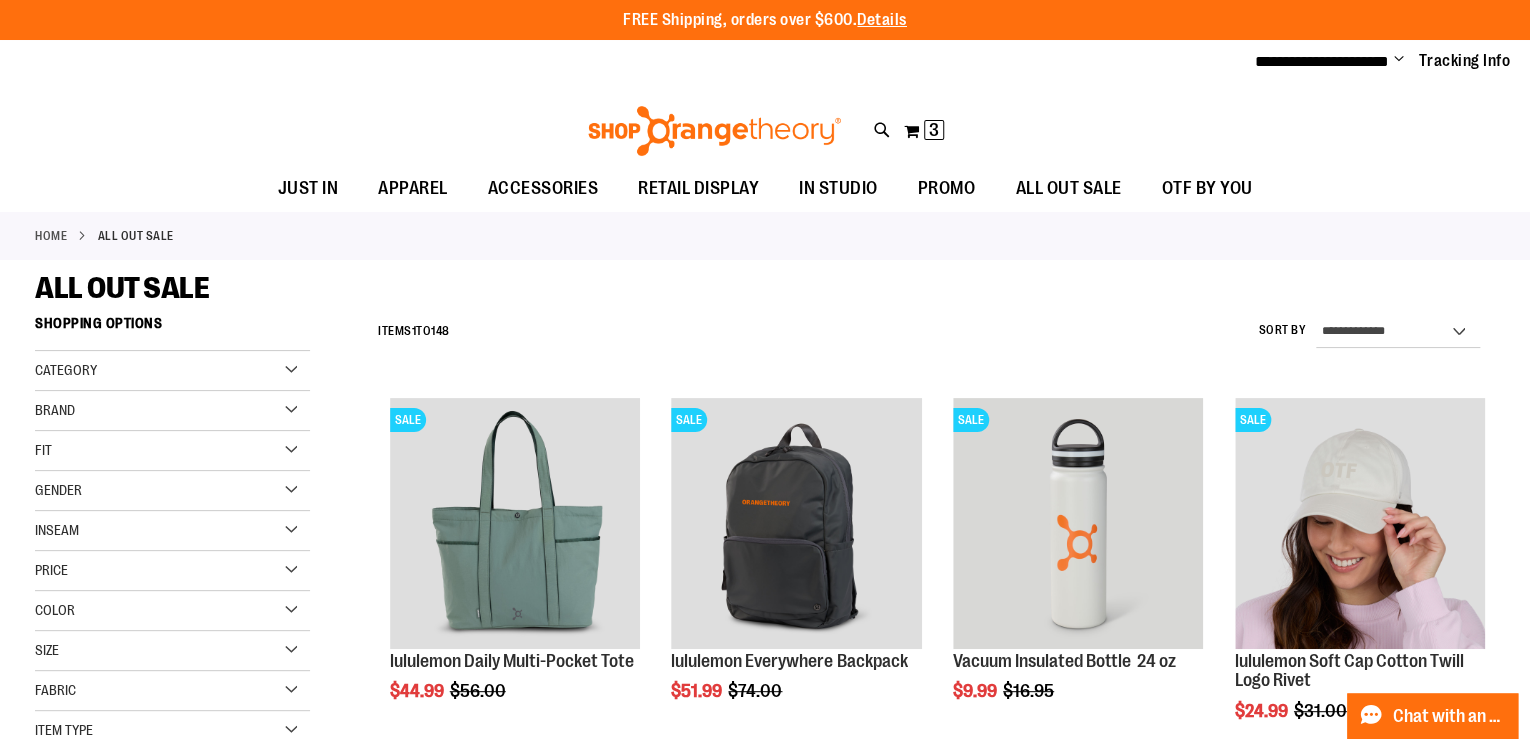 click on "Search" at bounding box center [764, 113] 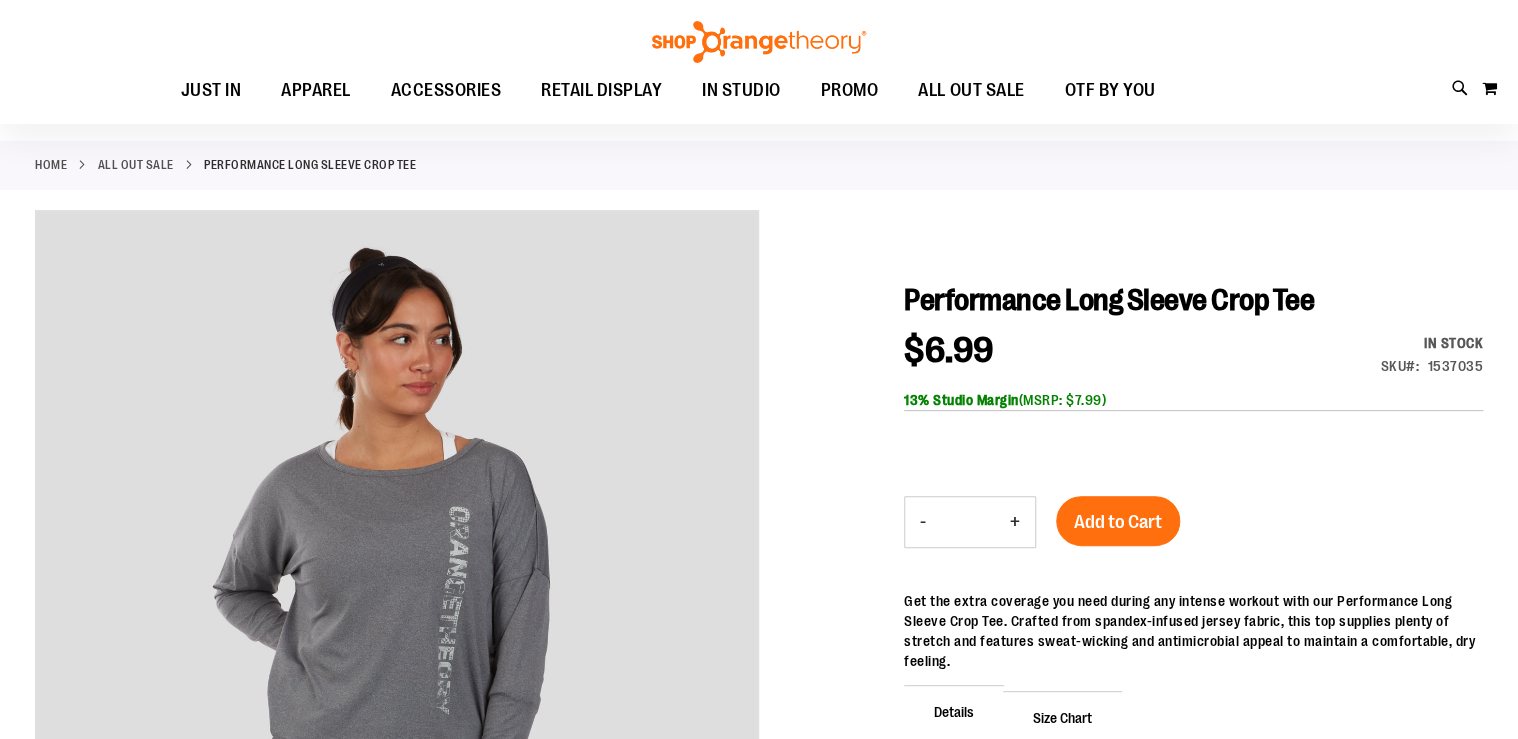 scroll, scrollTop: 80, scrollLeft: 0, axis: vertical 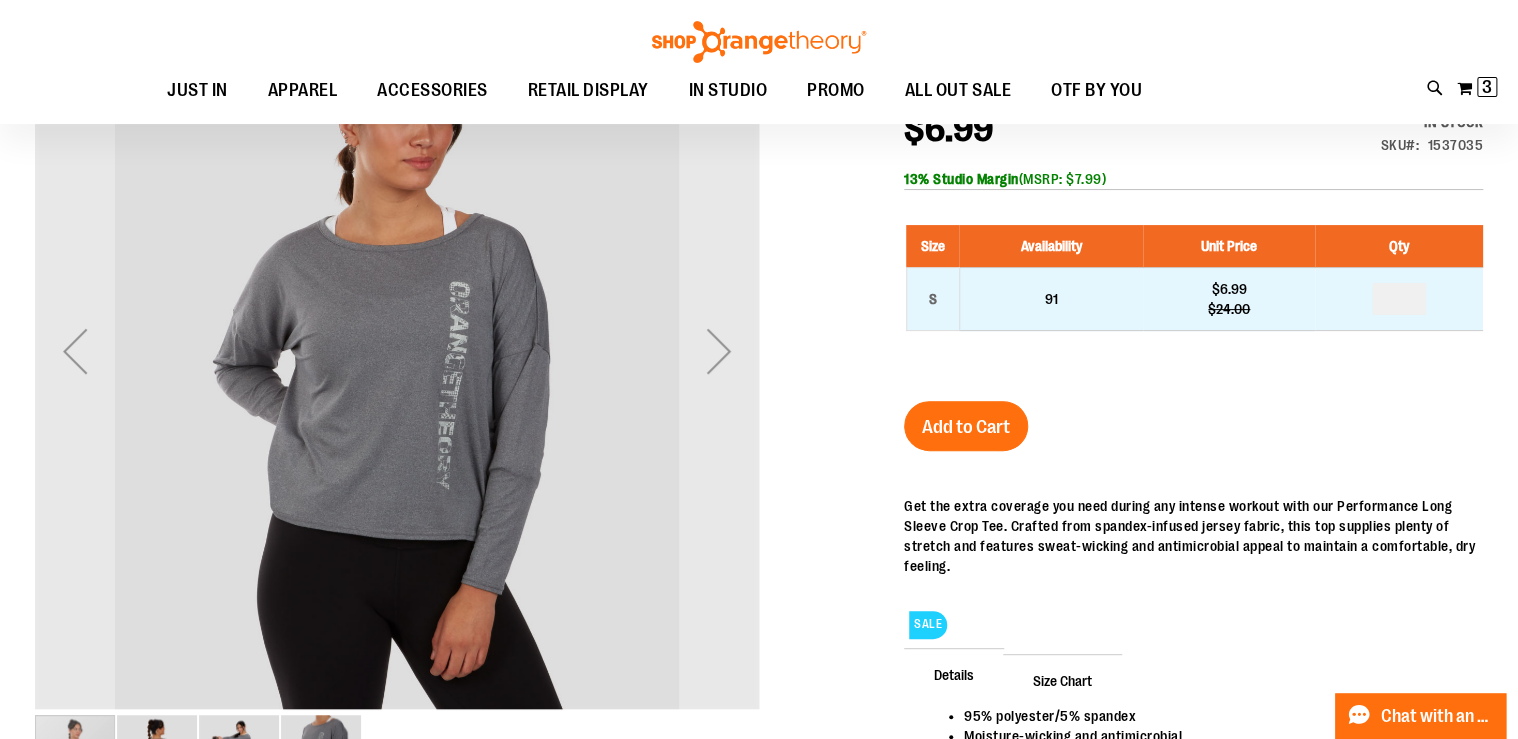 type on "**********" 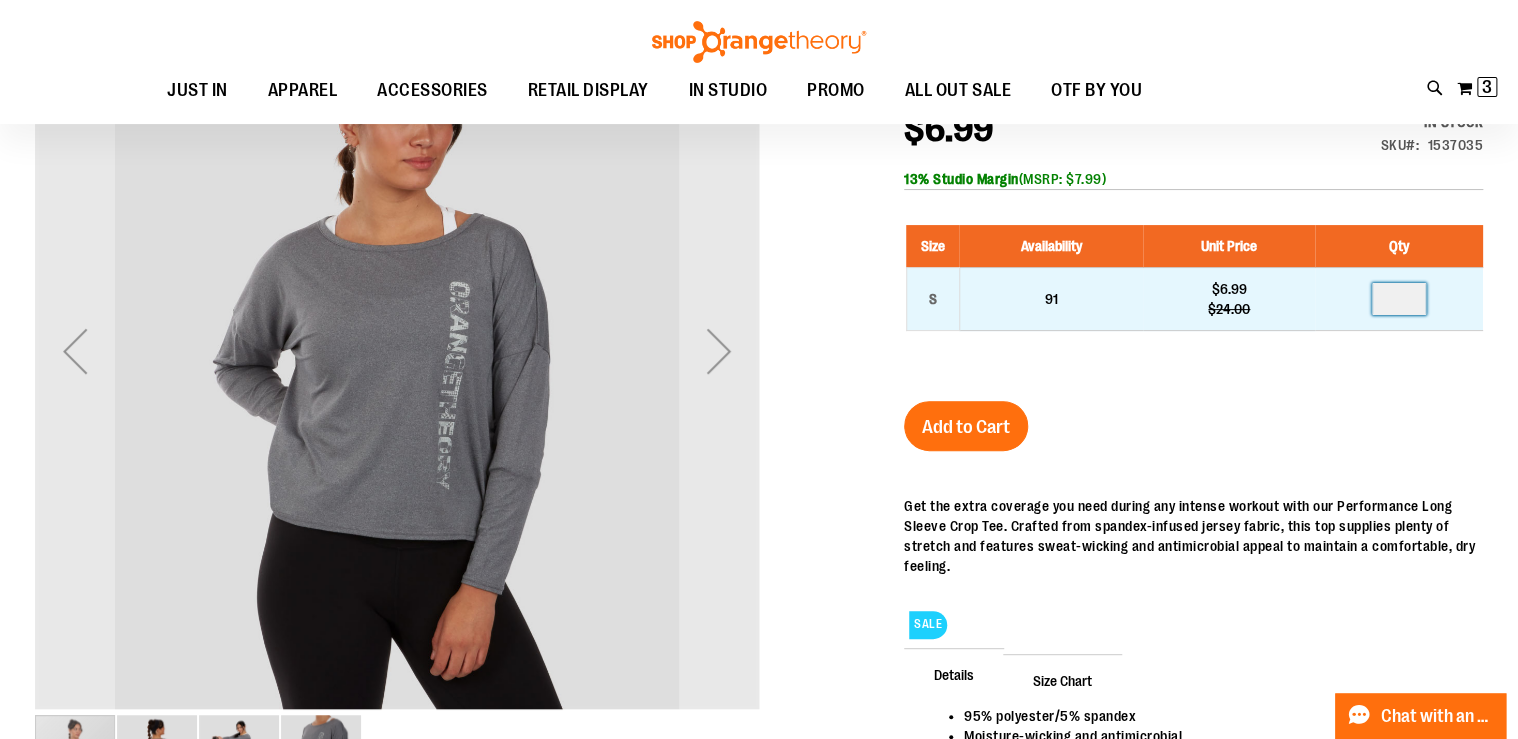 click at bounding box center (1399, 299) 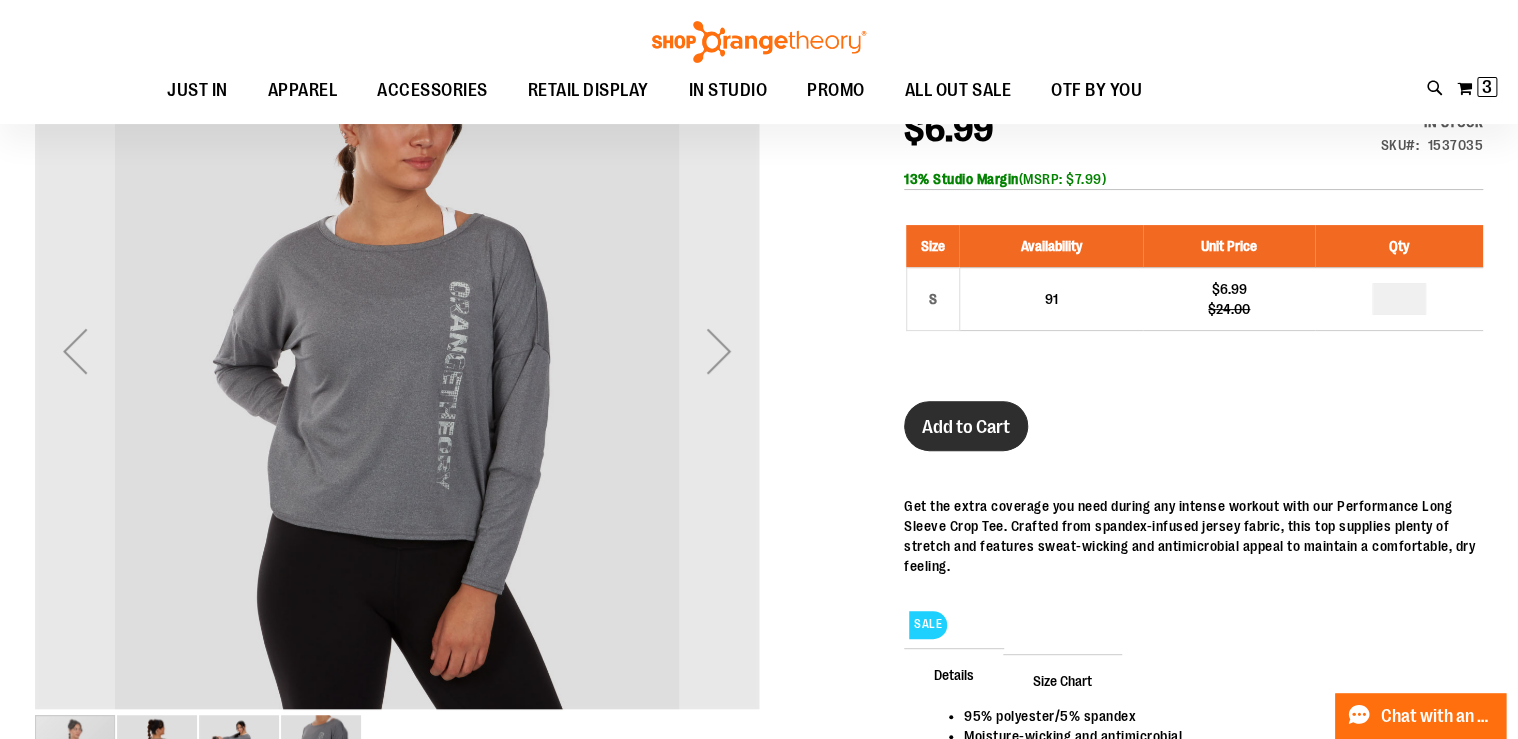 click on "Add to Cart" at bounding box center (966, 427) 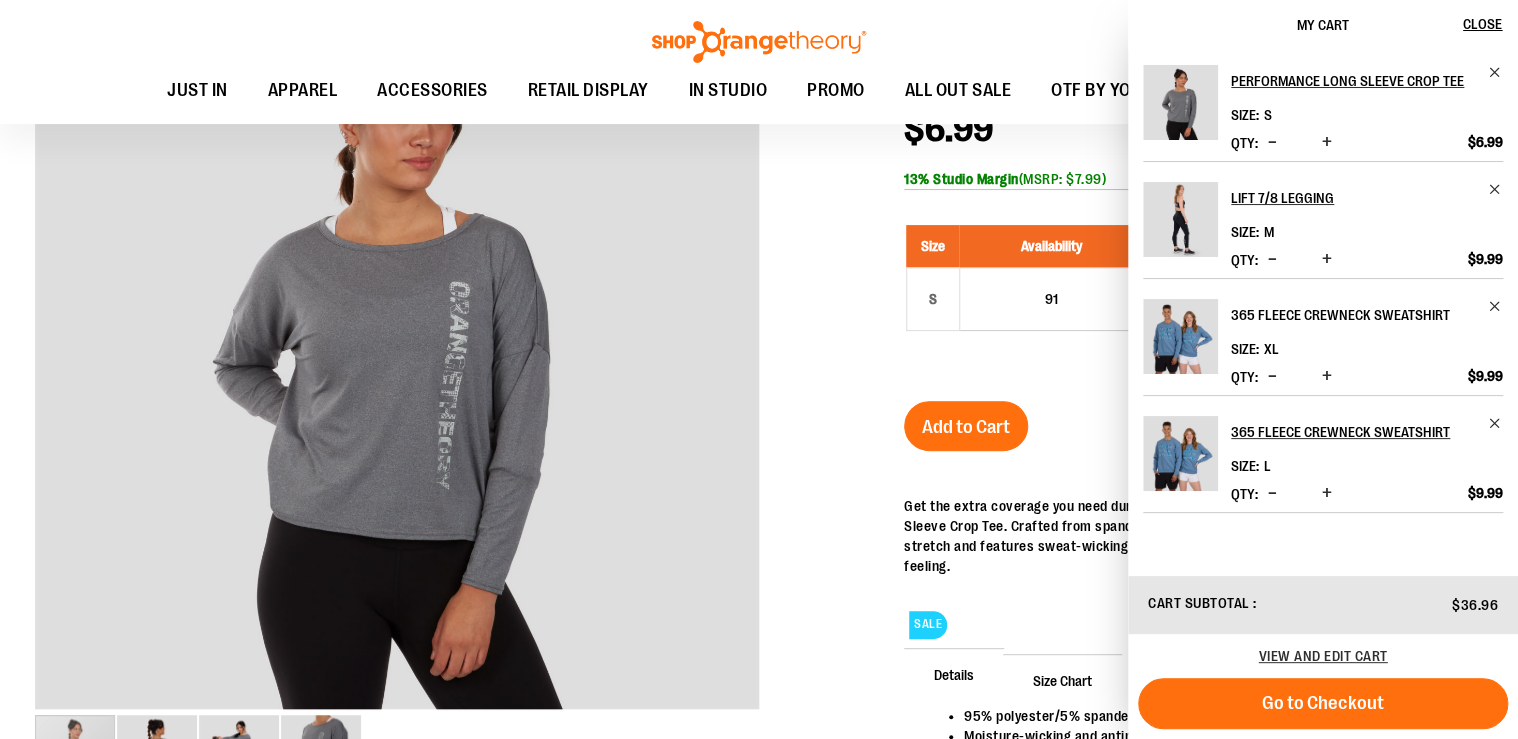 scroll, scrollTop: 52, scrollLeft: 0, axis: vertical 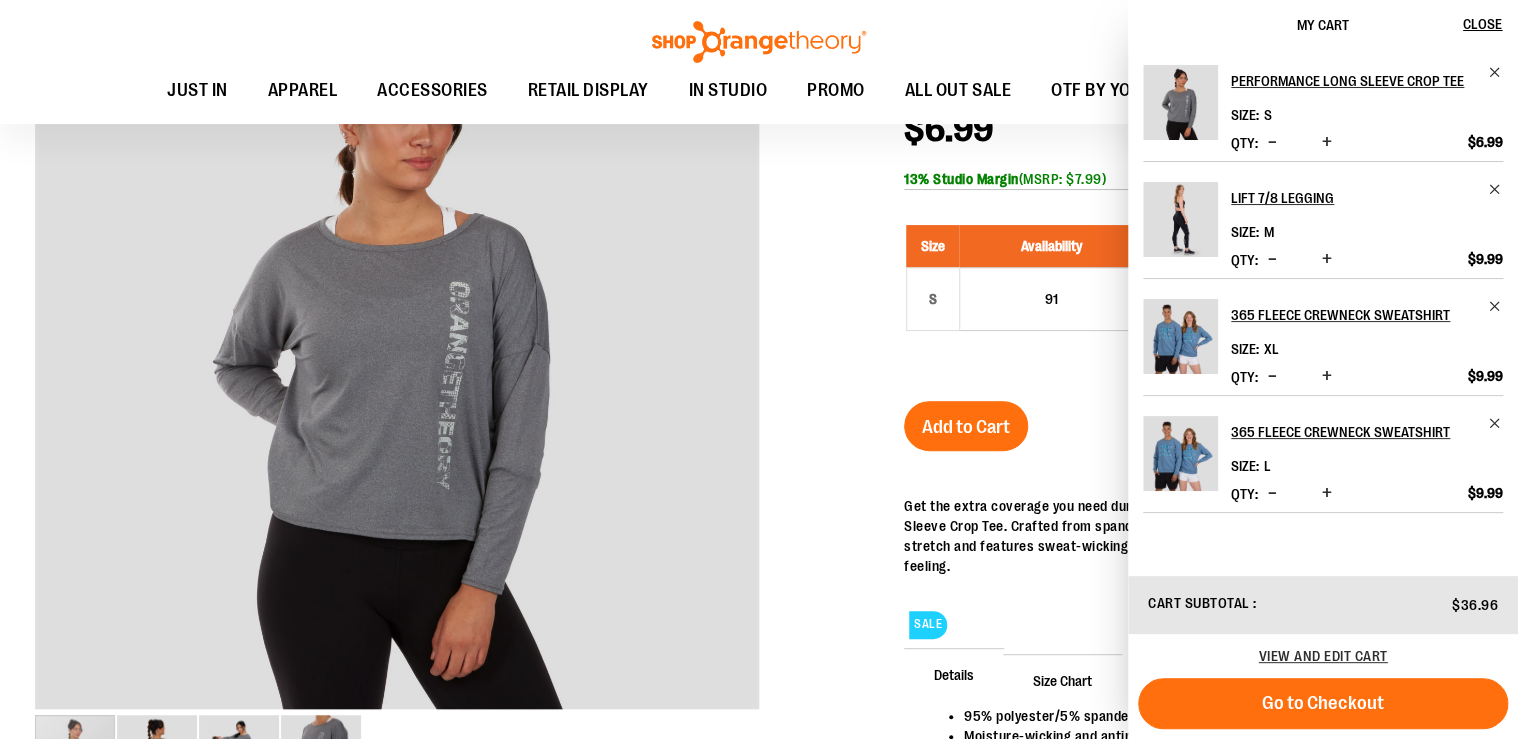 click at bounding box center (1272, 493) 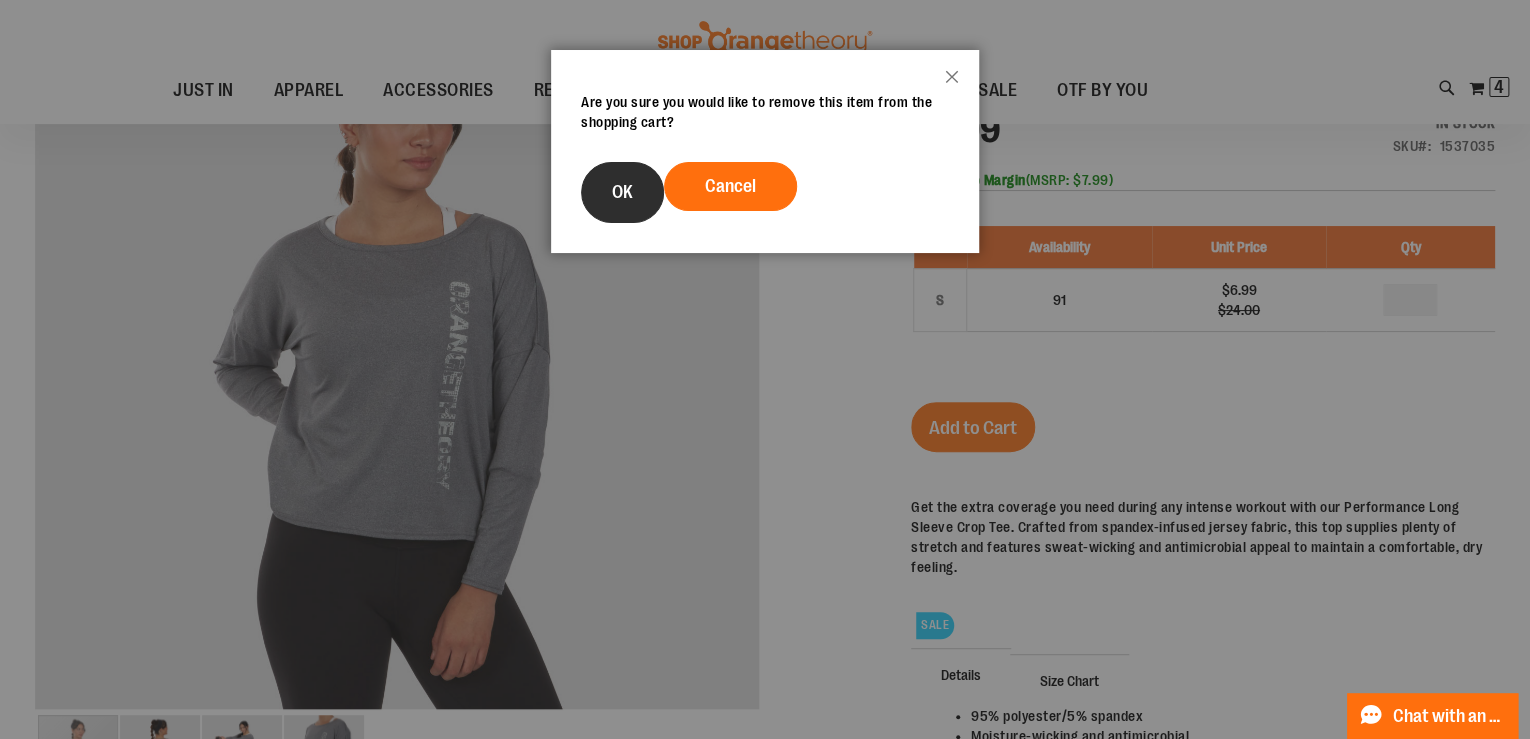click on "OK" at bounding box center (622, 192) 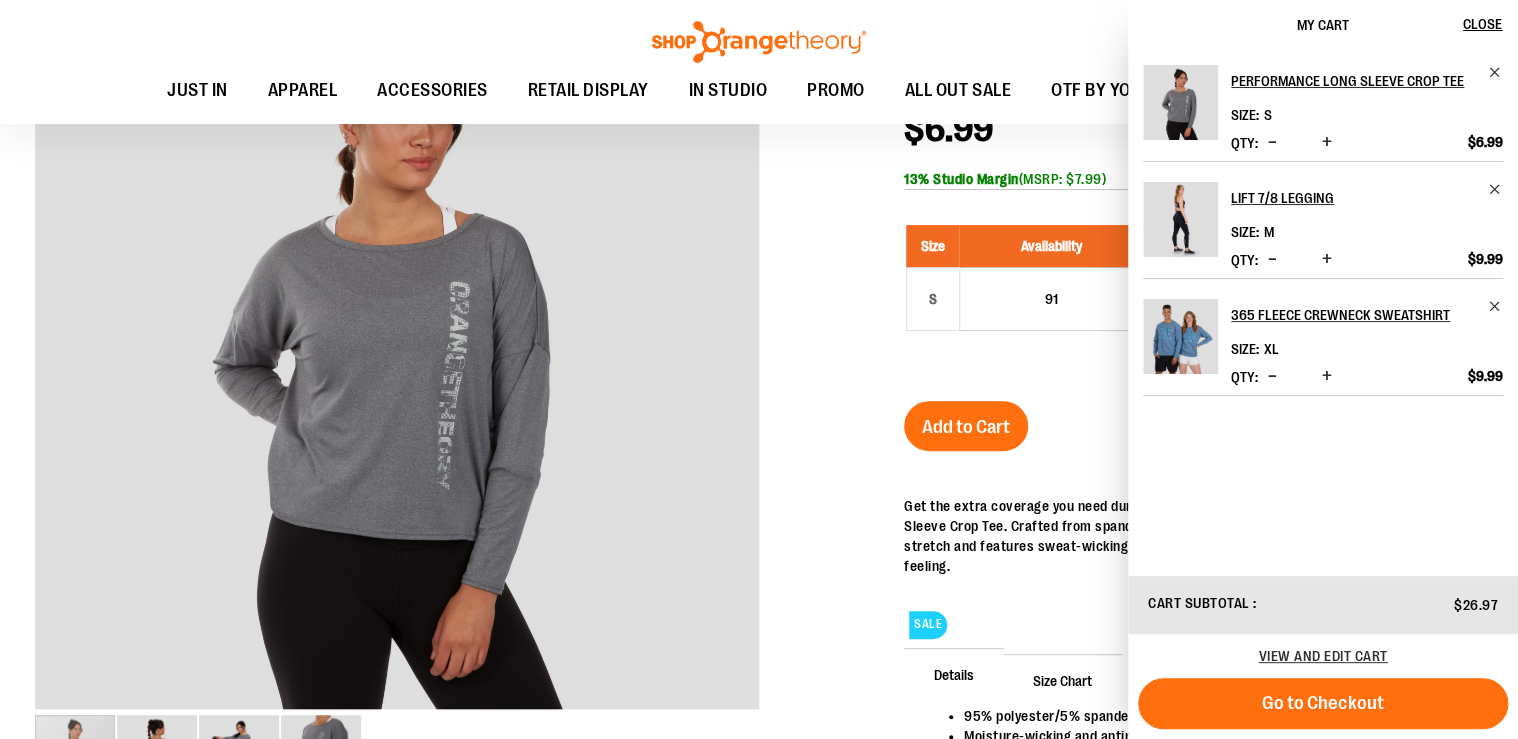 scroll, scrollTop: 0, scrollLeft: 0, axis: both 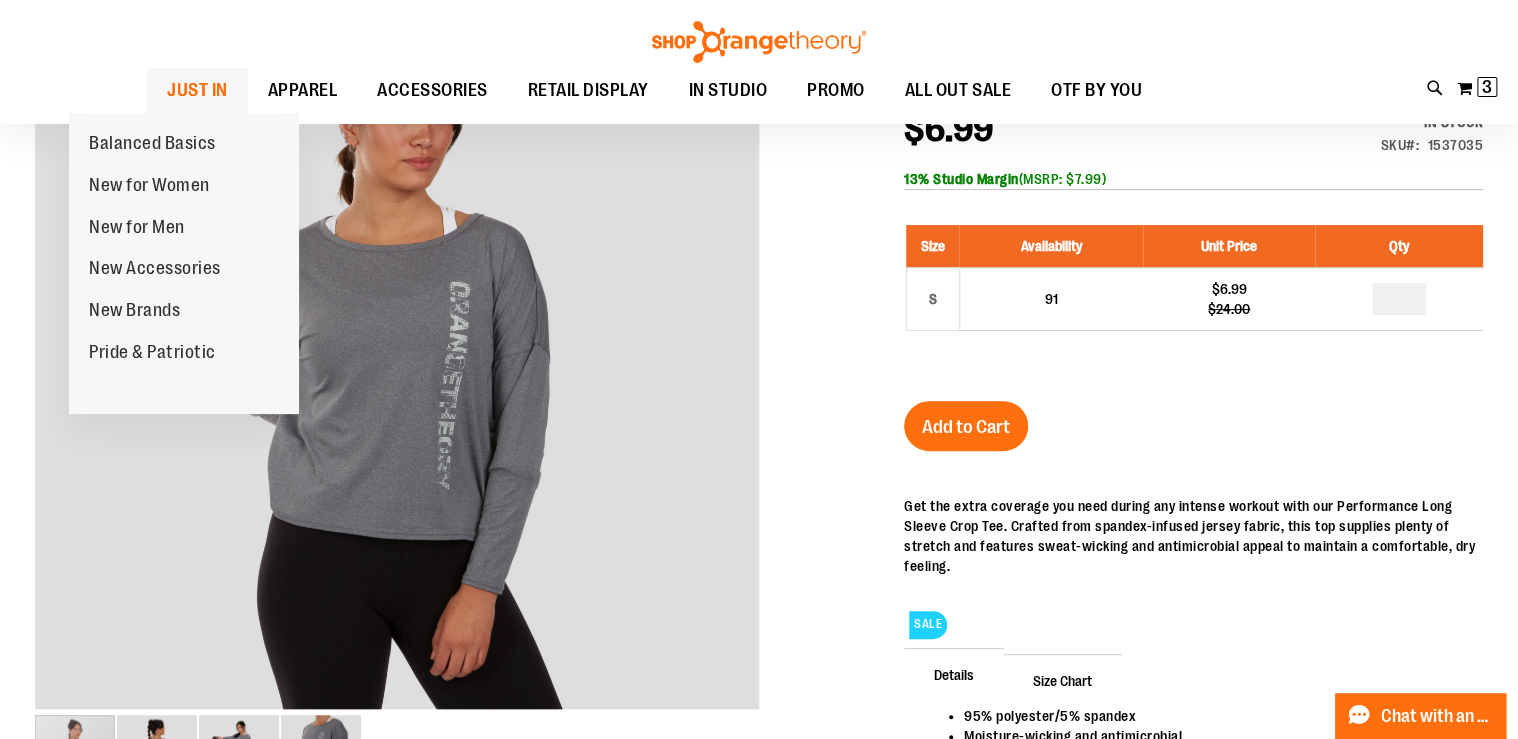 click on "JUST IN" at bounding box center (197, 91) 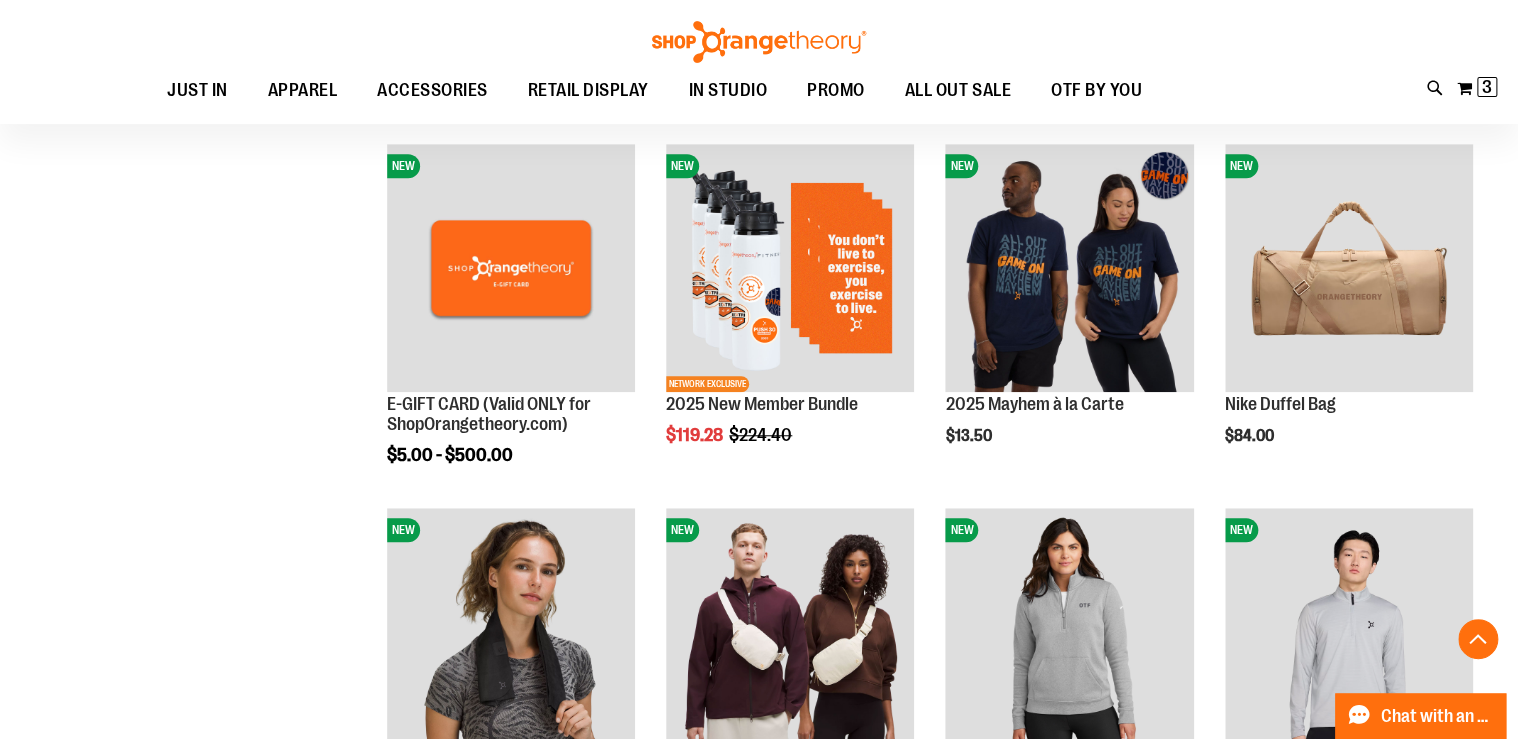 scroll, scrollTop: 720, scrollLeft: 0, axis: vertical 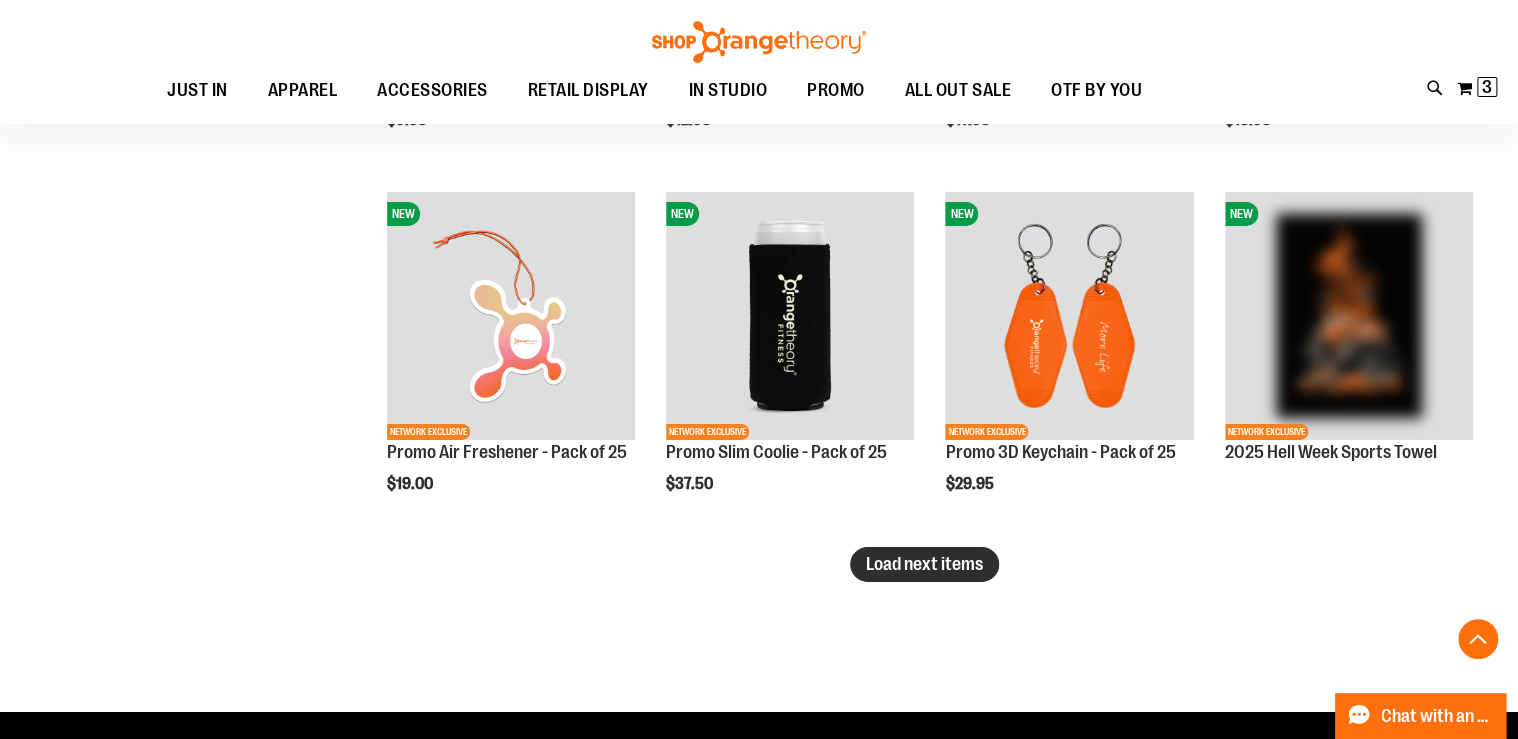 type on "**********" 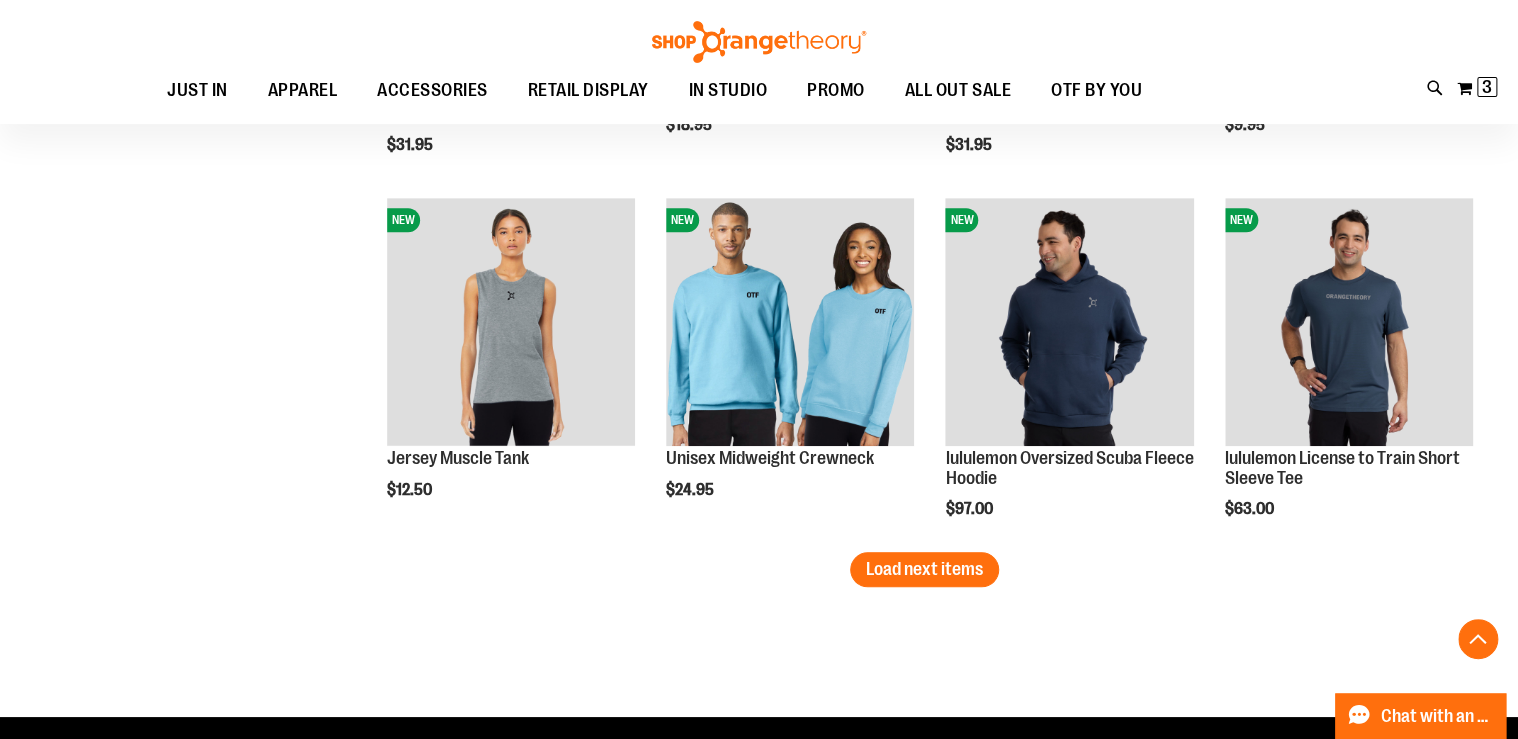 scroll, scrollTop: 4240, scrollLeft: 0, axis: vertical 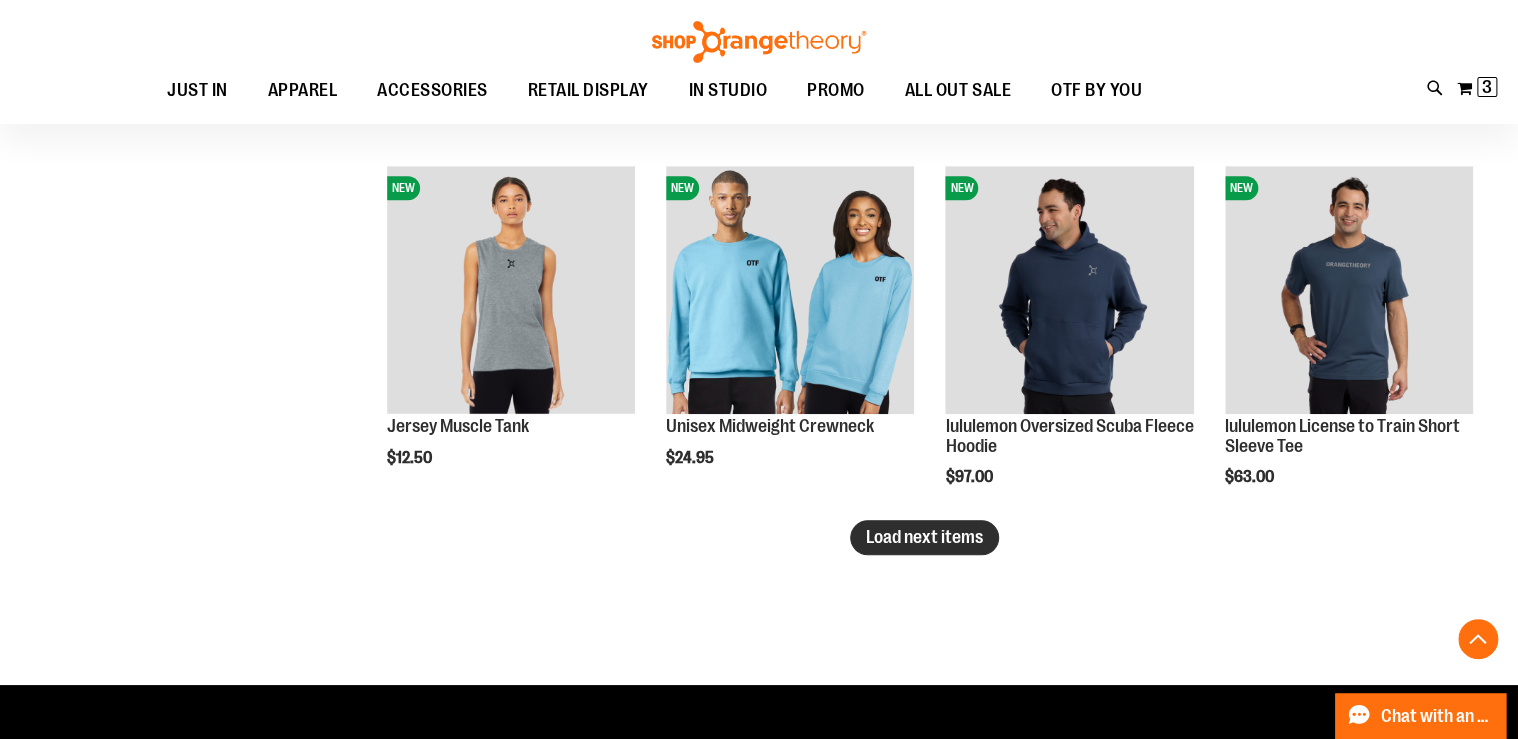 click on "Load next items" at bounding box center [924, 537] 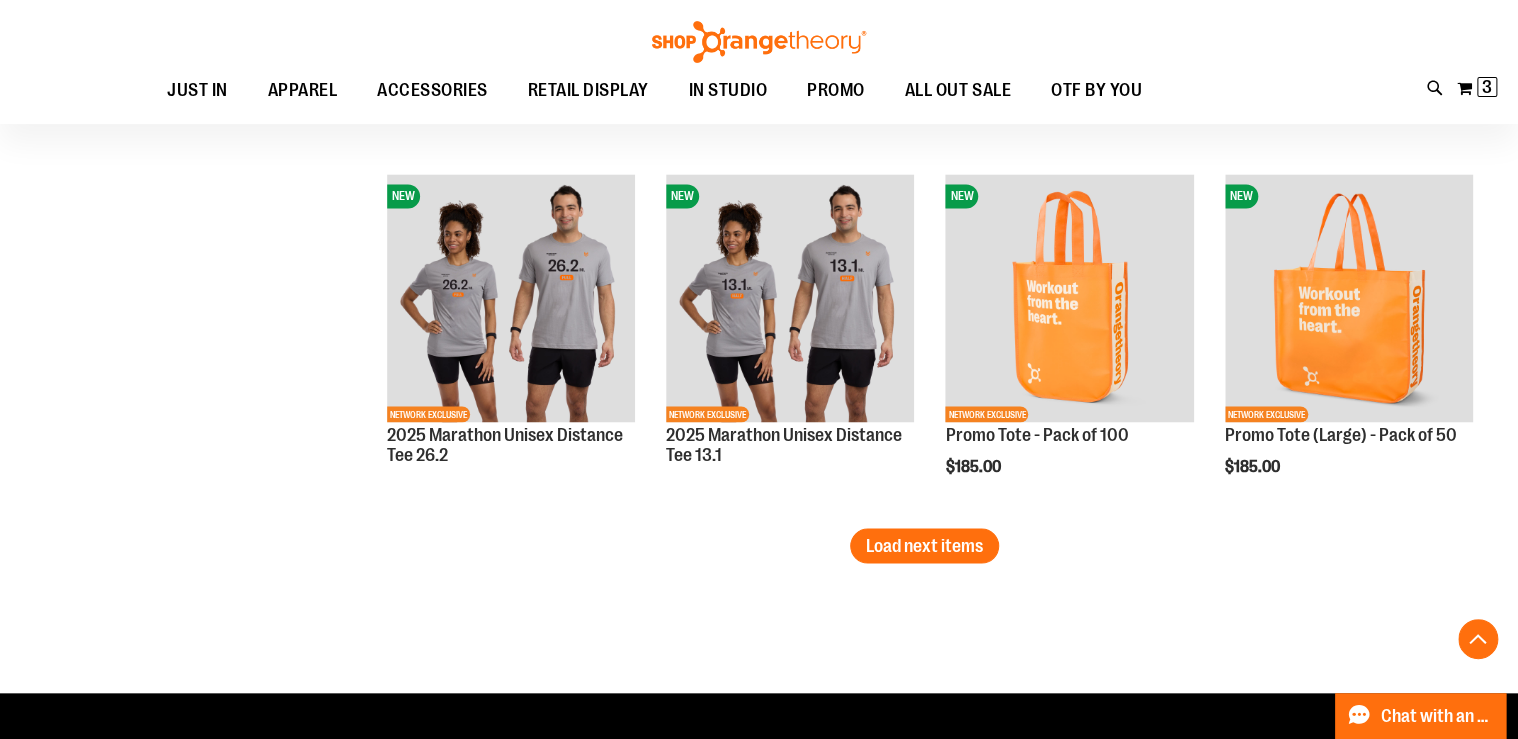 scroll, scrollTop: 5360, scrollLeft: 0, axis: vertical 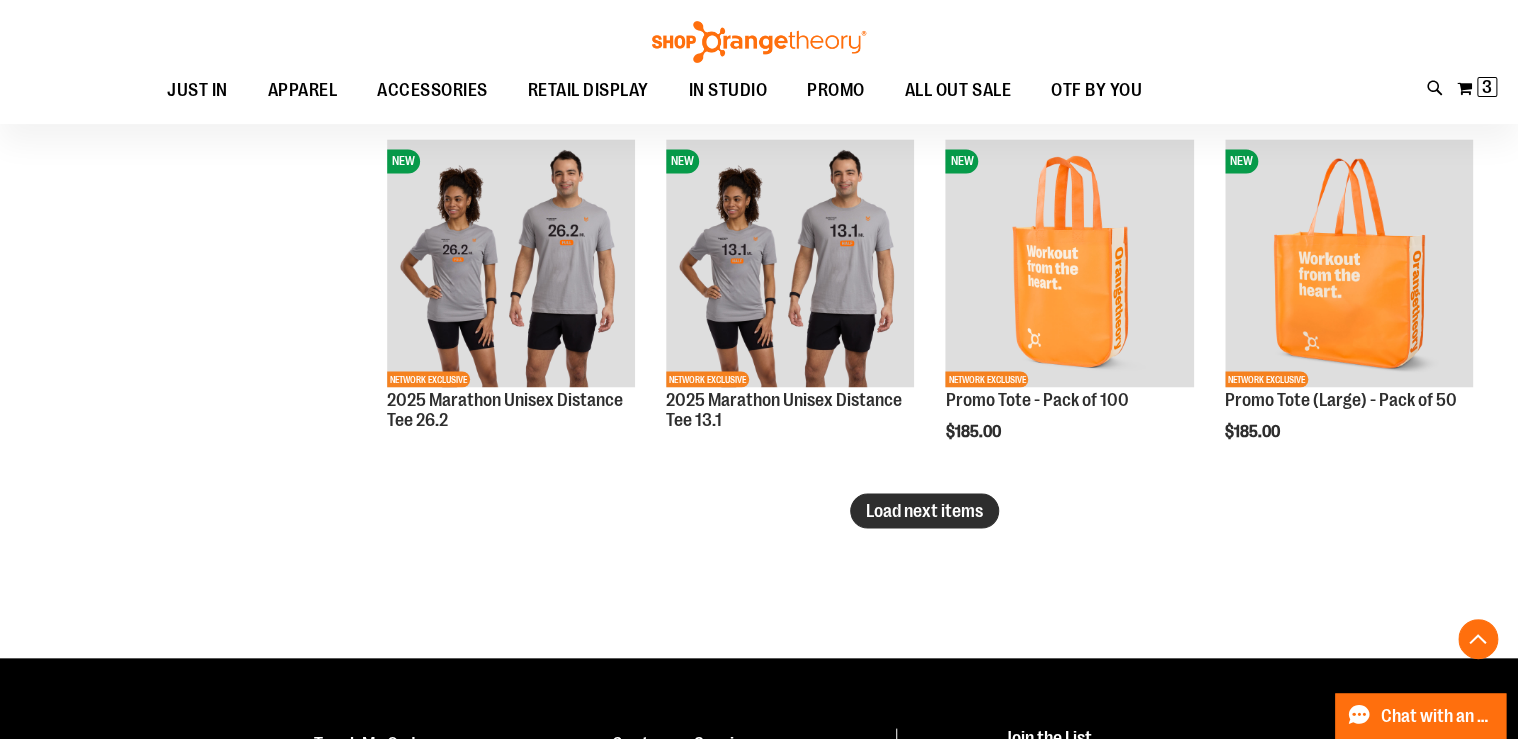 click on "Load next items" at bounding box center (924, 510) 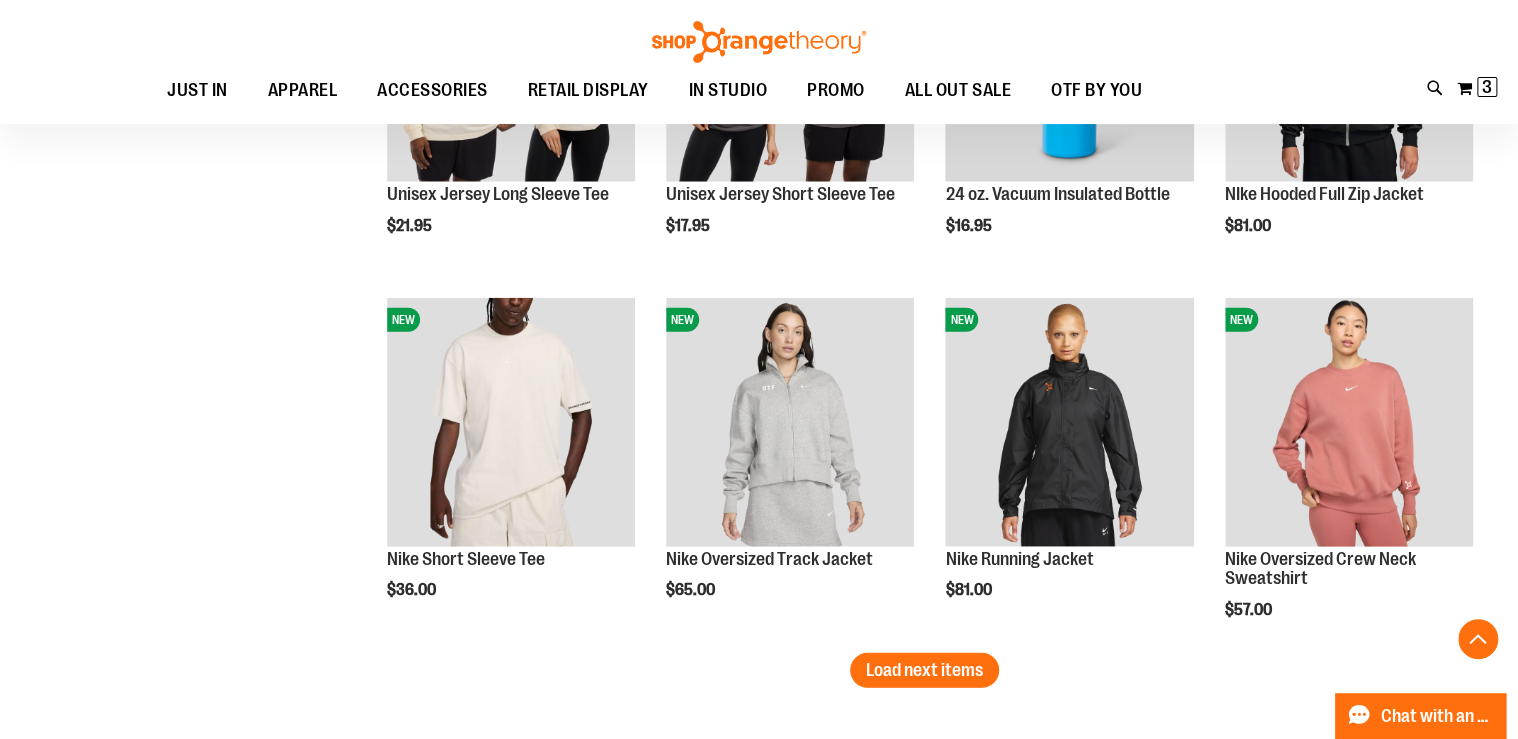 scroll, scrollTop: 6320, scrollLeft: 0, axis: vertical 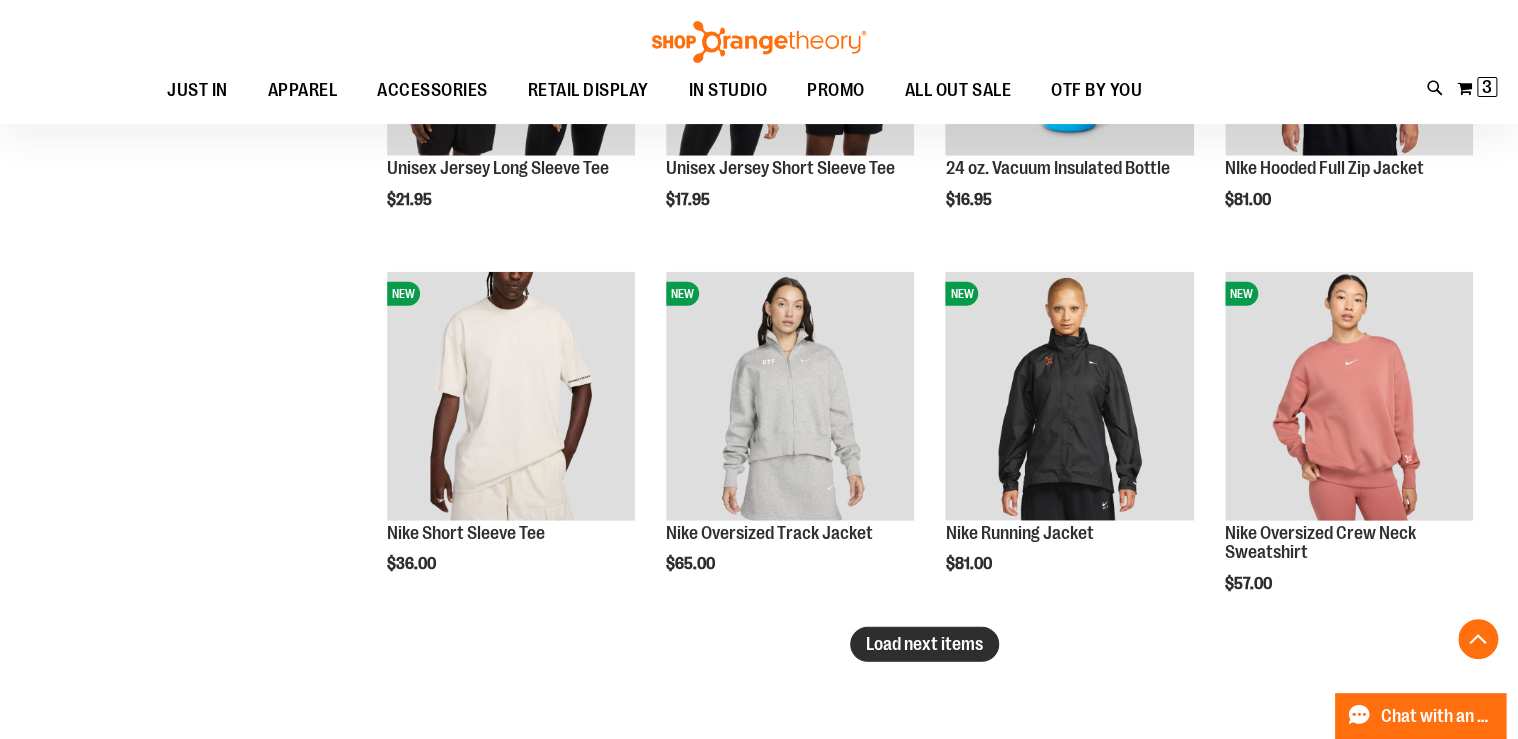 click on "Load next items" at bounding box center (924, 644) 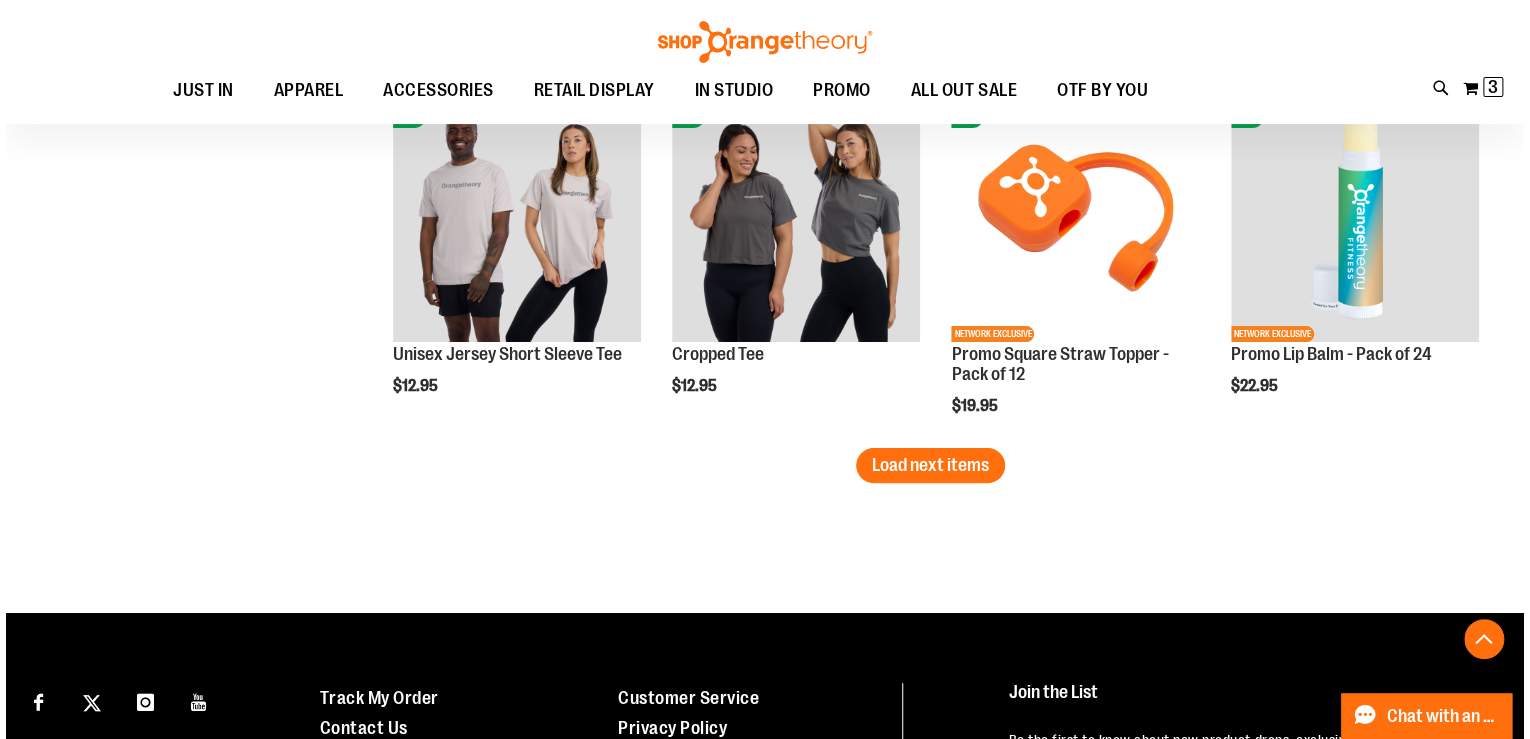 scroll, scrollTop: 7600, scrollLeft: 0, axis: vertical 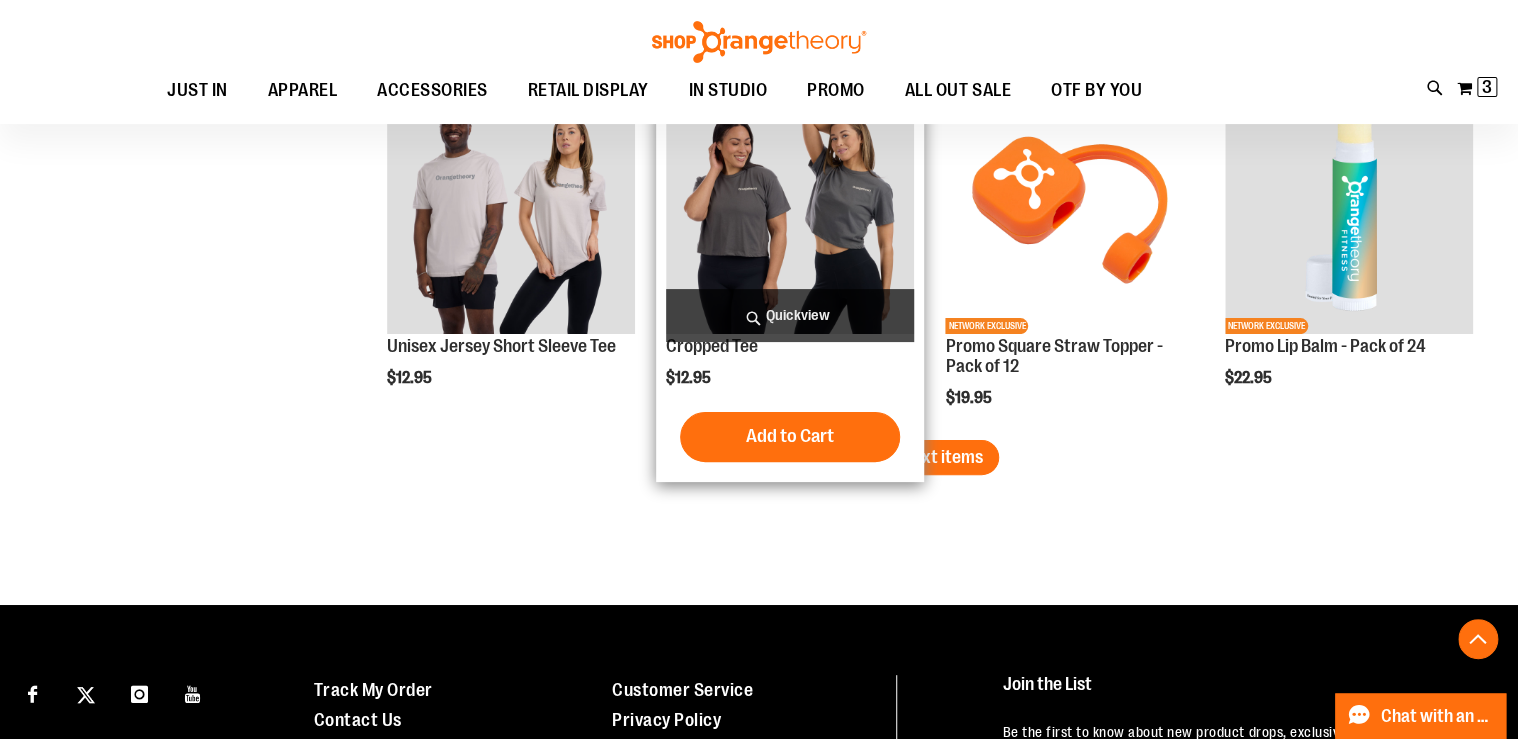 click on "Quickview" at bounding box center (790, 315) 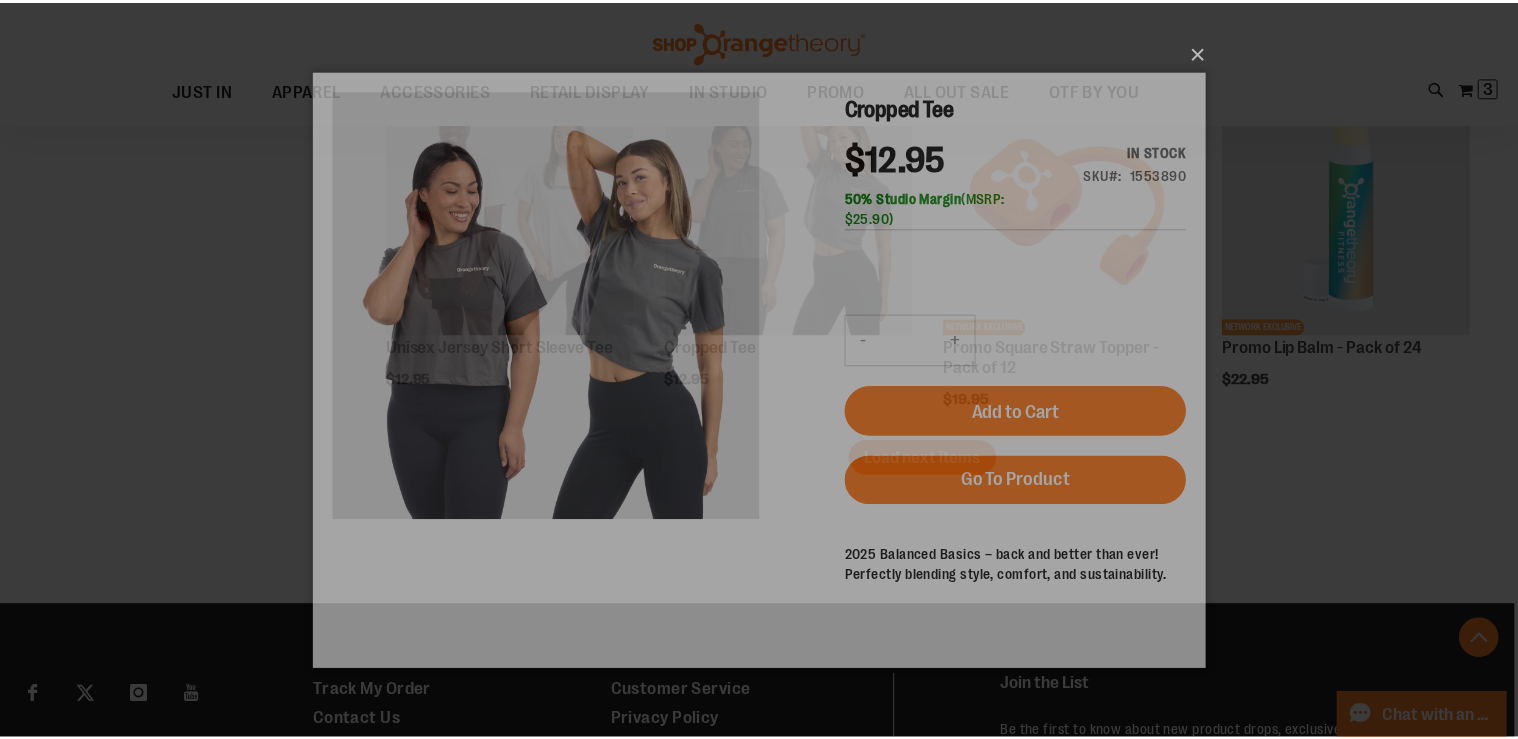 scroll, scrollTop: 0, scrollLeft: 0, axis: both 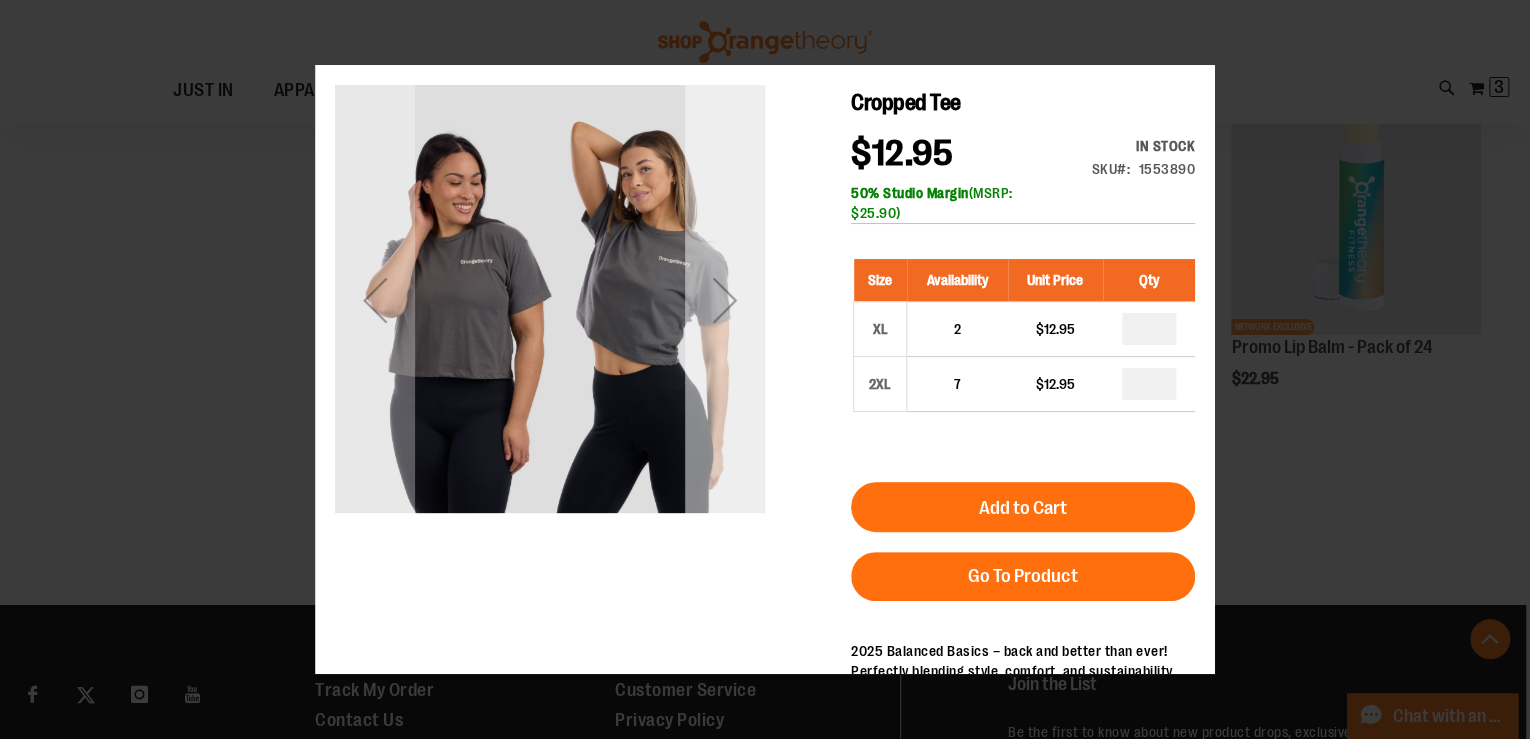 click at bounding box center [725, 299] 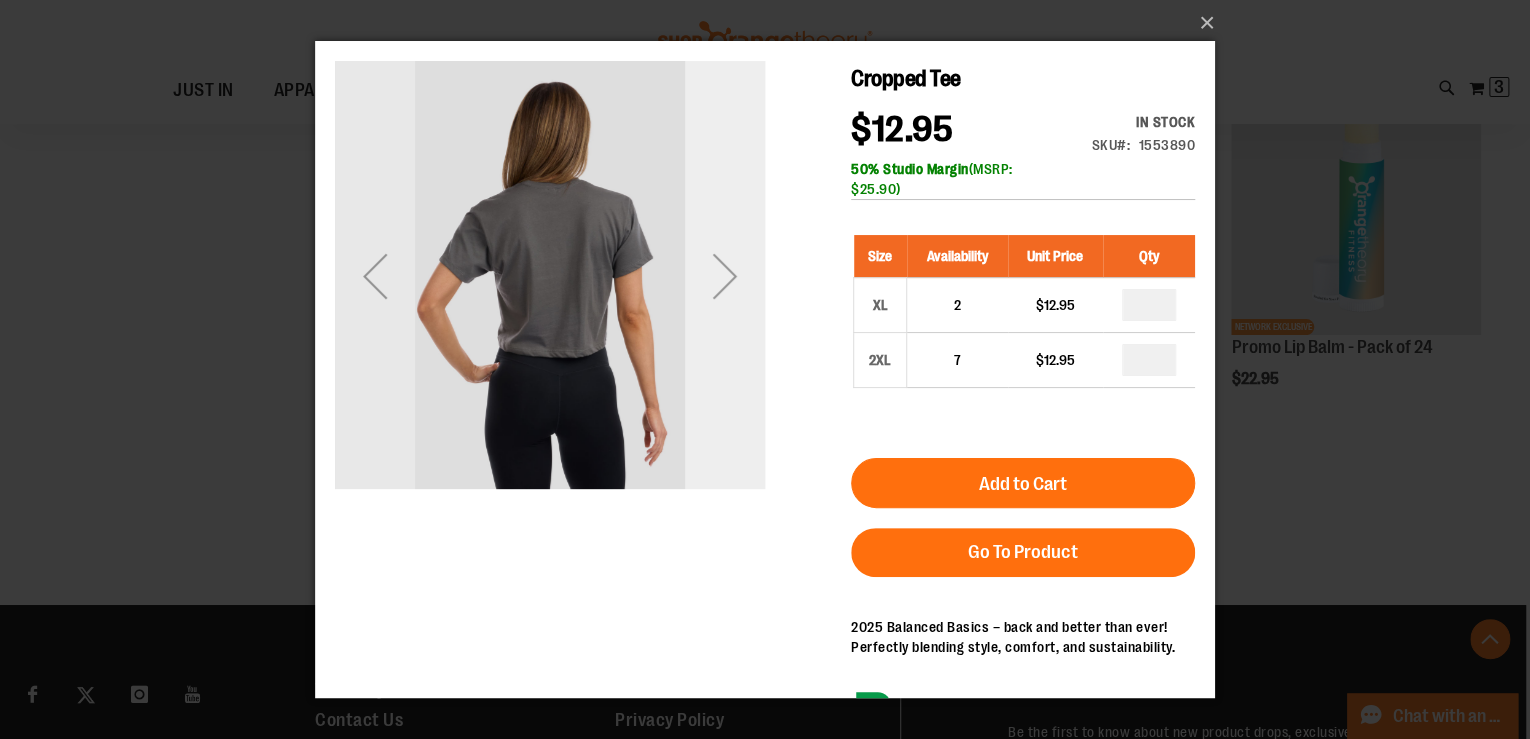 click at bounding box center (725, 275) 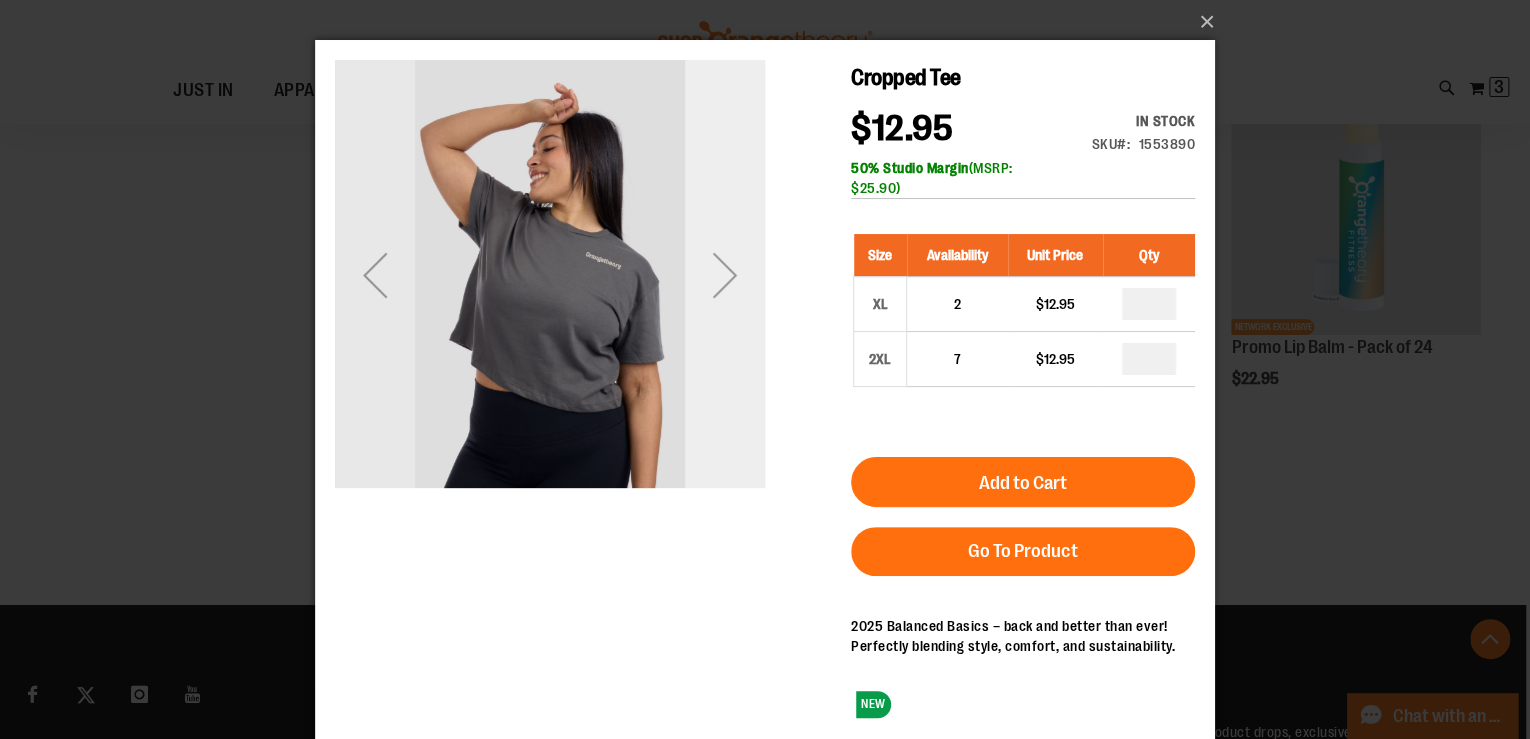 click at bounding box center [725, 275] 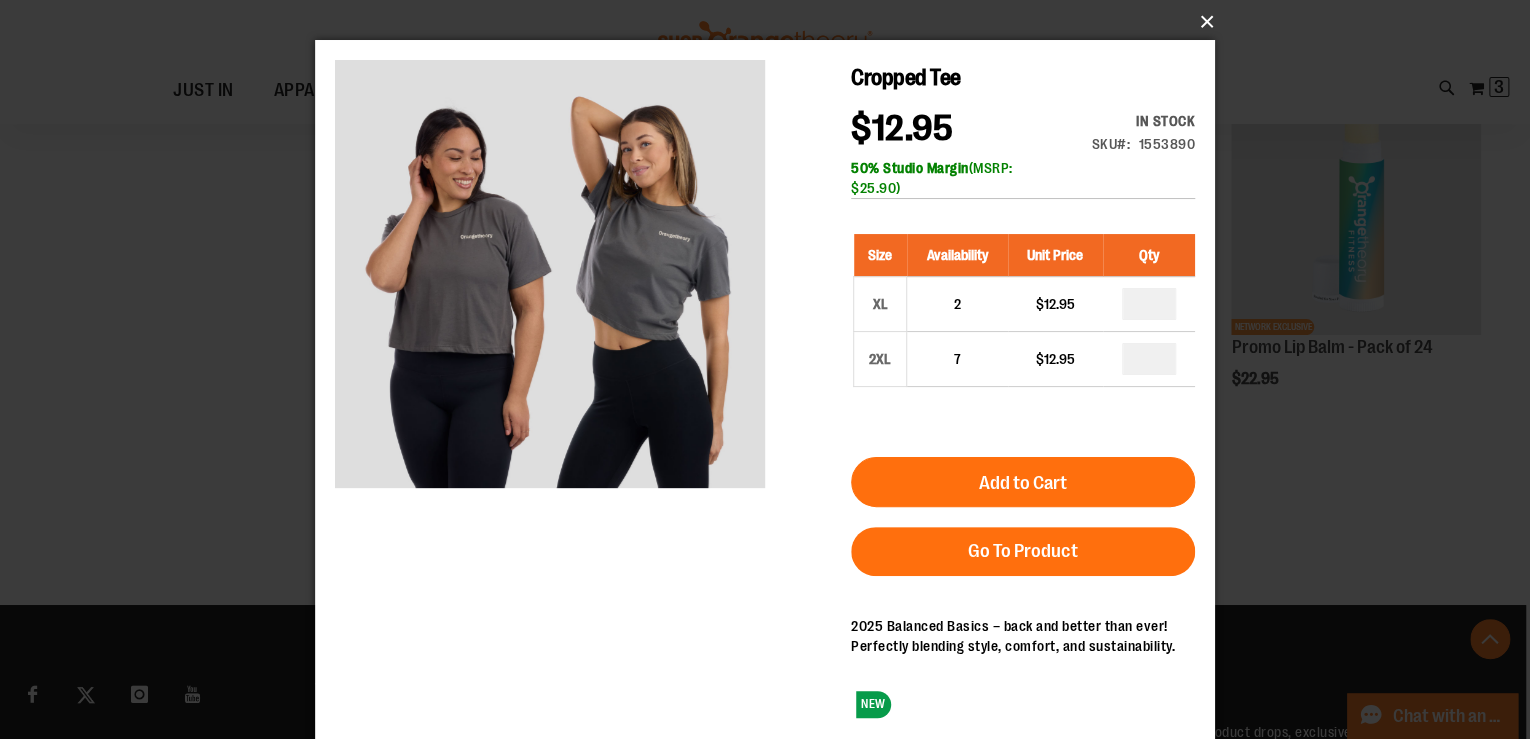 click on "×" at bounding box center [771, 22] 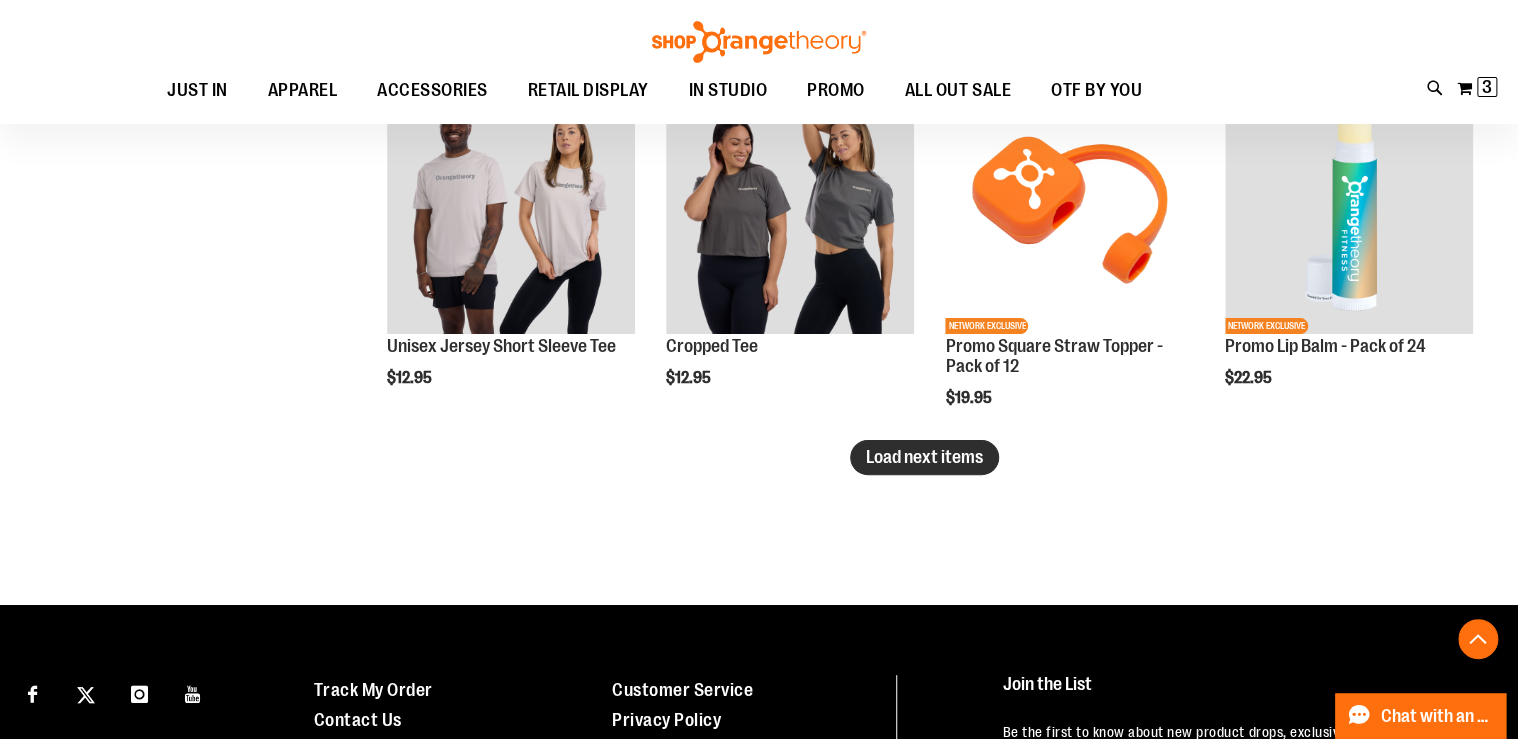click on "Load next items" at bounding box center (924, 457) 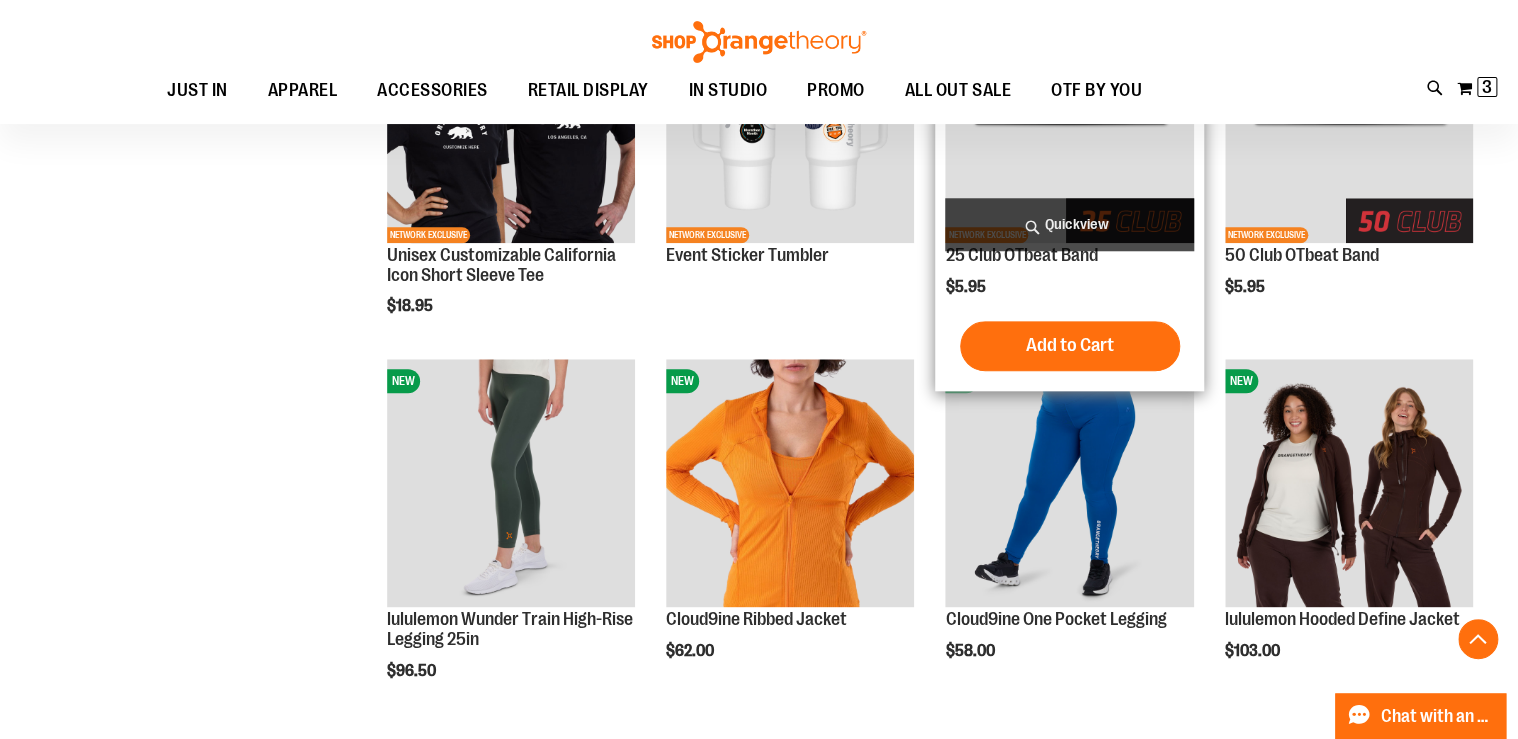 scroll, scrollTop: 8480, scrollLeft: 0, axis: vertical 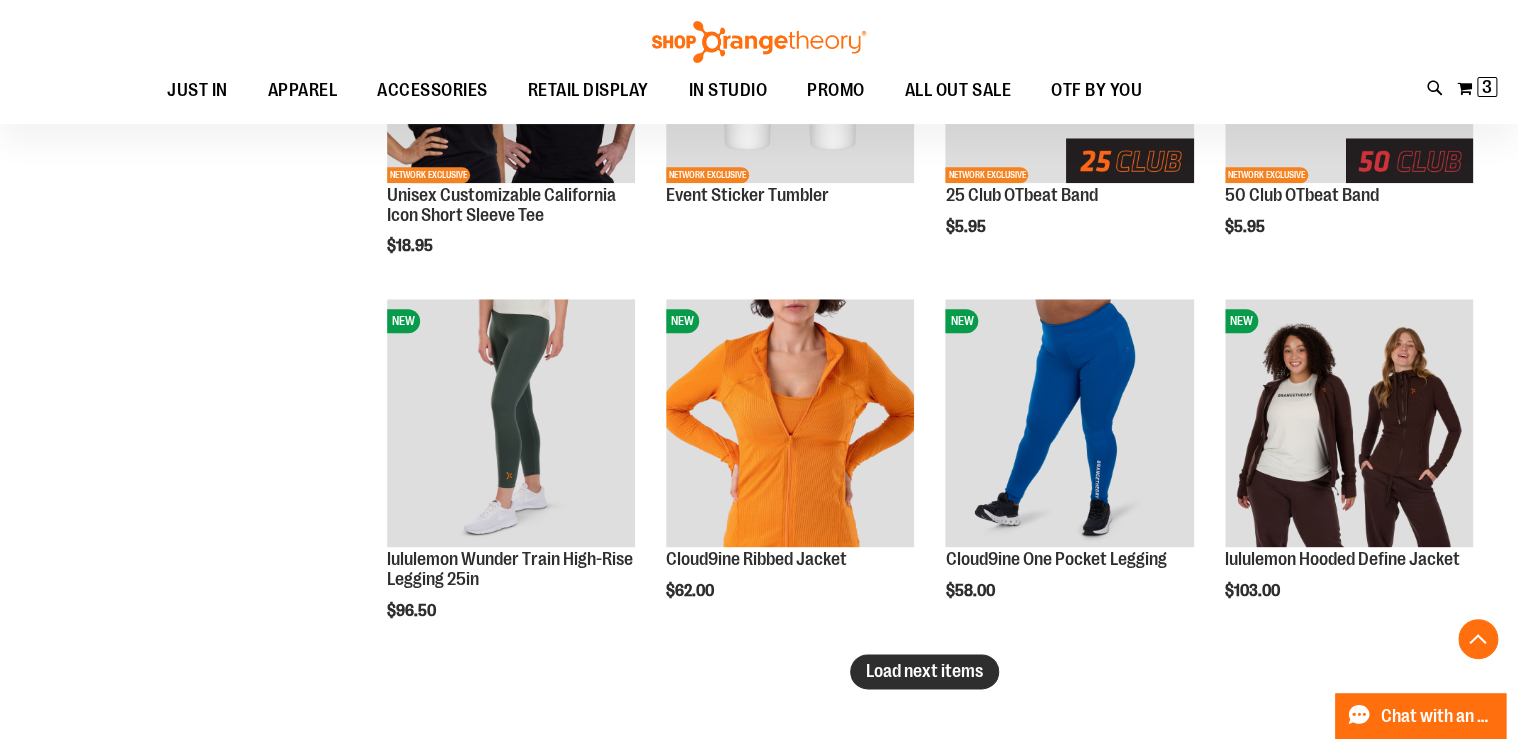 click on "Load next items" at bounding box center [924, 671] 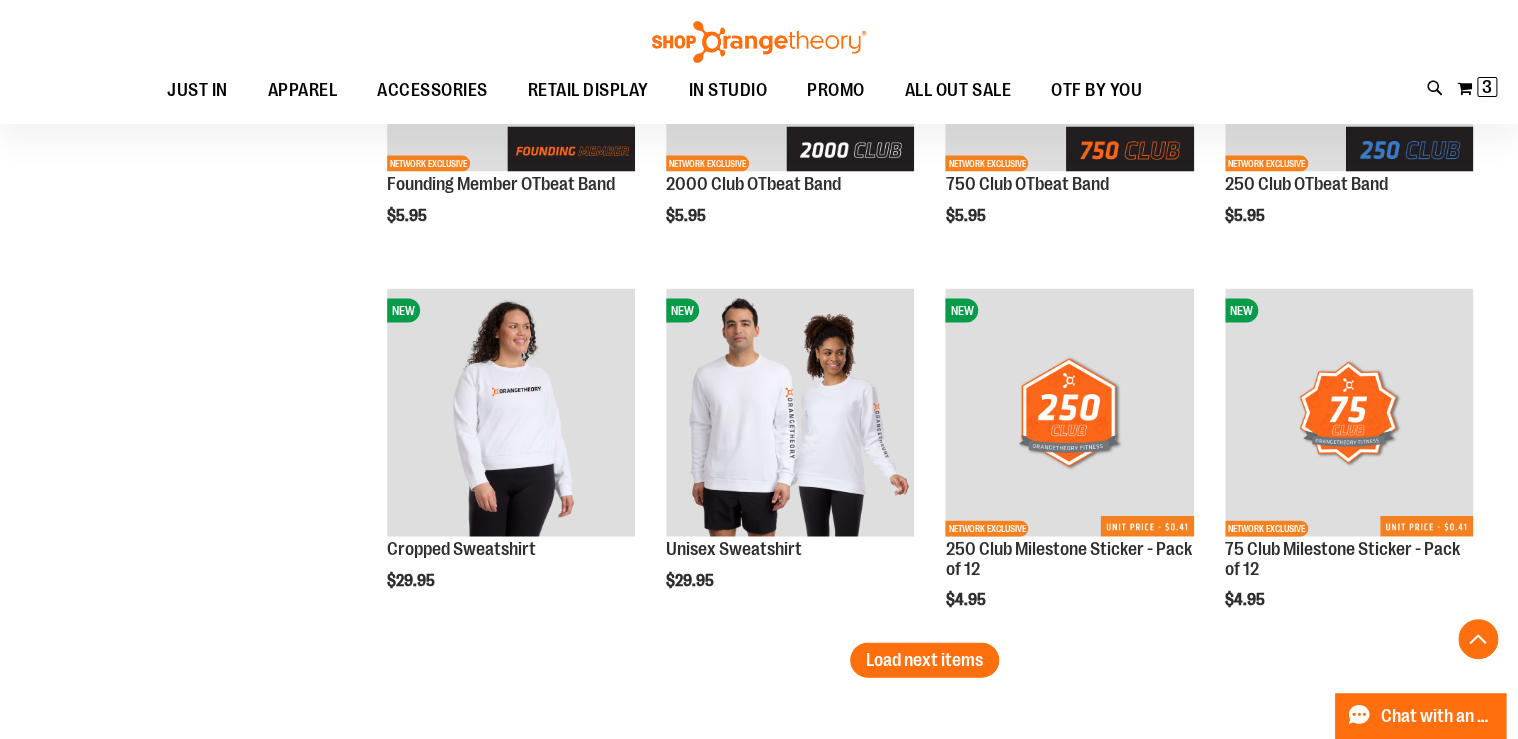 scroll, scrollTop: 9680, scrollLeft: 0, axis: vertical 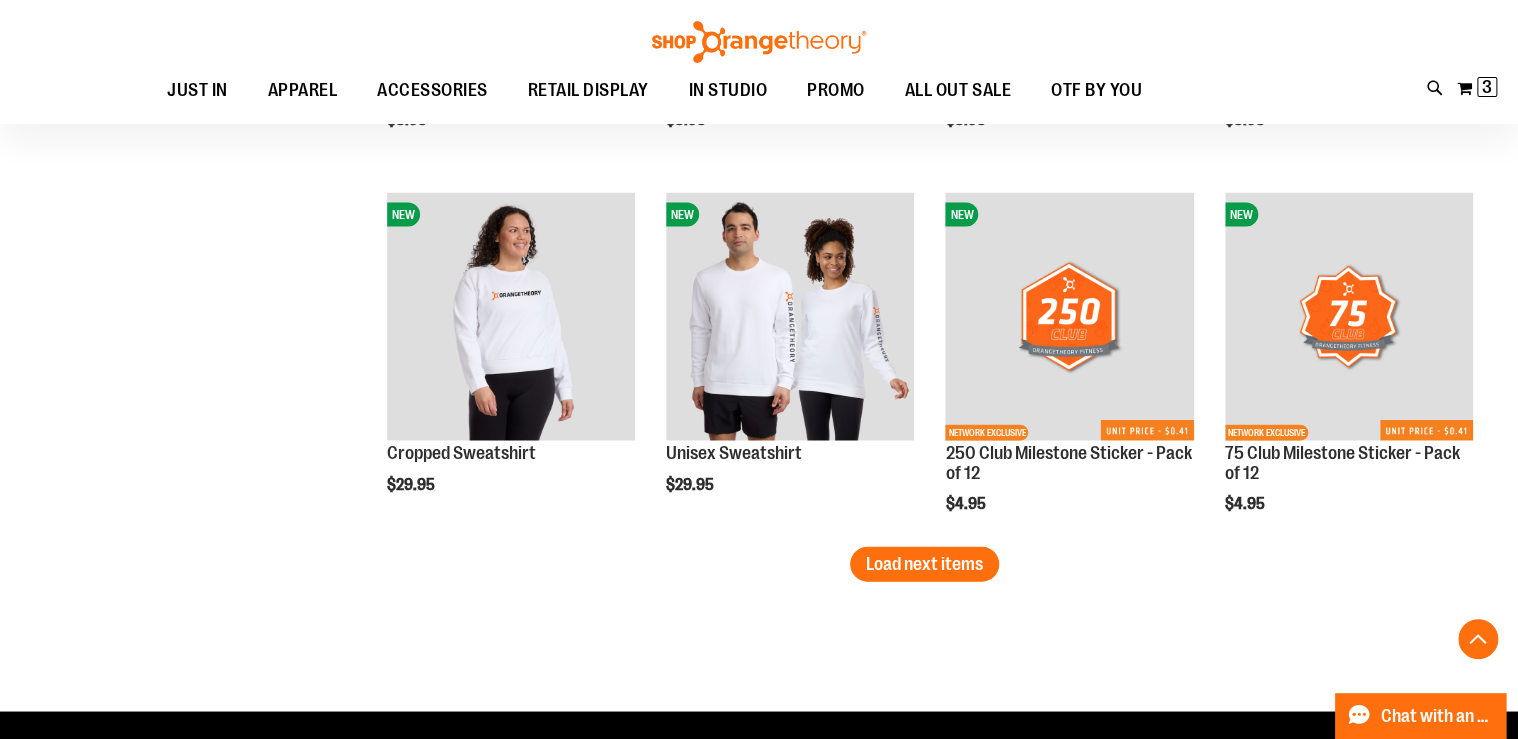 click on "Load next items" at bounding box center (924, 564) 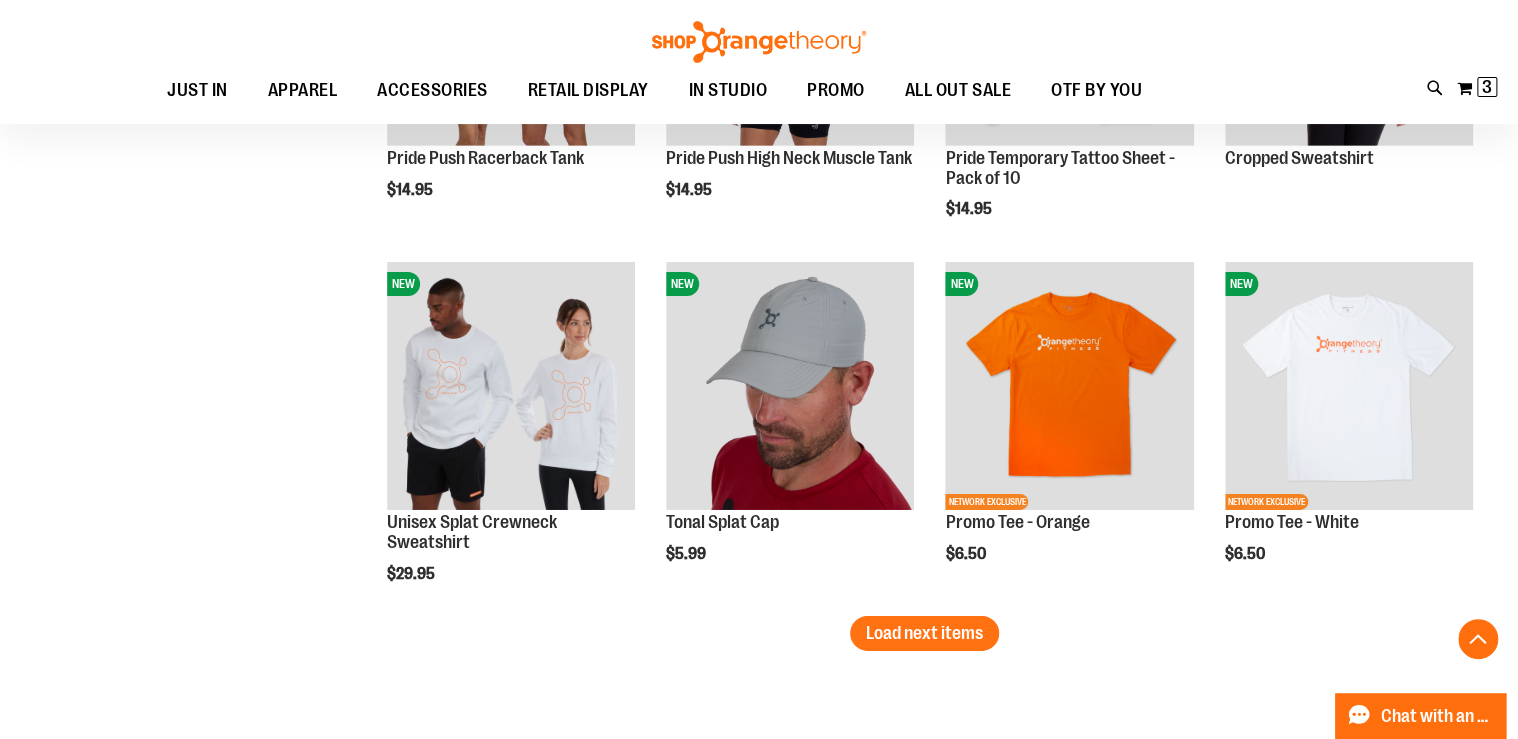 scroll, scrollTop: 10720, scrollLeft: 0, axis: vertical 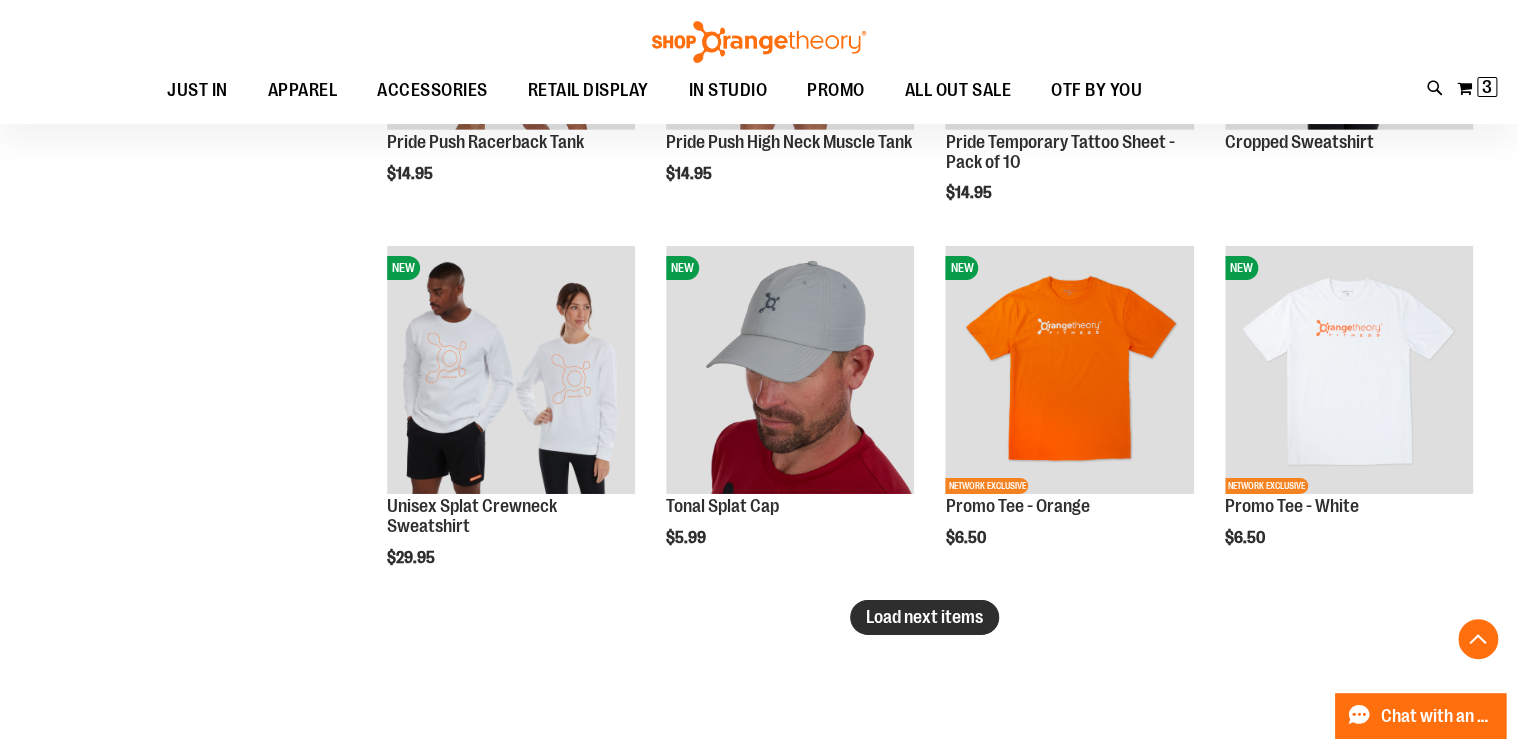 click on "Load next items" at bounding box center (924, 617) 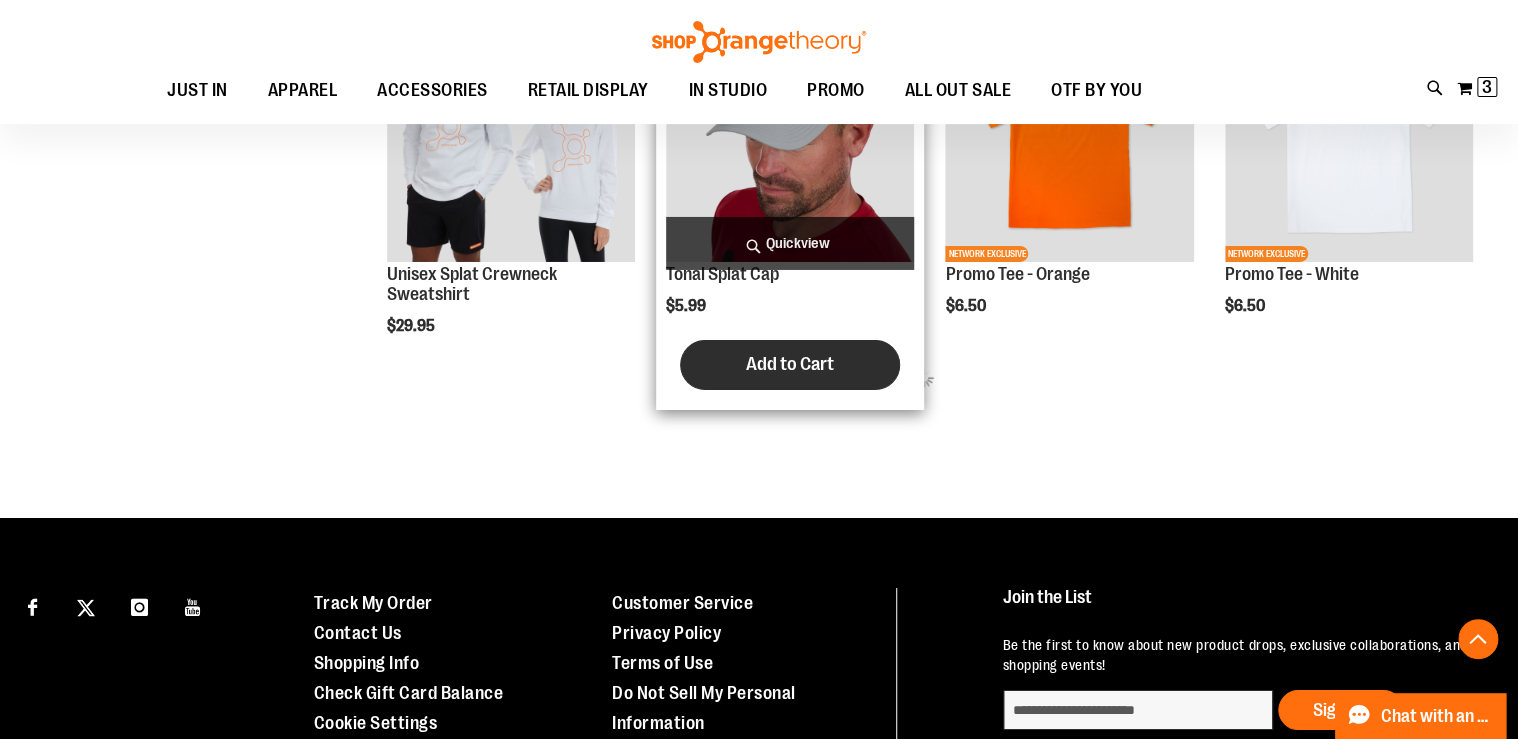 scroll, scrollTop: 10960, scrollLeft: 0, axis: vertical 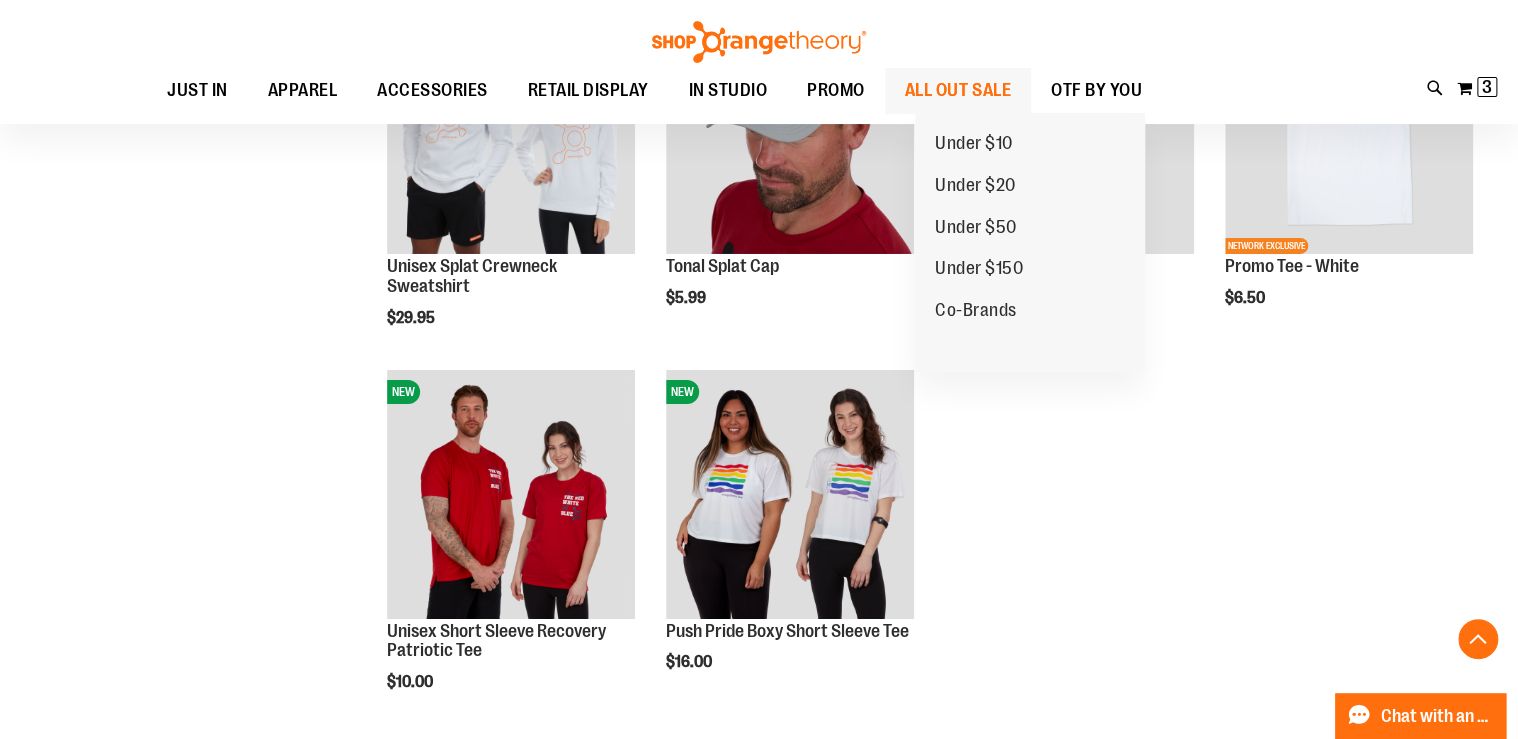 click on "ALL OUT SALE" at bounding box center (958, 90) 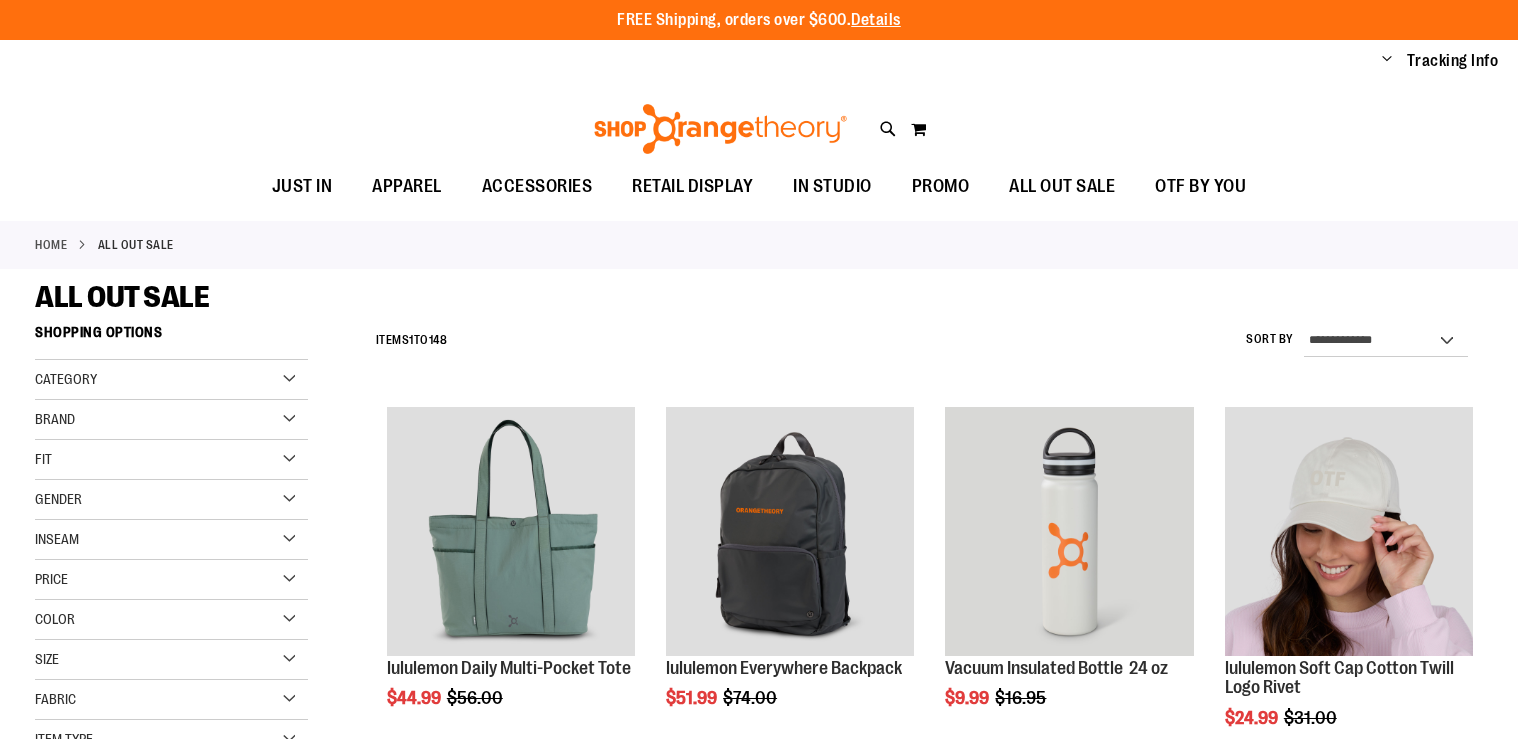 scroll, scrollTop: 0, scrollLeft: 0, axis: both 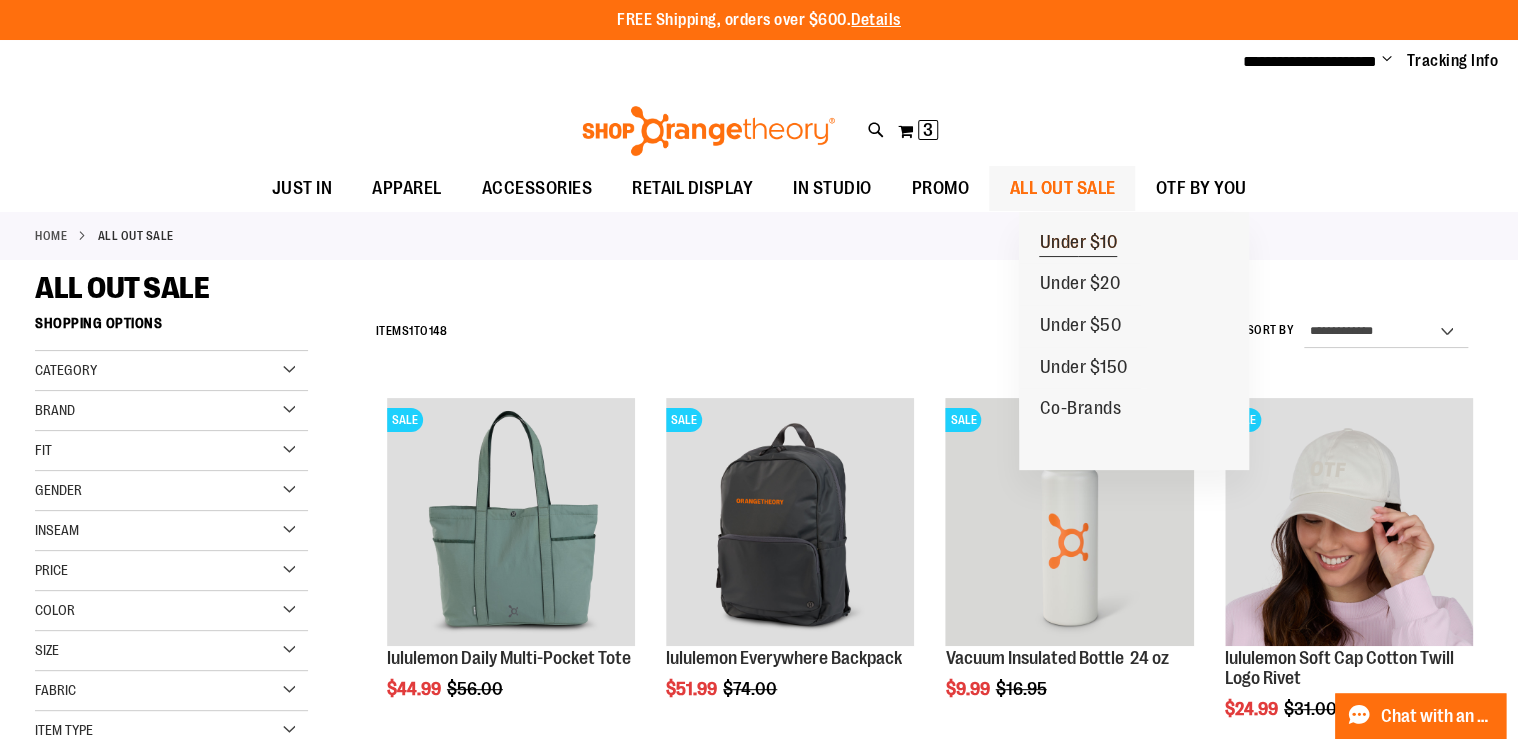 type on "**********" 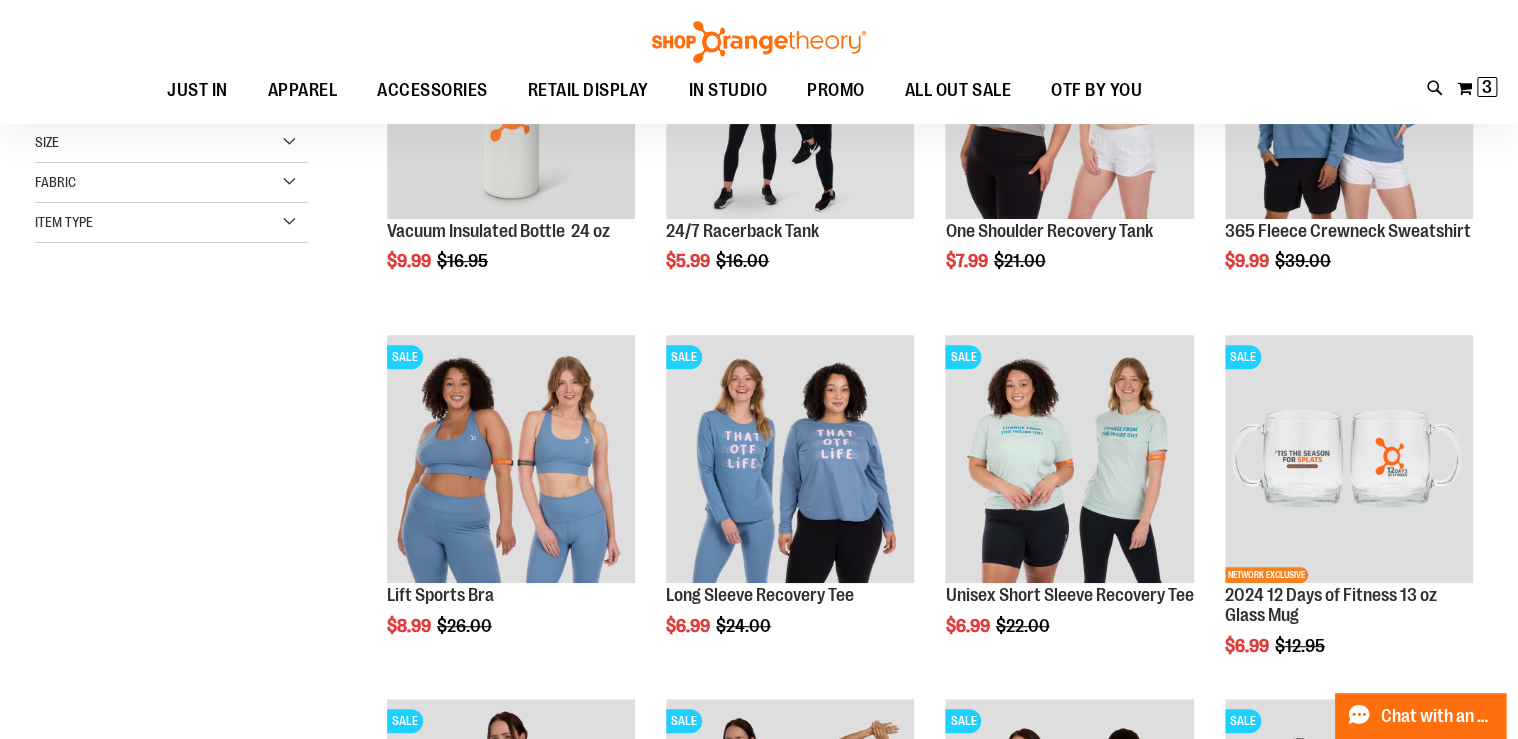 scroll, scrollTop: 239, scrollLeft: 0, axis: vertical 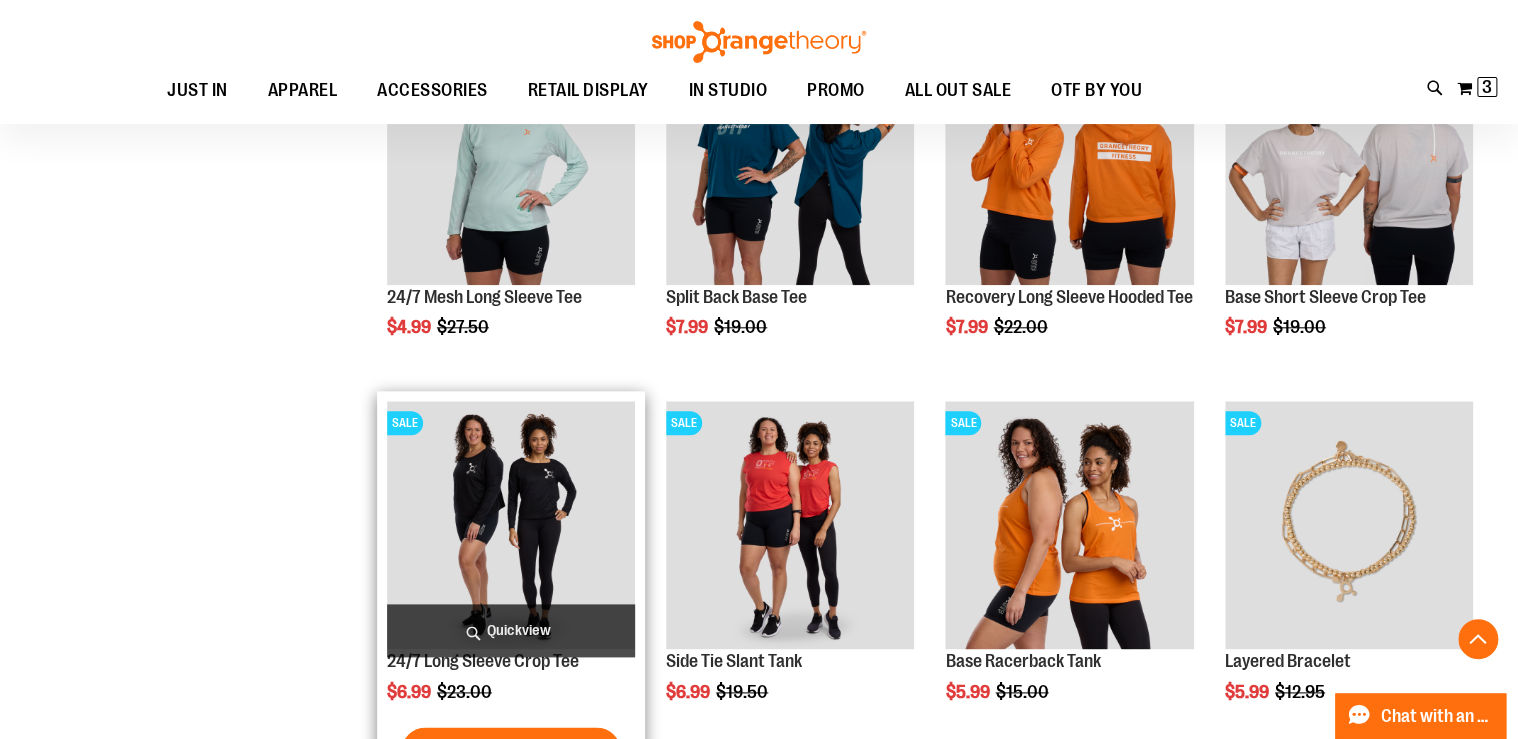 type on "**********" 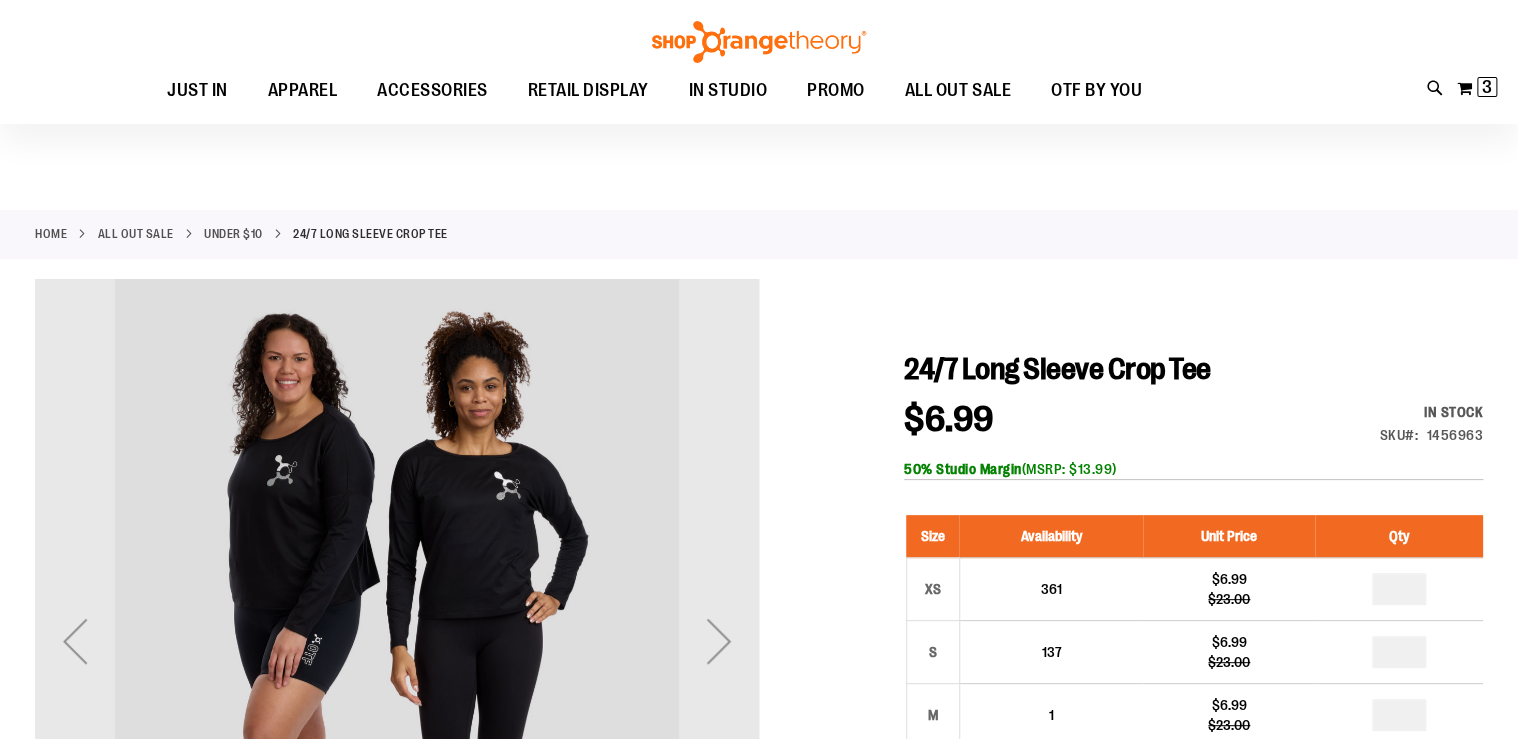 scroll, scrollTop: 160, scrollLeft: 0, axis: vertical 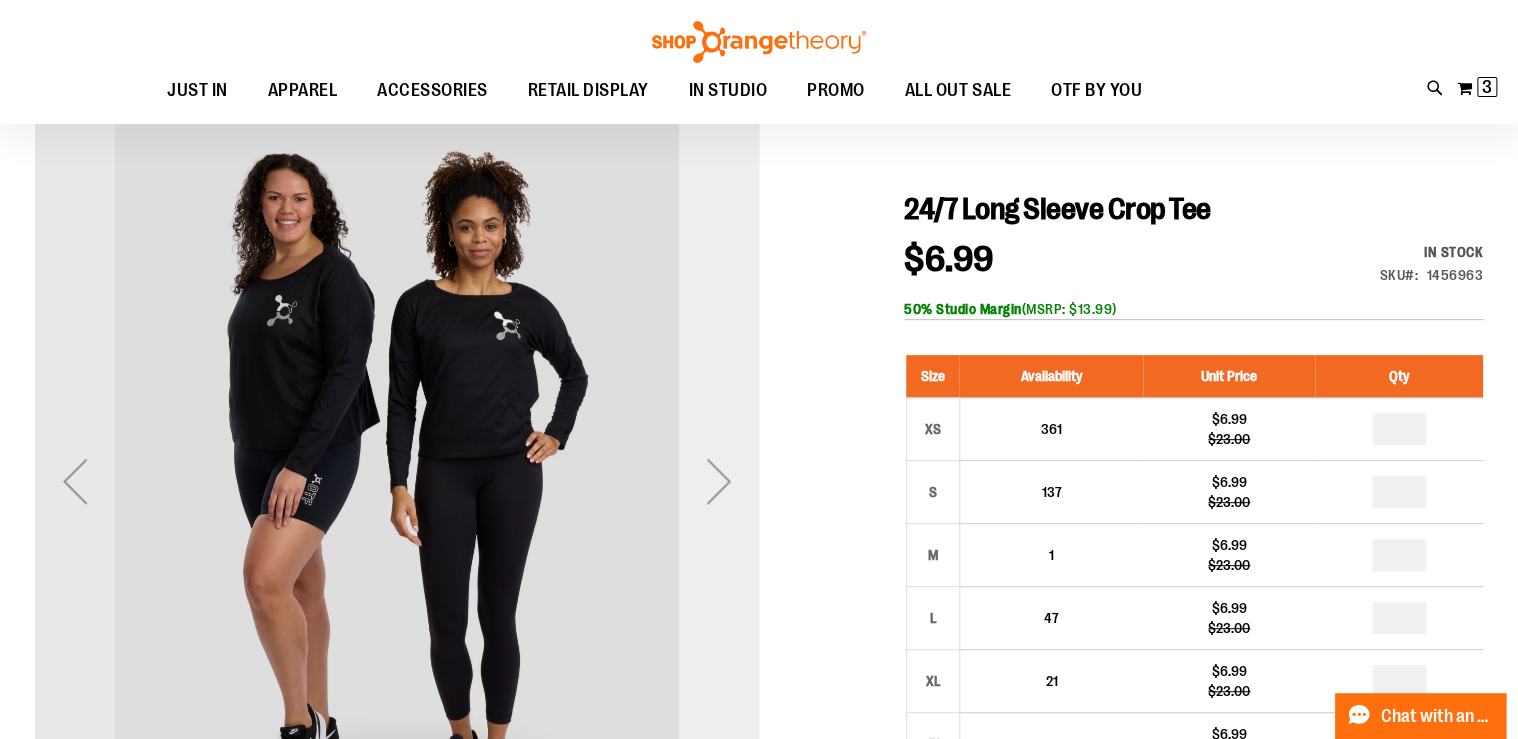 type on "**********" 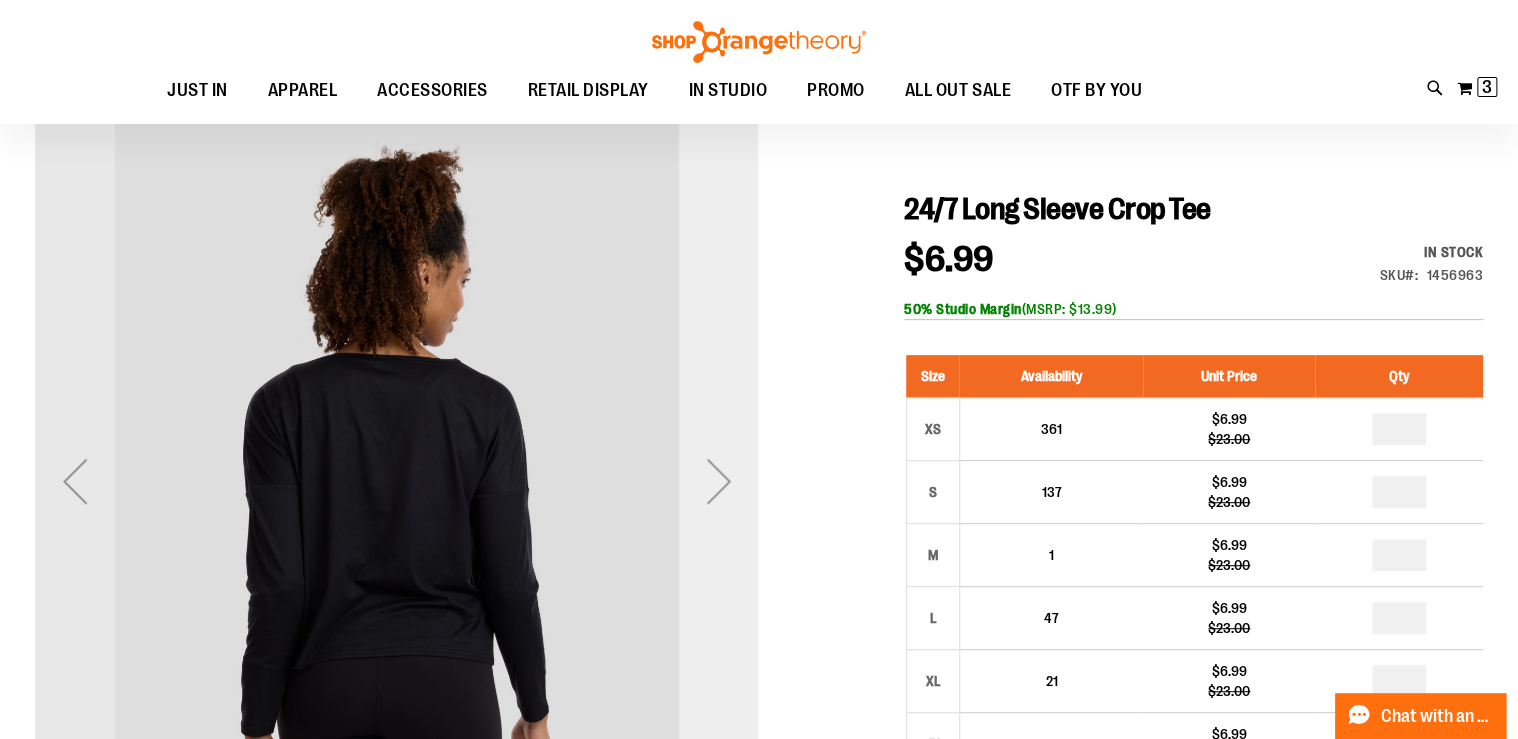 click at bounding box center (719, 481) 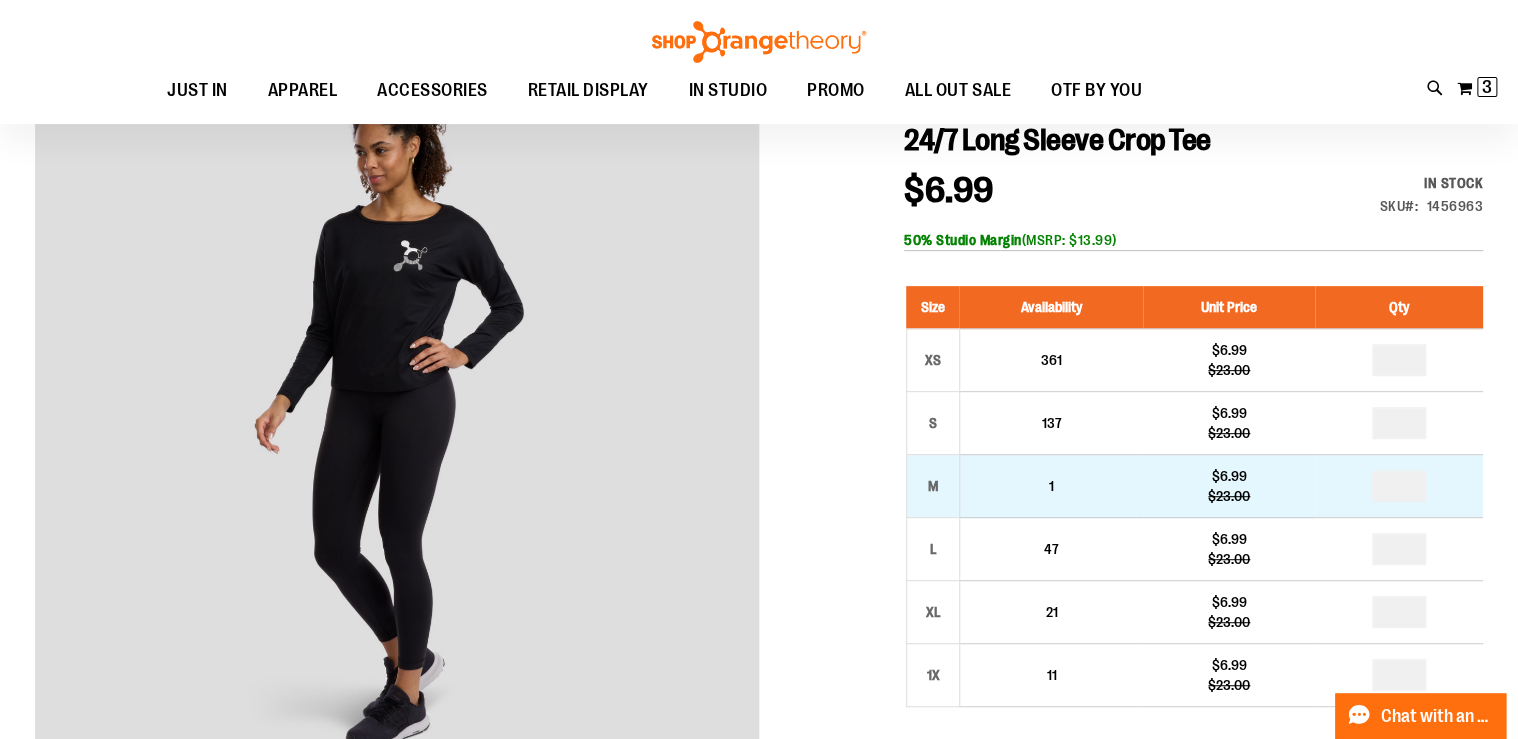 scroll, scrollTop: 320, scrollLeft: 0, axis: vertical 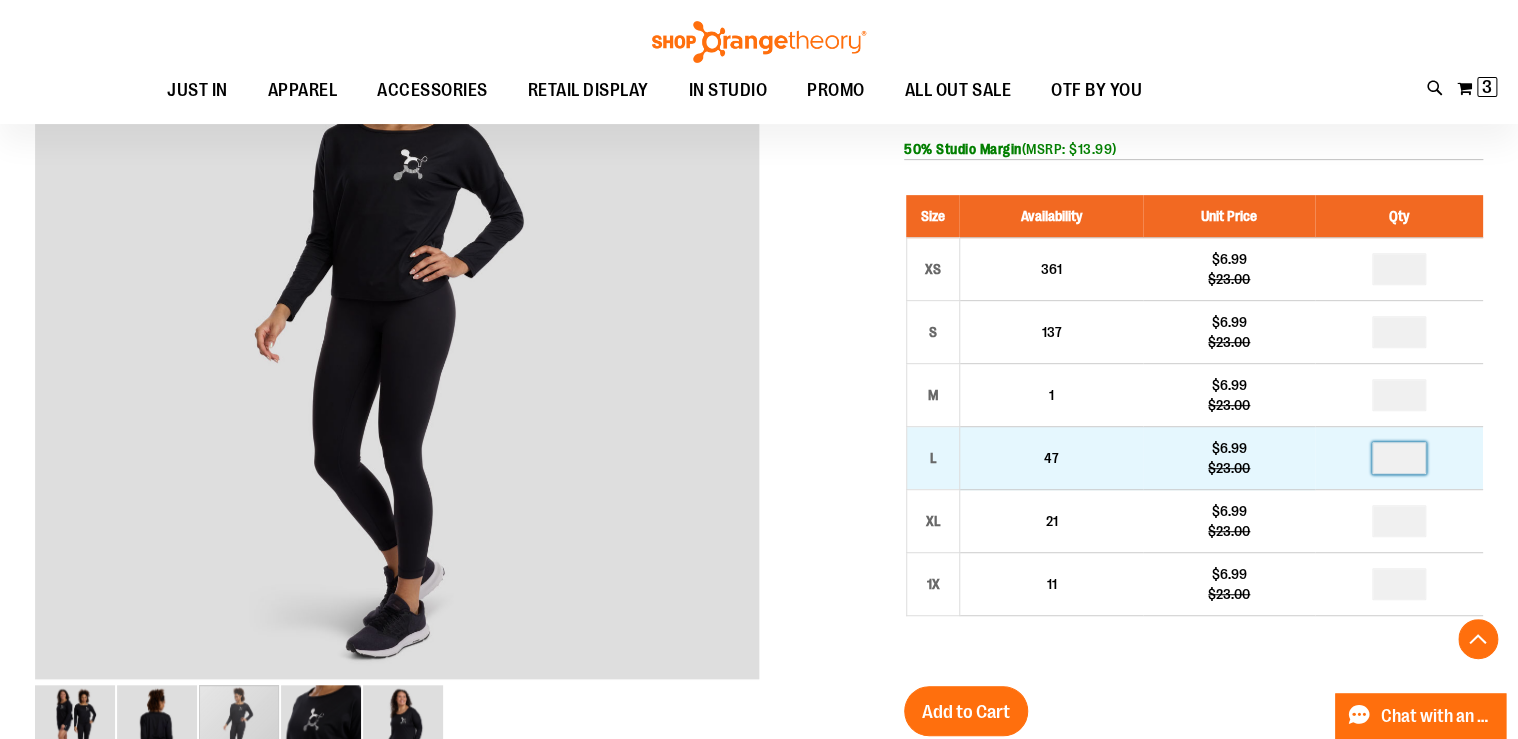 click at bounding box center (1399, 458) 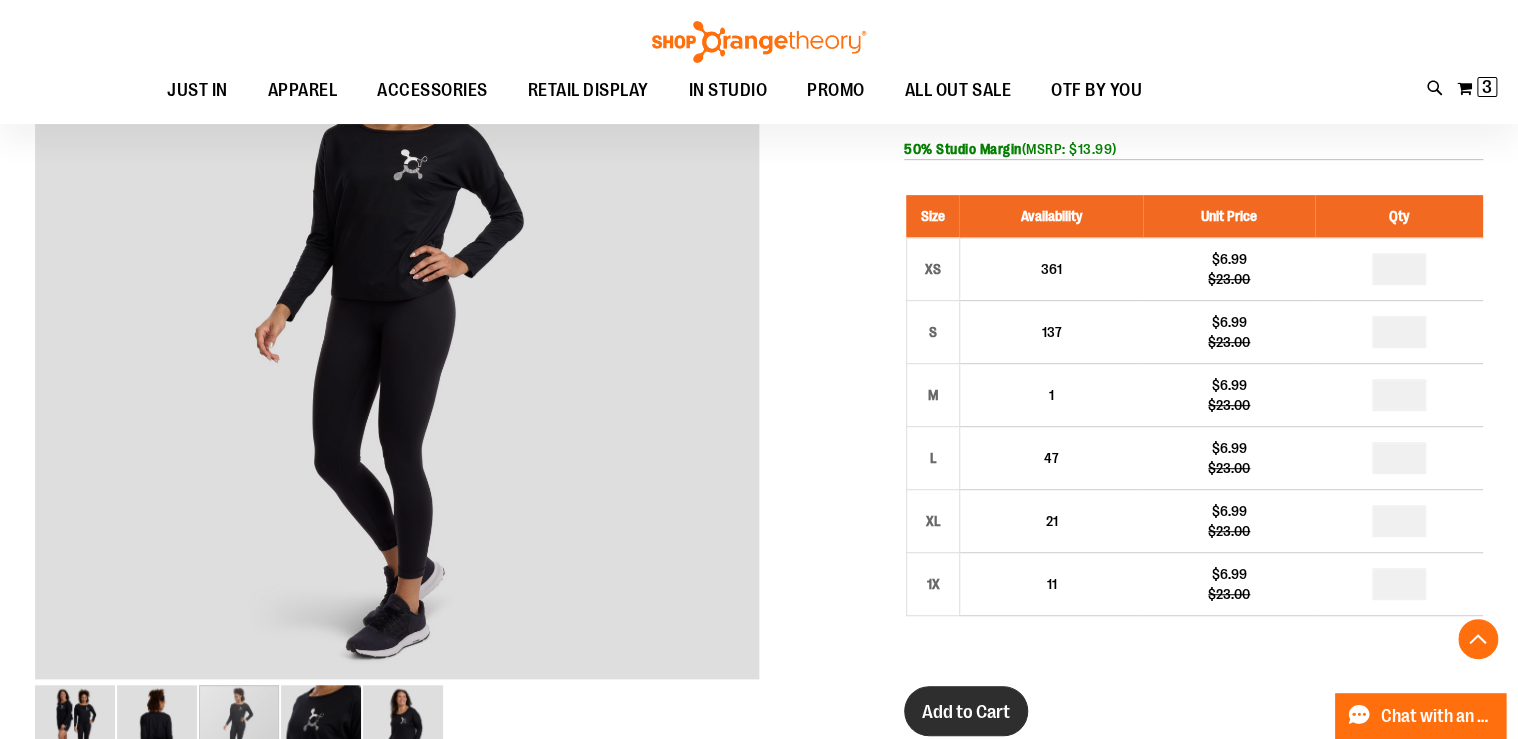 click on "Add to Cart" at bounding box center (966, 711) 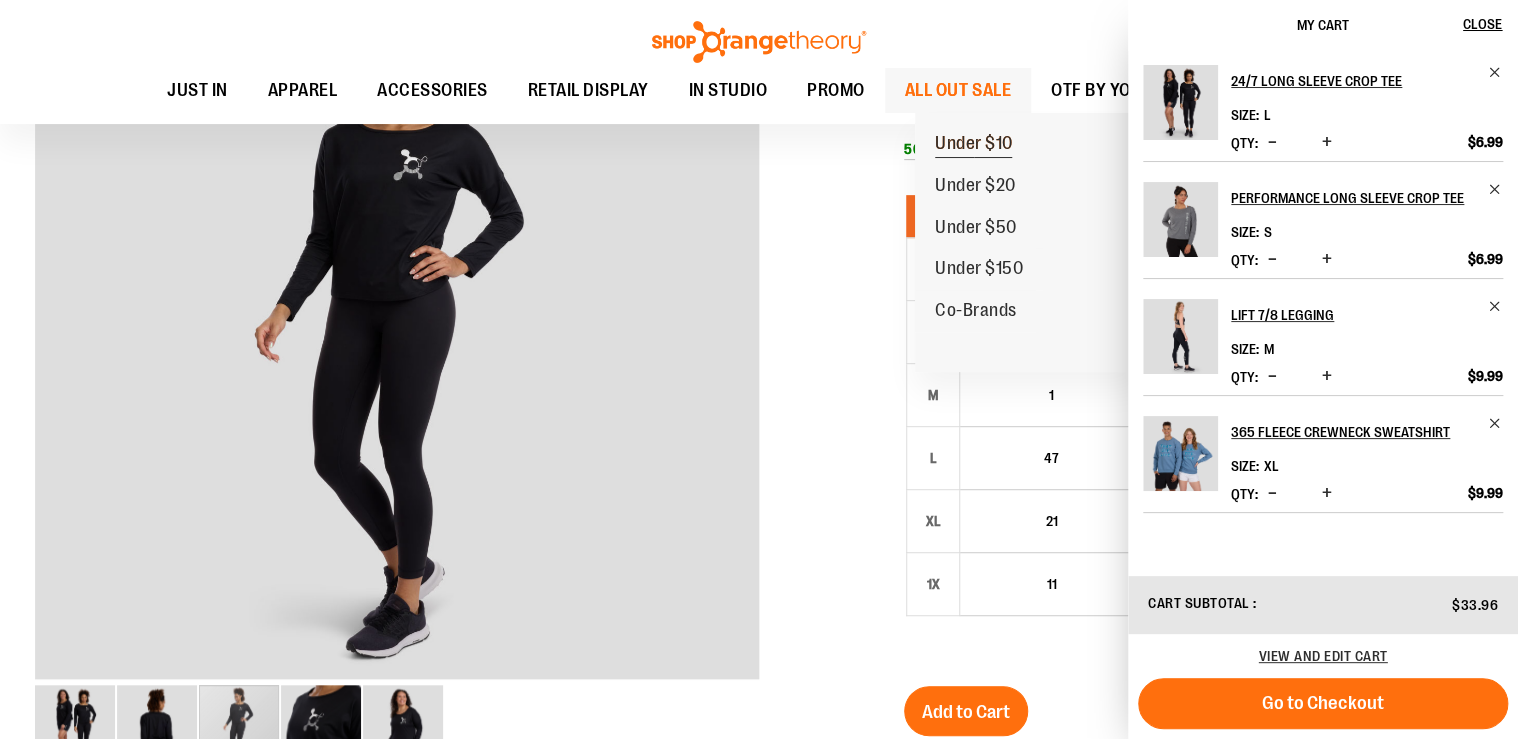 click on "Under $10" at bounding box center [974, 145] 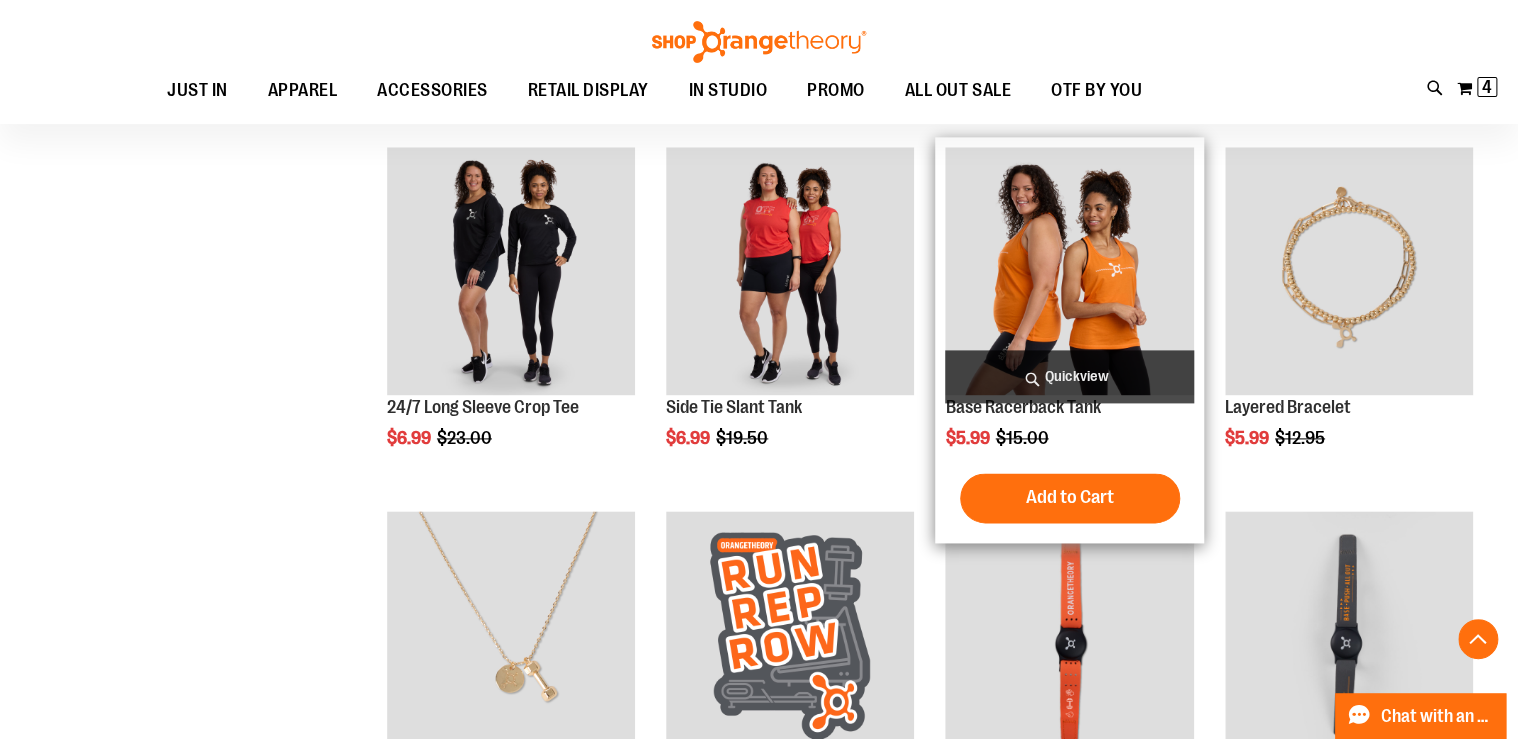 scroll, scrollTop: 1139, scrollLeft: 0, axis: vertical 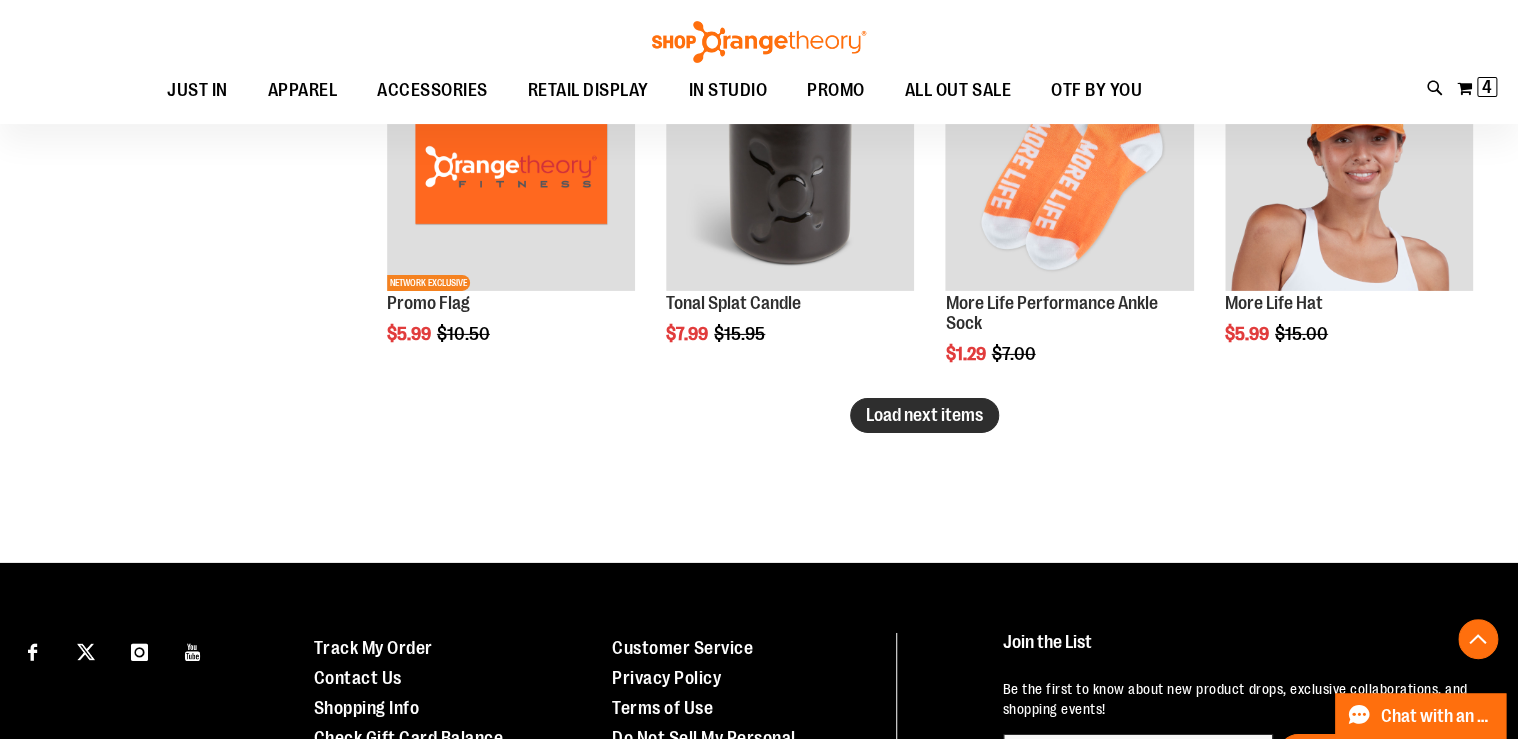 type on "**********" 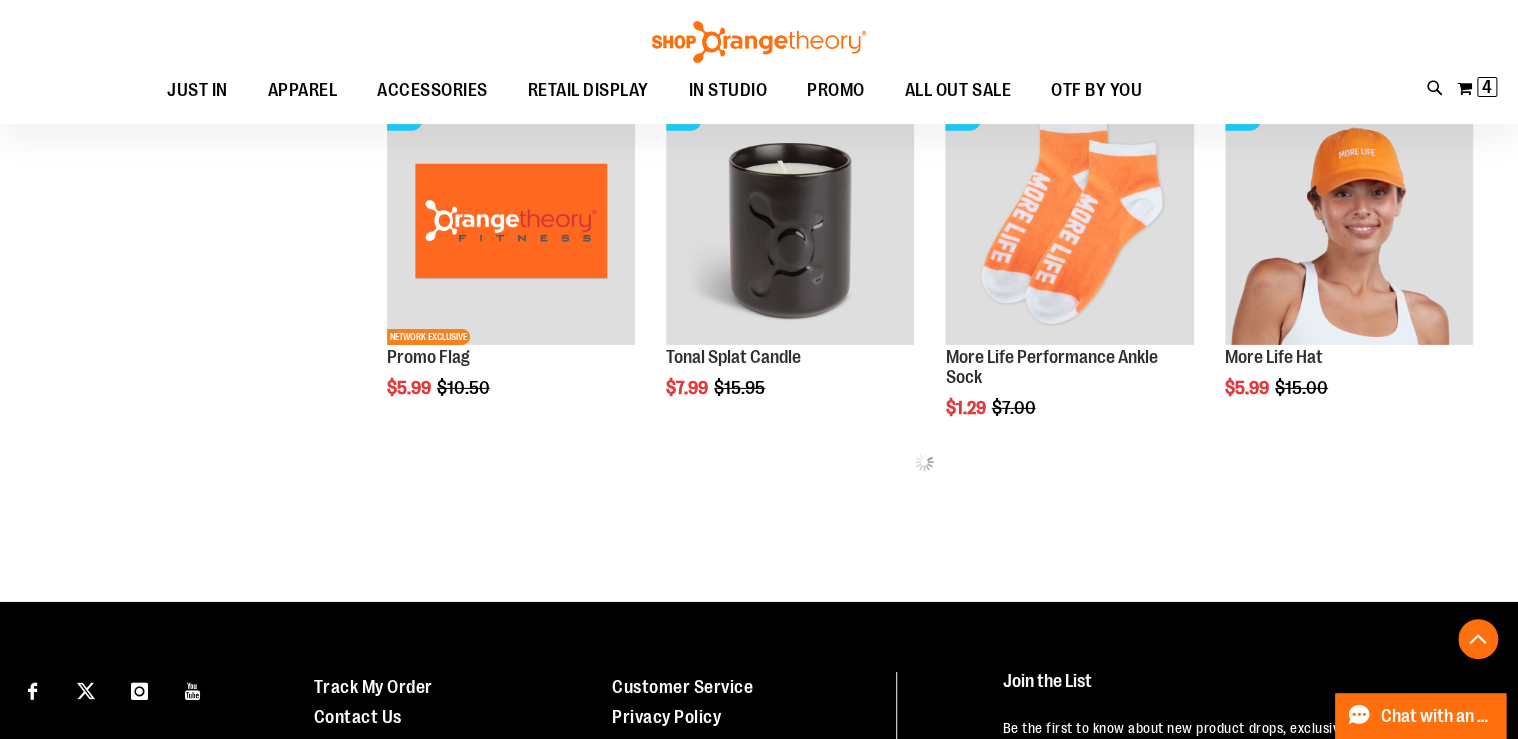scroll, scrollTop: 2899, scrollLeft: 0, axis: vertical 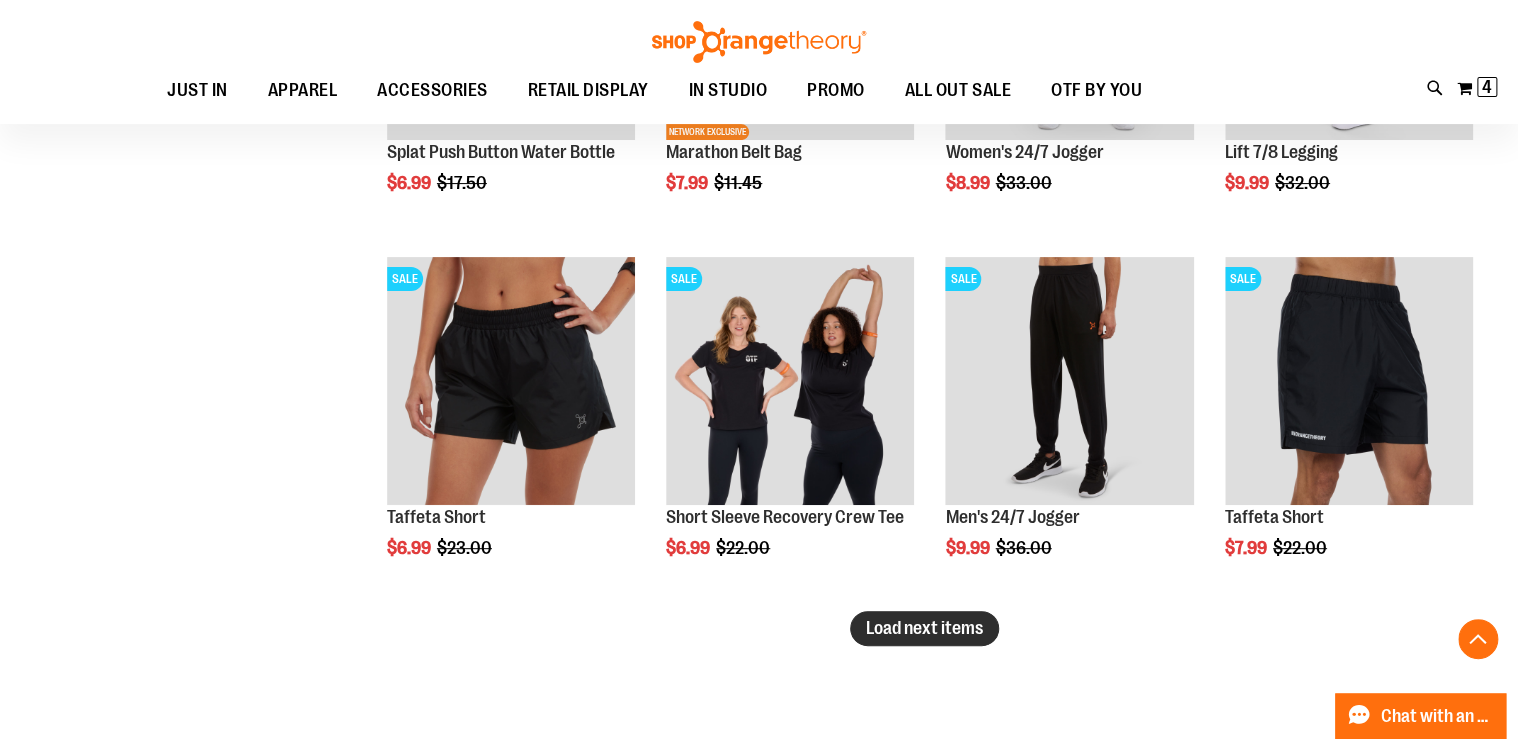 click on "Load next items" at bounding box center [924, 628] 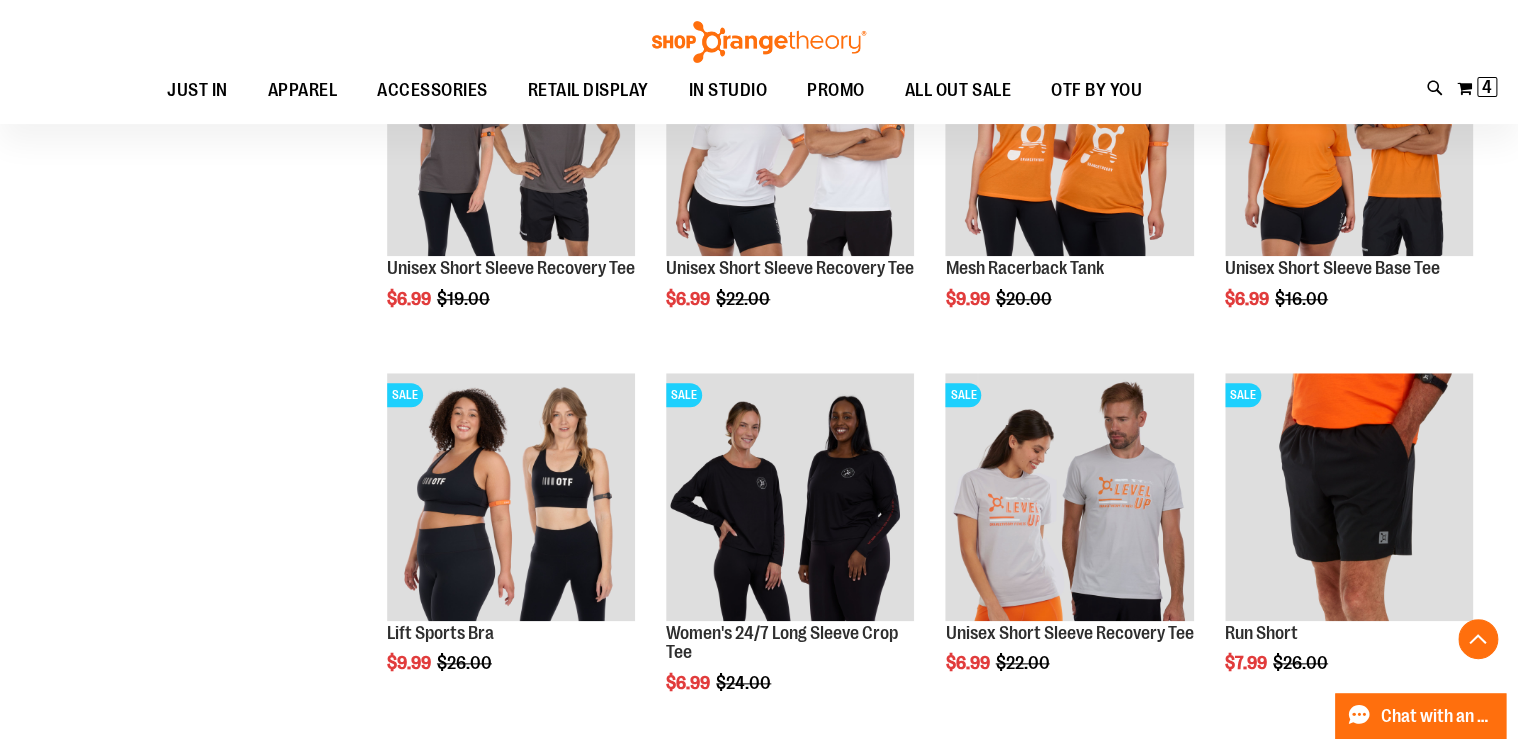 scroll, scrollTop: 4579, scrollLeft: 0, axis: vertical 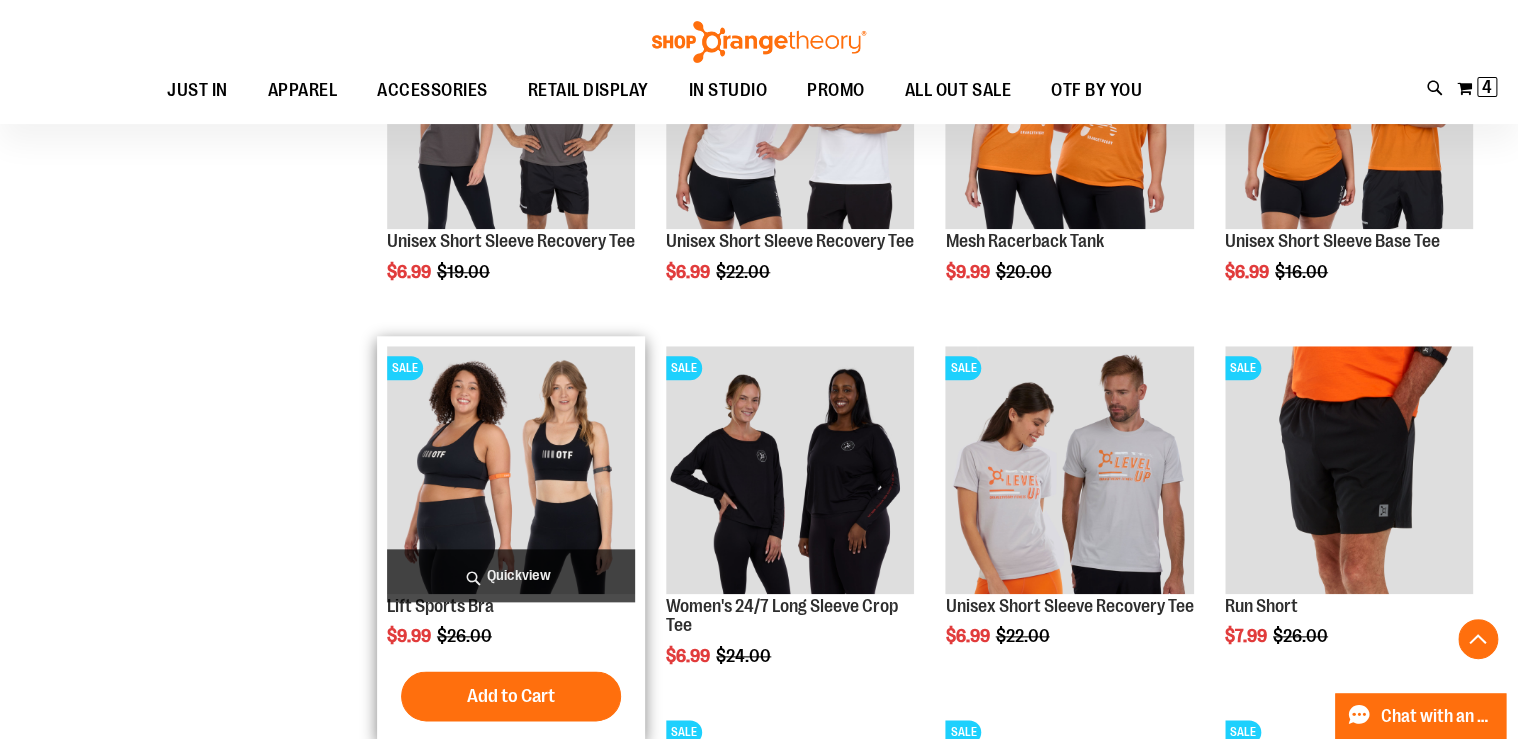 click at bounding box center [511, 470] 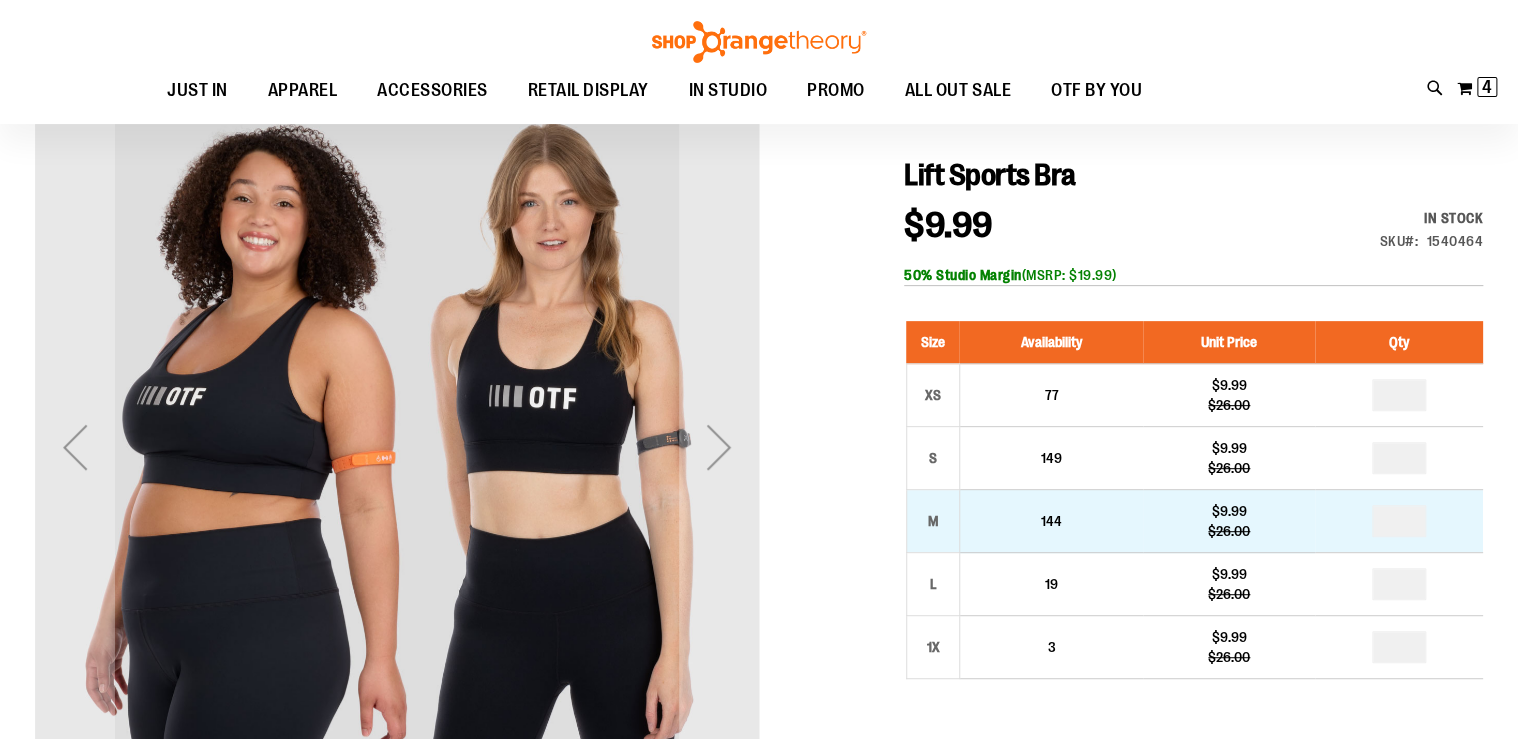 scroll, scrollTop: 240, scrollLeft: 0, axis: vertical 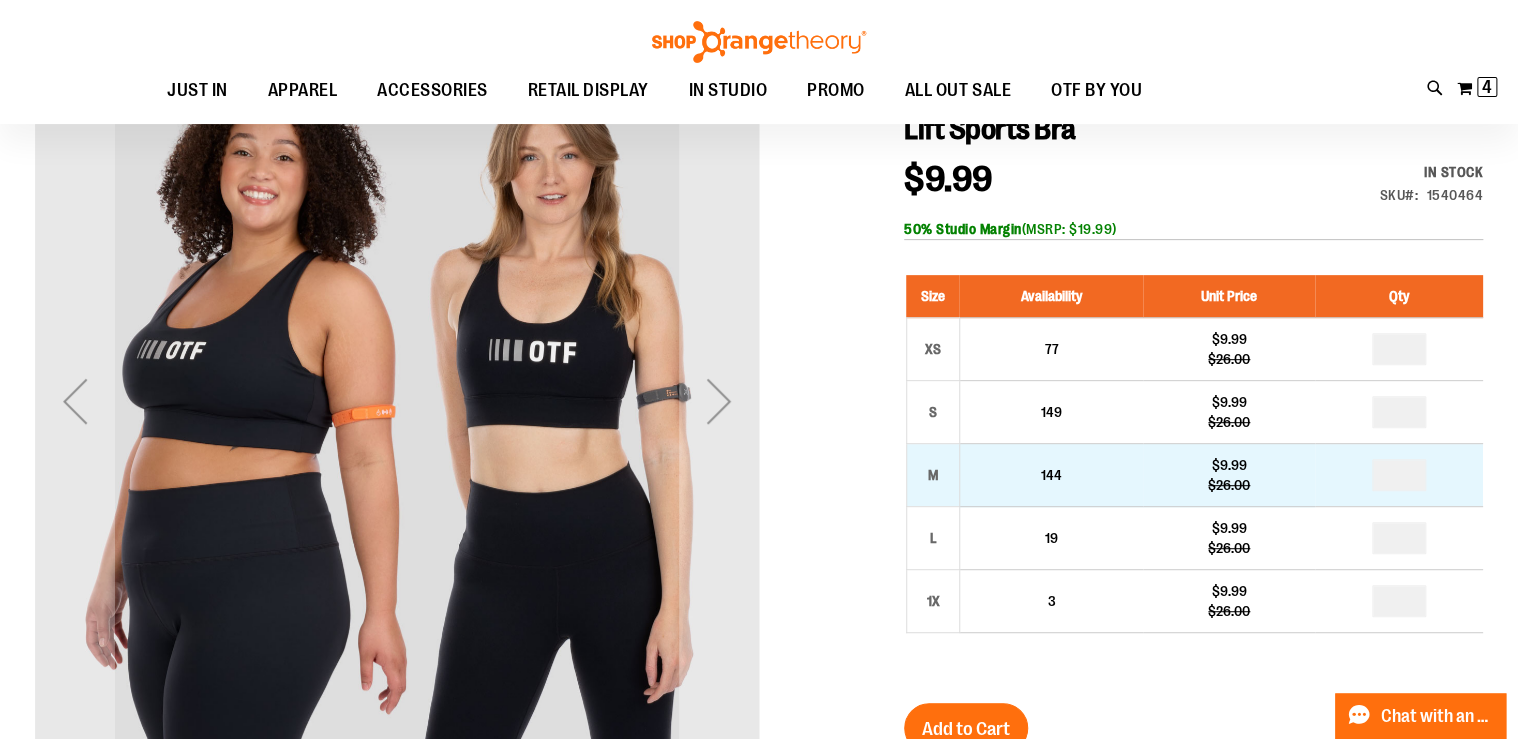 type on "**********" 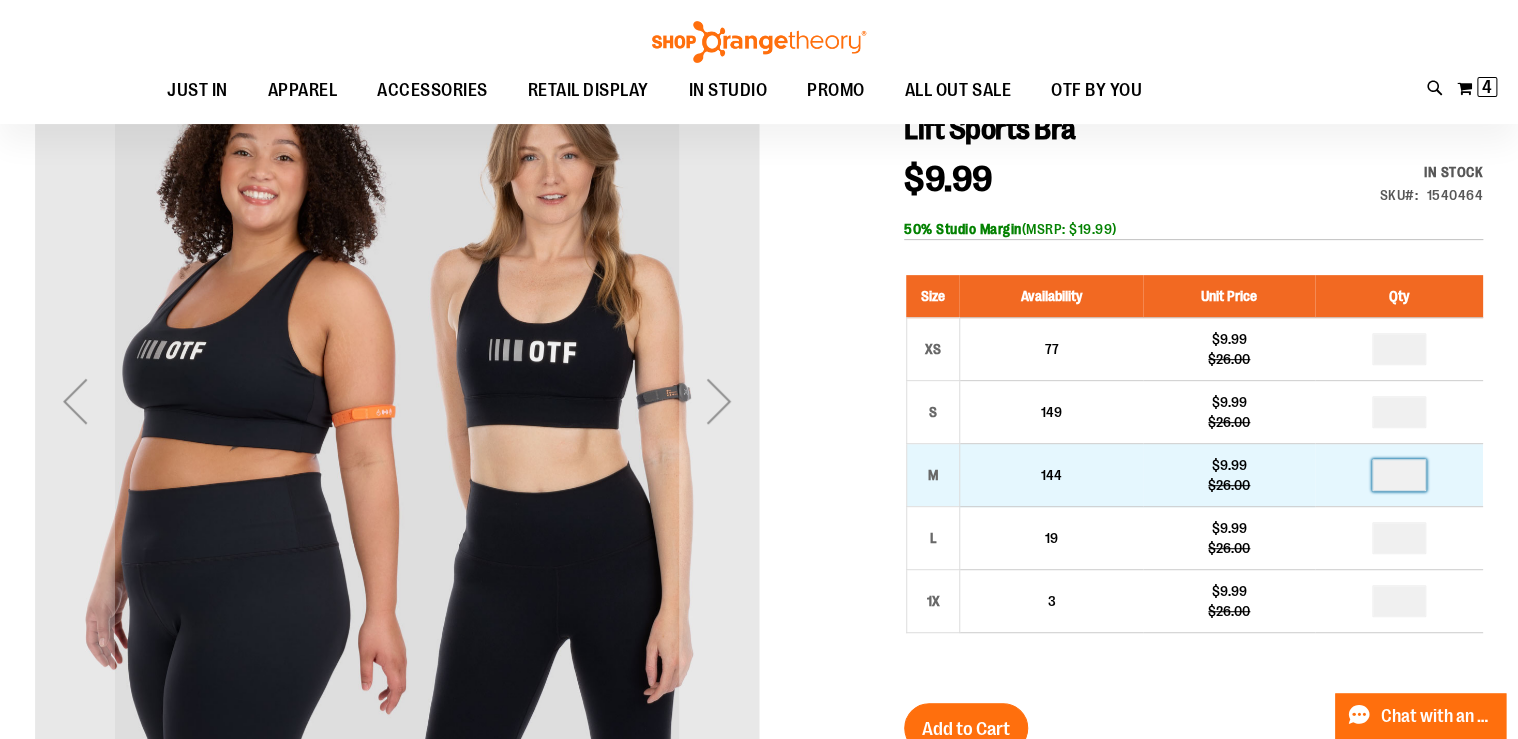 click at bounding box center (1399, 475) 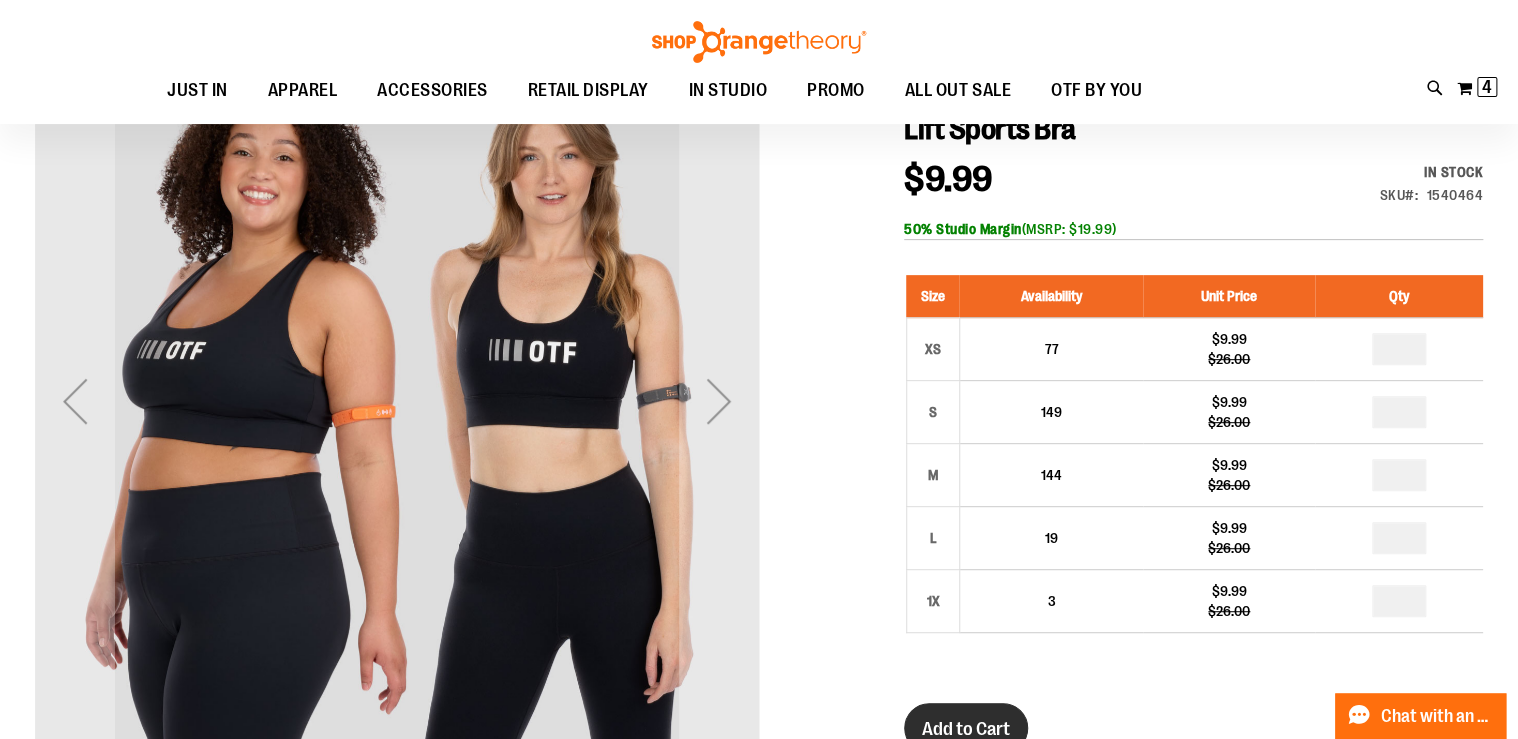click on "Add to Cart" at bounding box center [966, 728] 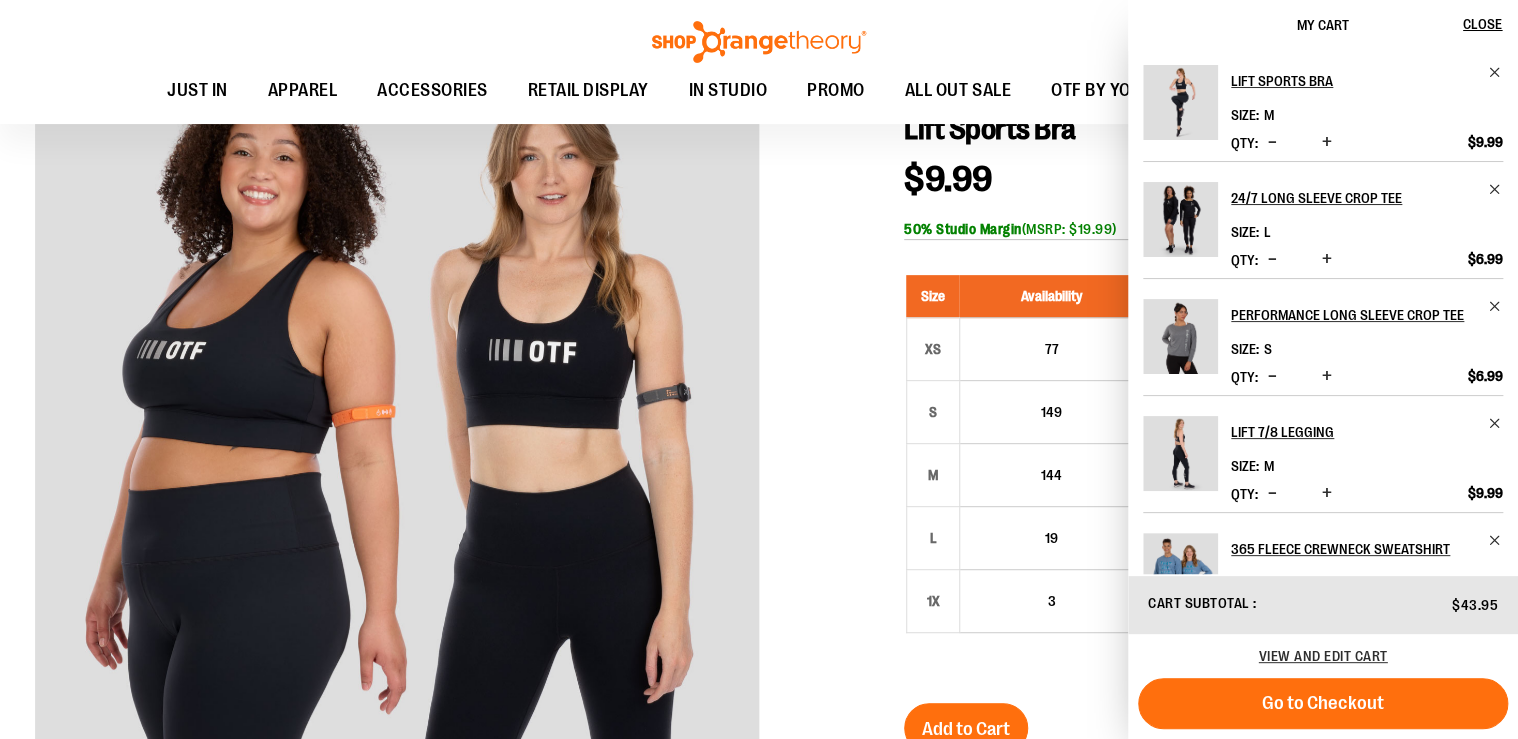 scroll, scrollTop: 254, scrollLeft: 0, axis: vertical 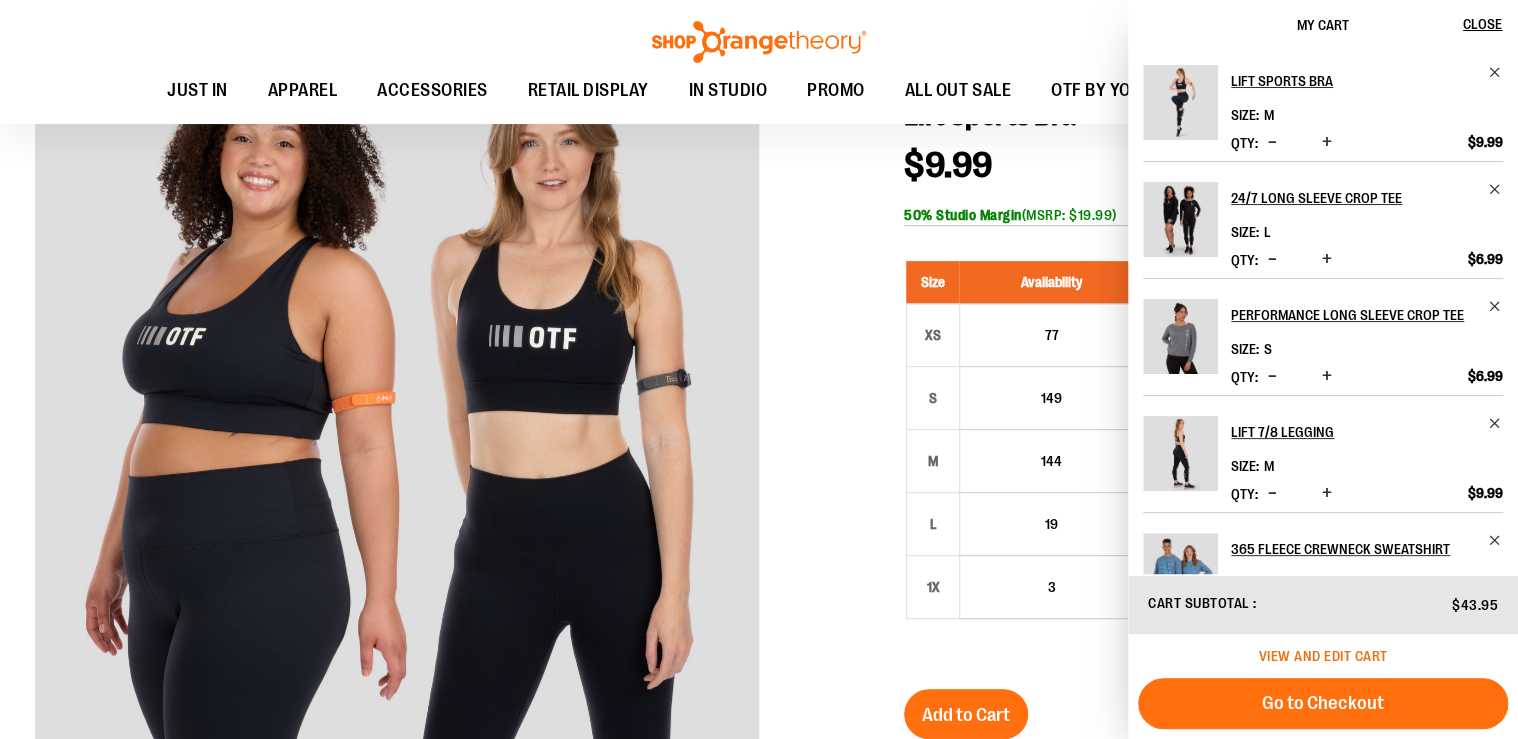 click on "View and edit cart" at bounding box center (1323, 656) 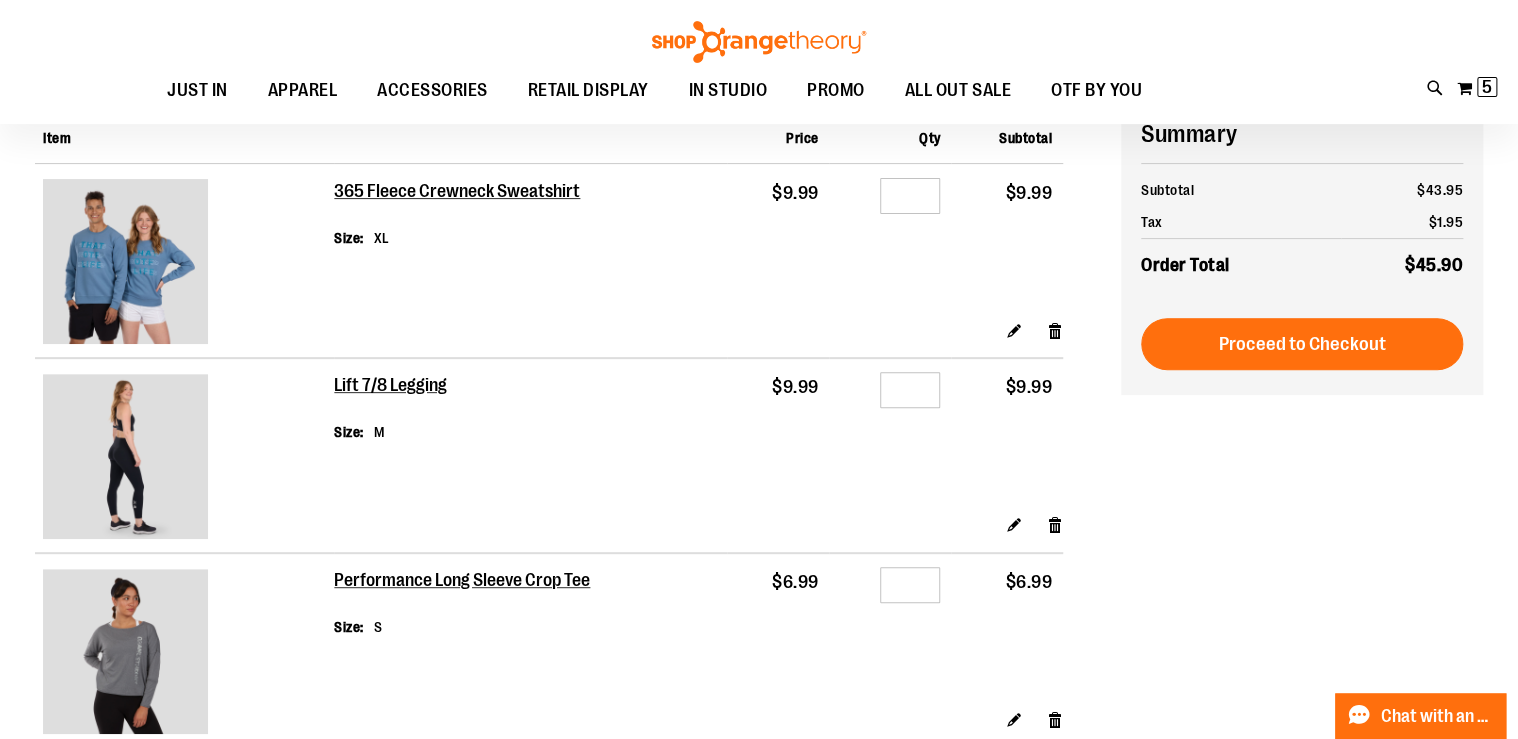 scroll, scrollTop: 0, scrollLeft: 0, axis: both 